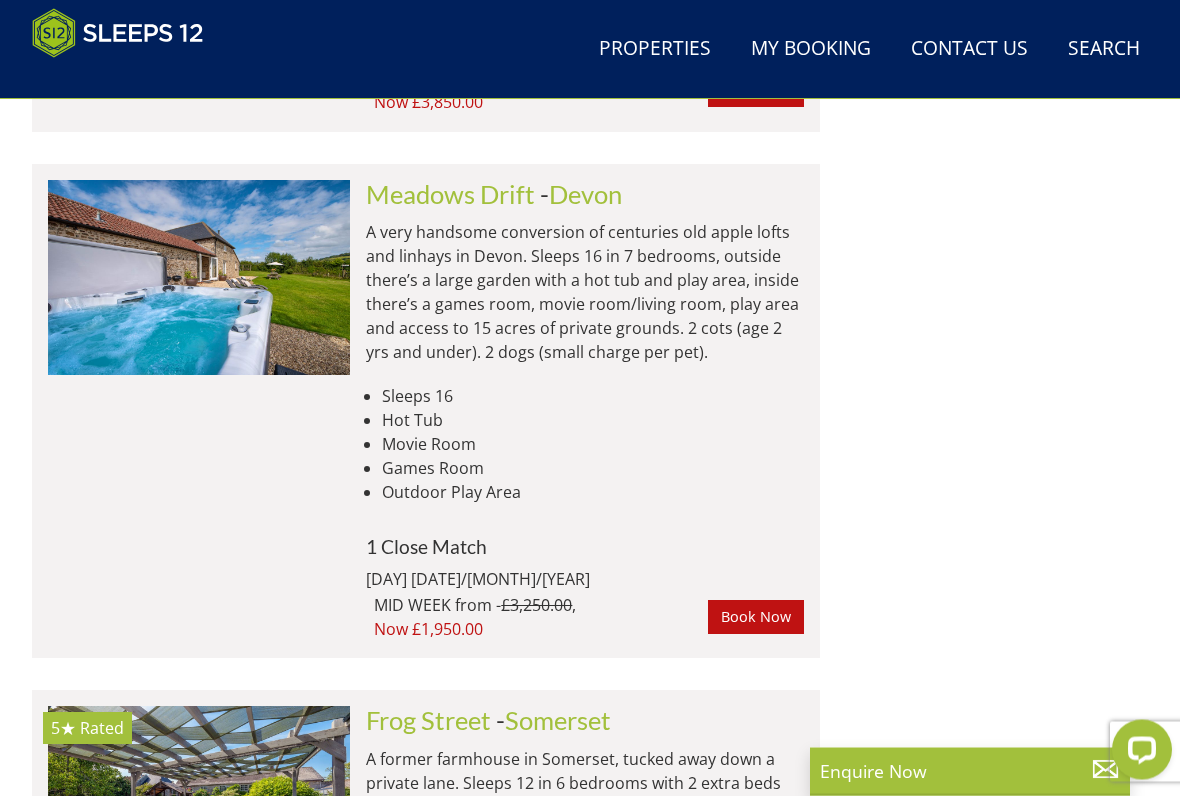 scroll, scrollTop: 3641, scrollLeft: 0, axis: vertical 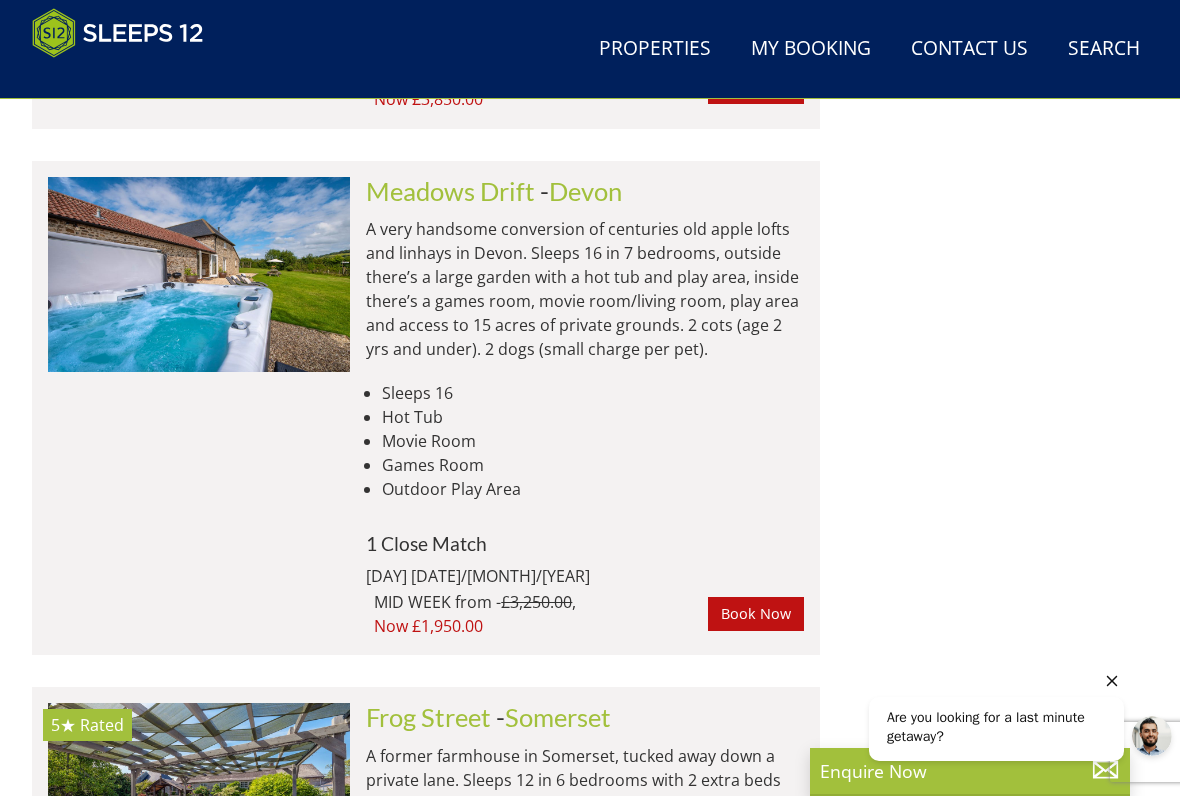 click 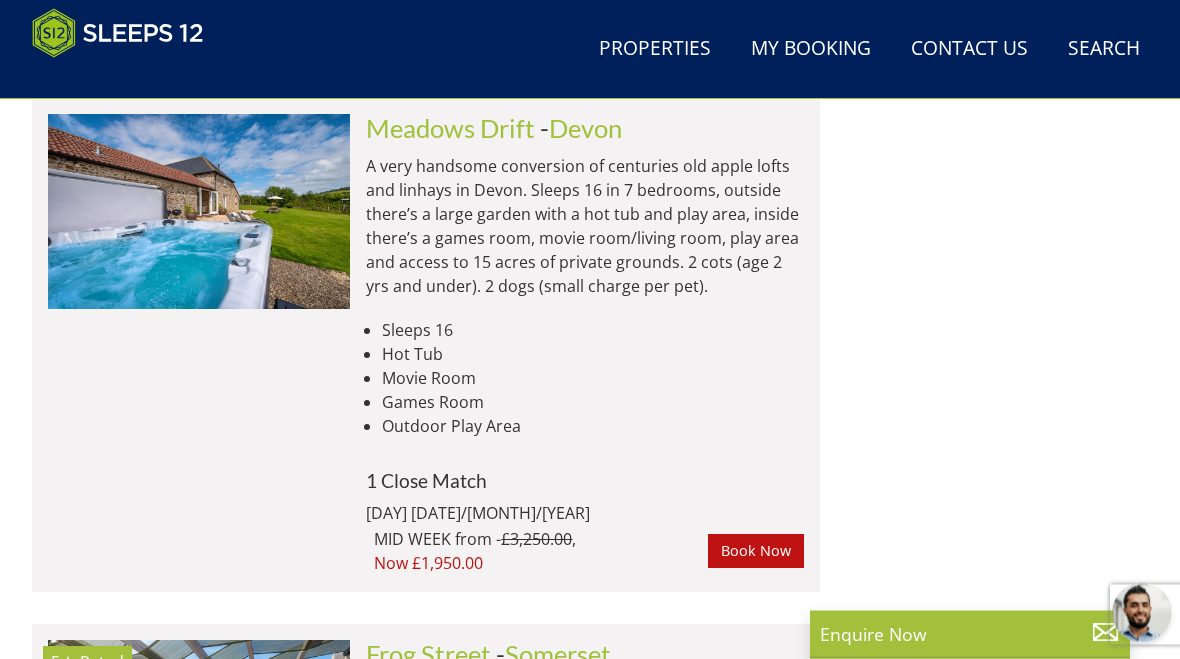 scroll, scrollTop: 3704, scrollLeft: 0, axis: vertical 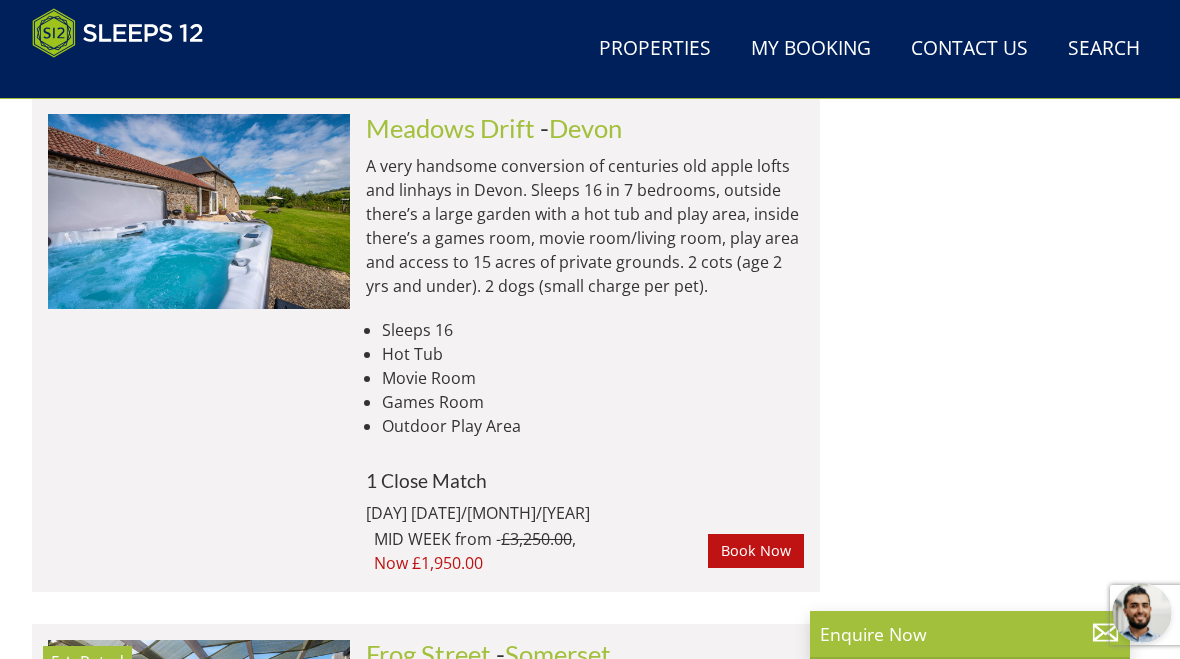 click at bounding box center [199, 211] 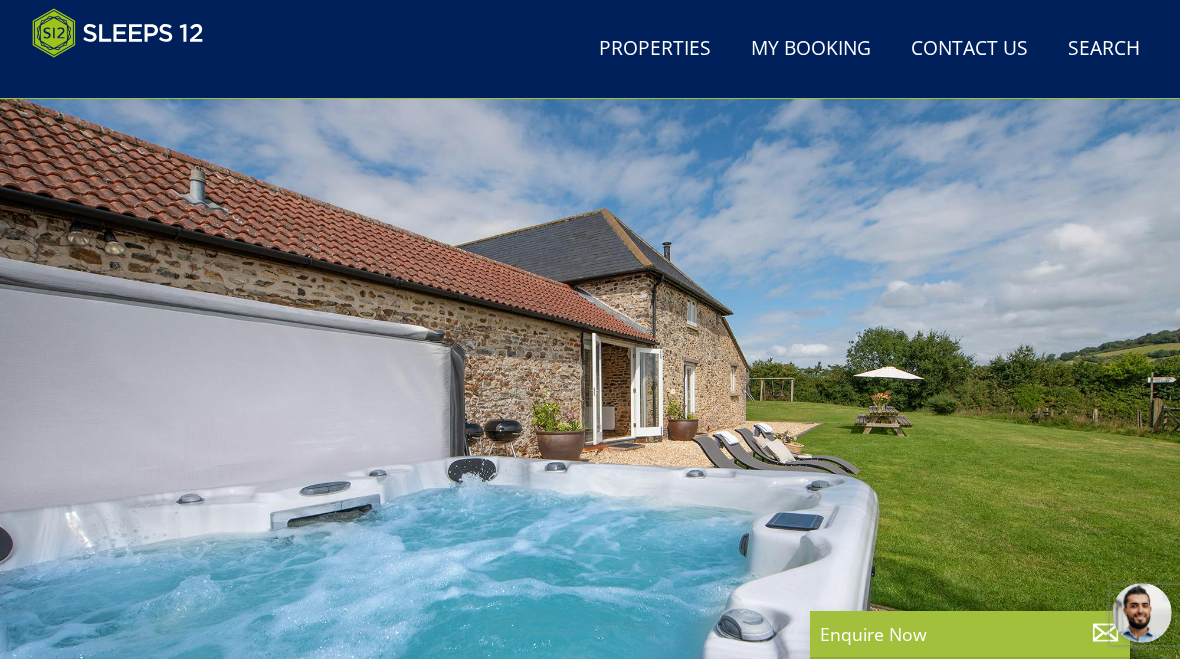 scroll, scrollTop: 0, scrollLeft: 0, axis: both 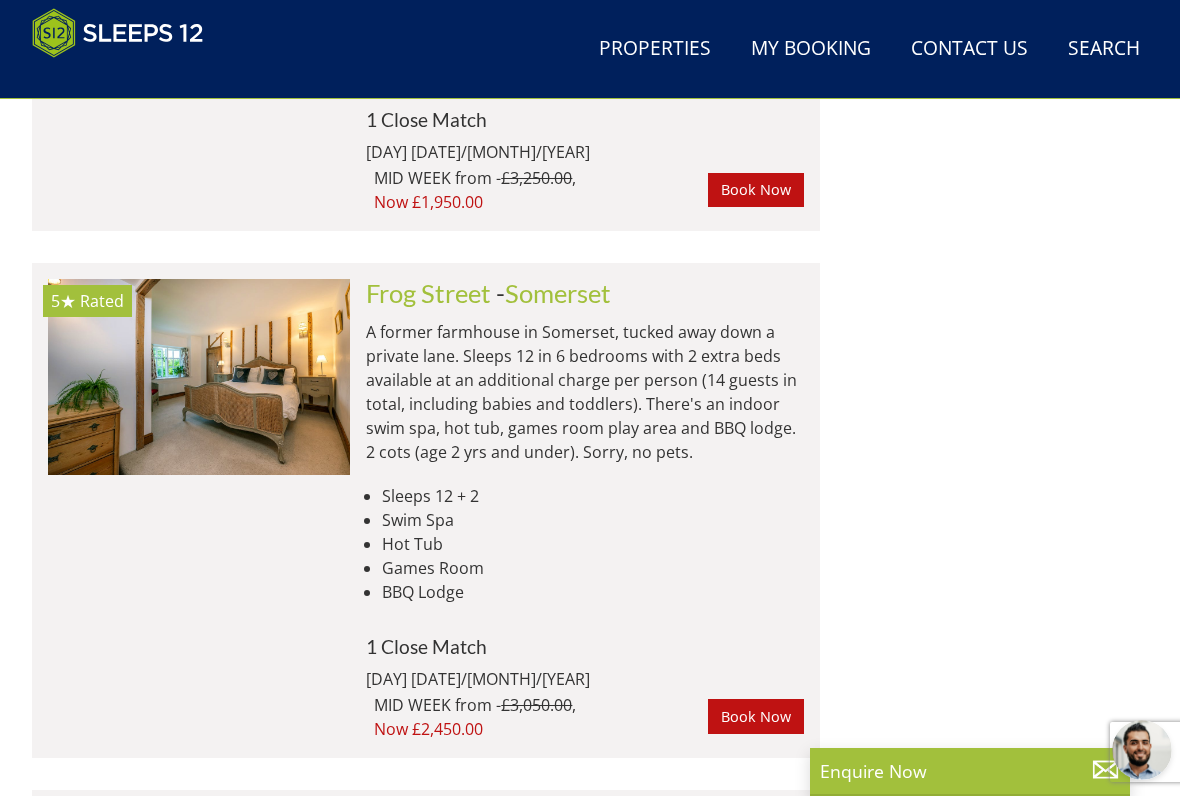 click at bounding box center [199, 376] 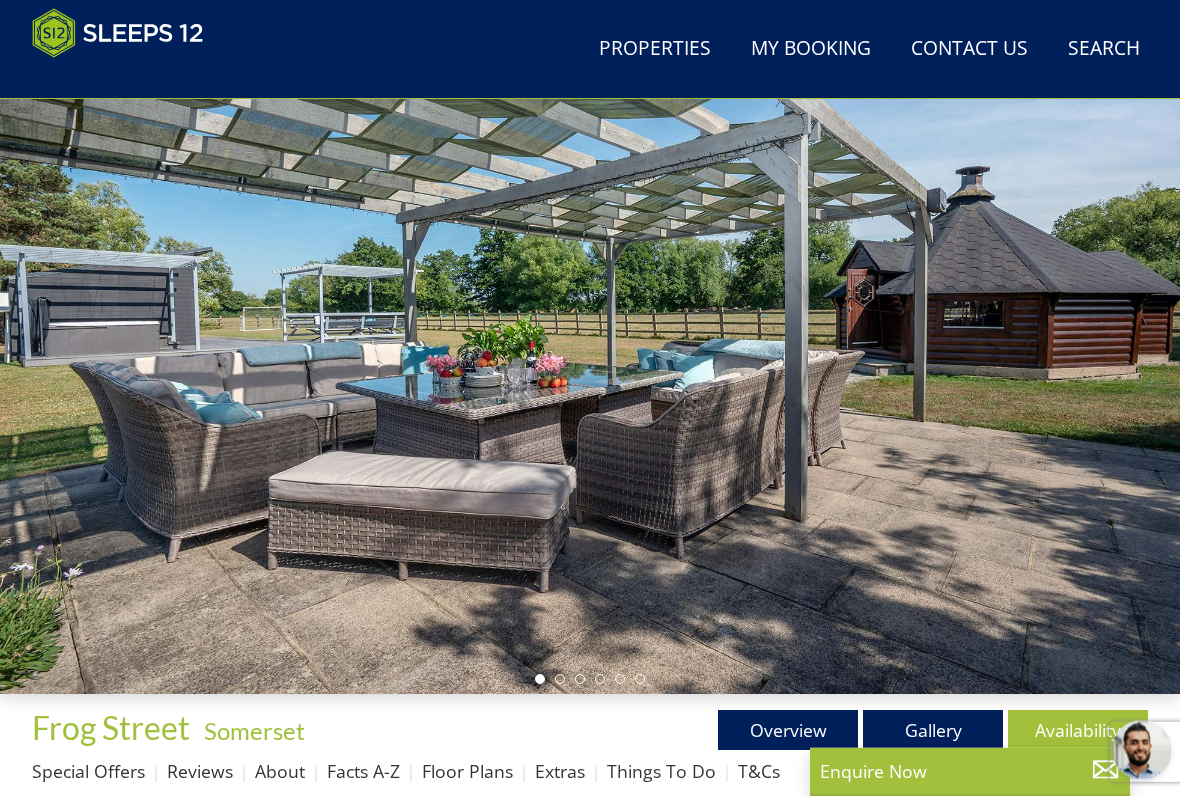 scroll, scrollTop: 0, scrollLeft: 0, axis: both 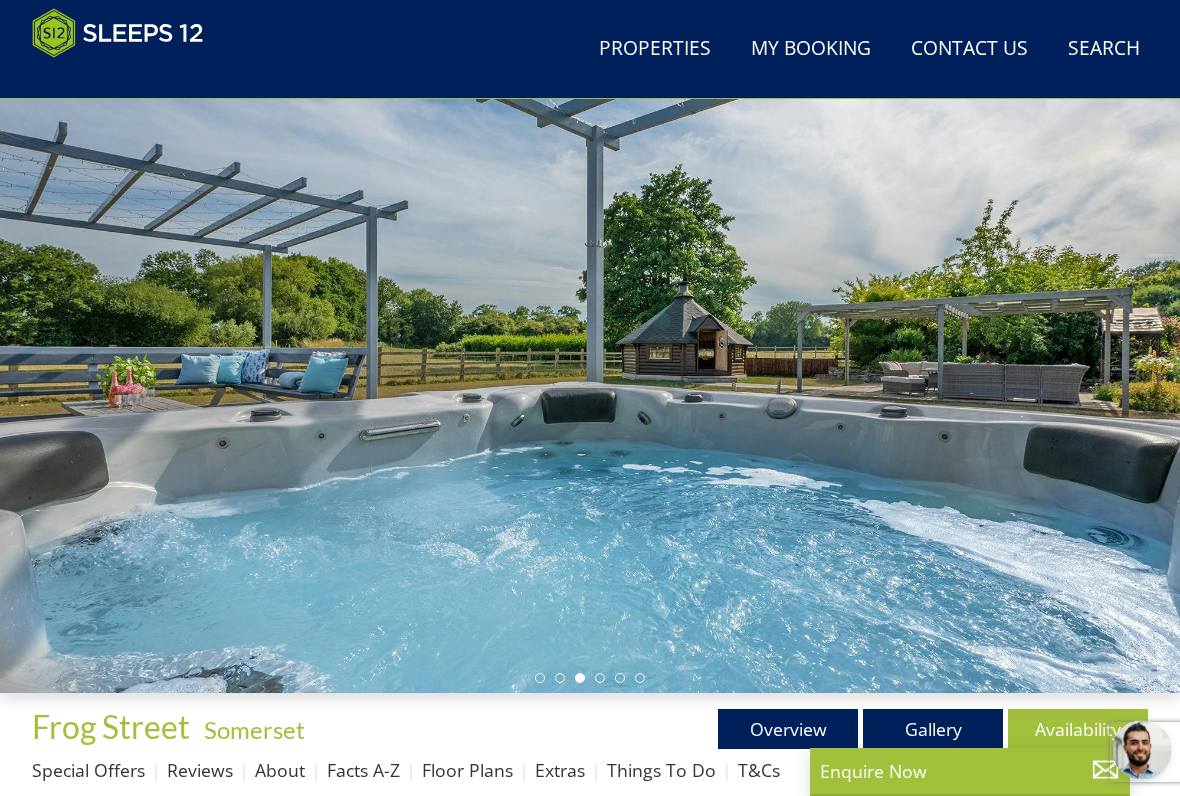 click at bounding box center (590, 362) 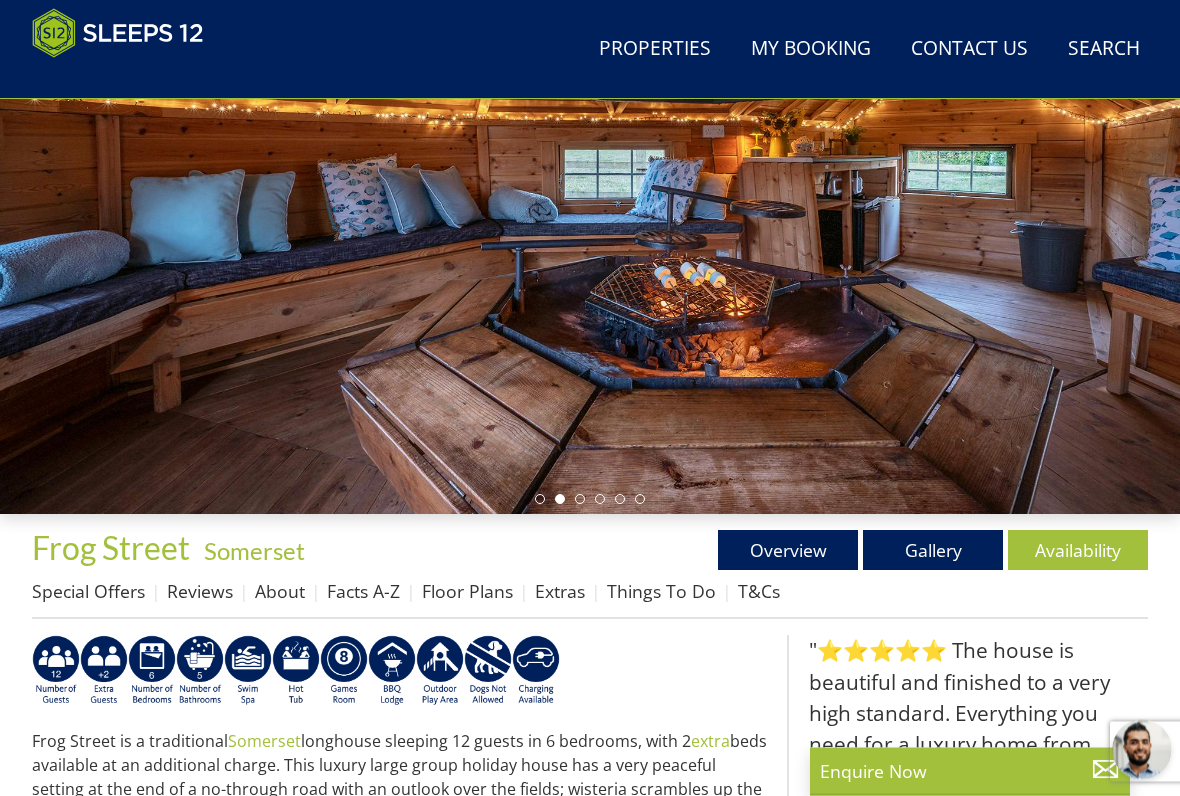 scroll, scrollTop: 290, scrollLeft: 0, axis: vertical 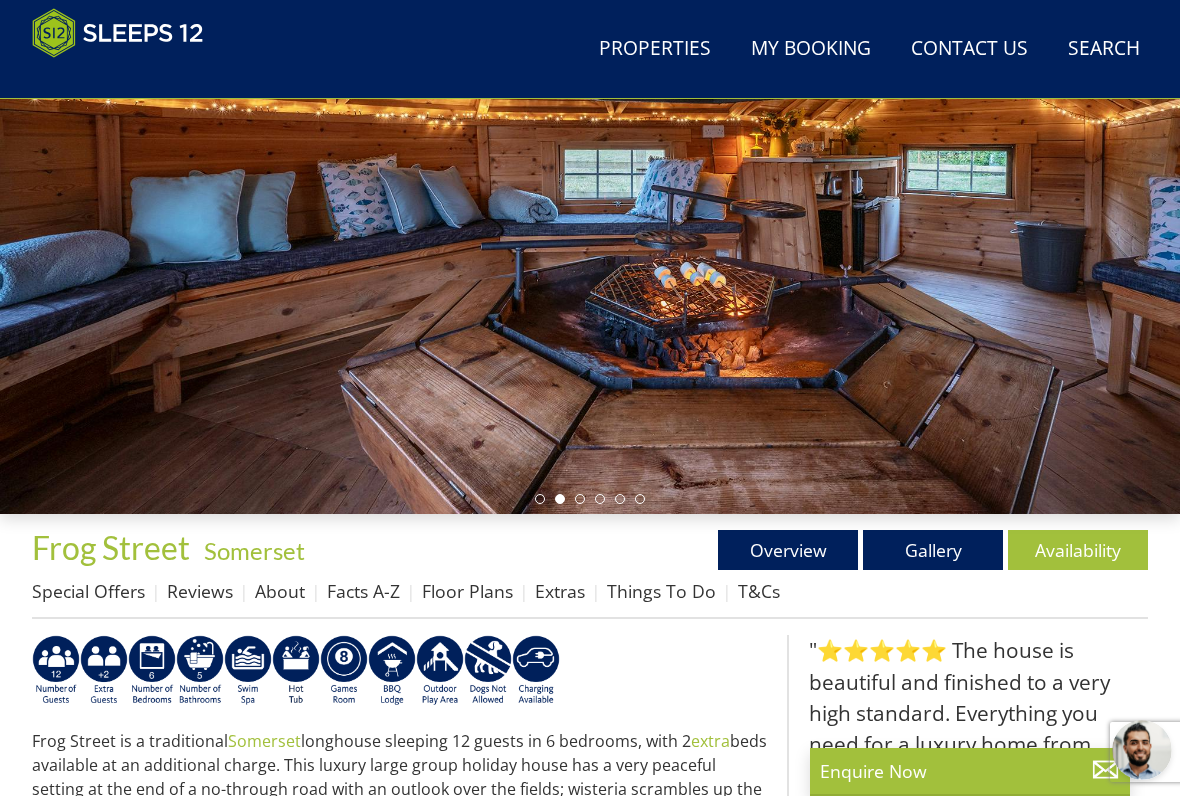 click on "Gallery" at bounding box center (933, 550) 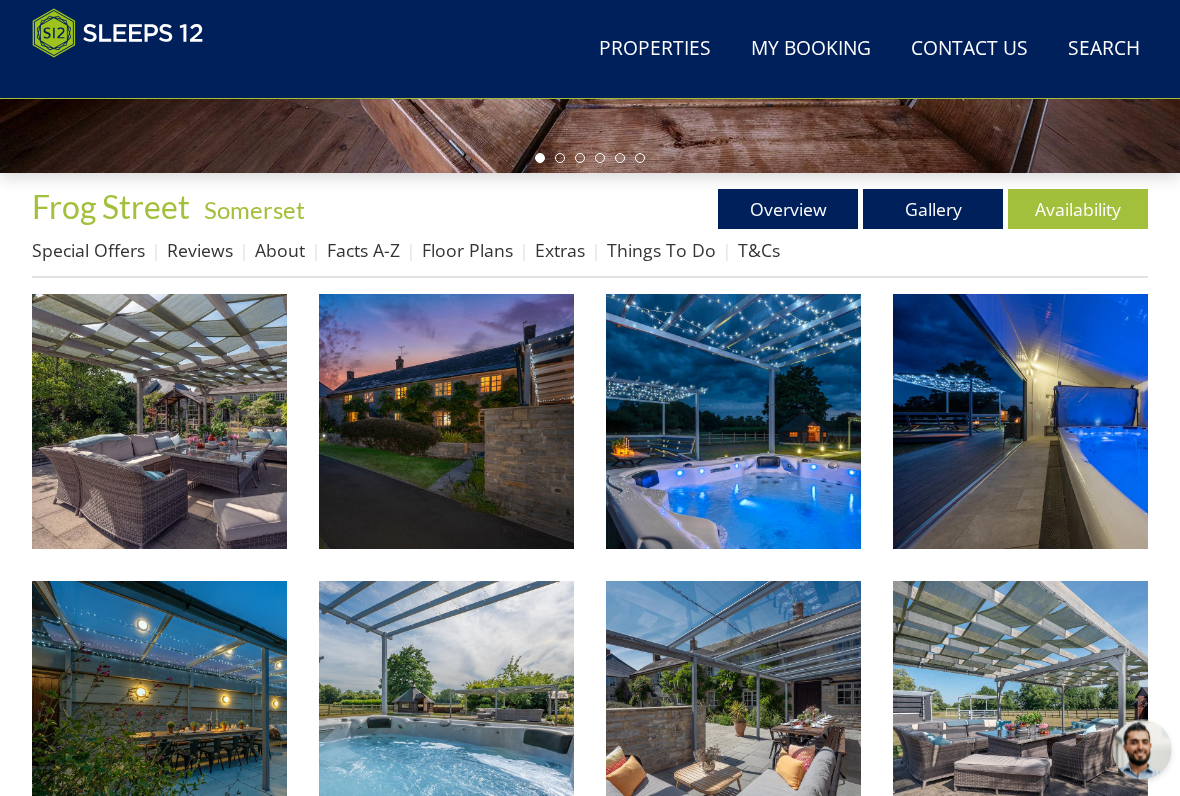 scroll, scrollTop: 631, scrollLeft: 0, axis: vertical 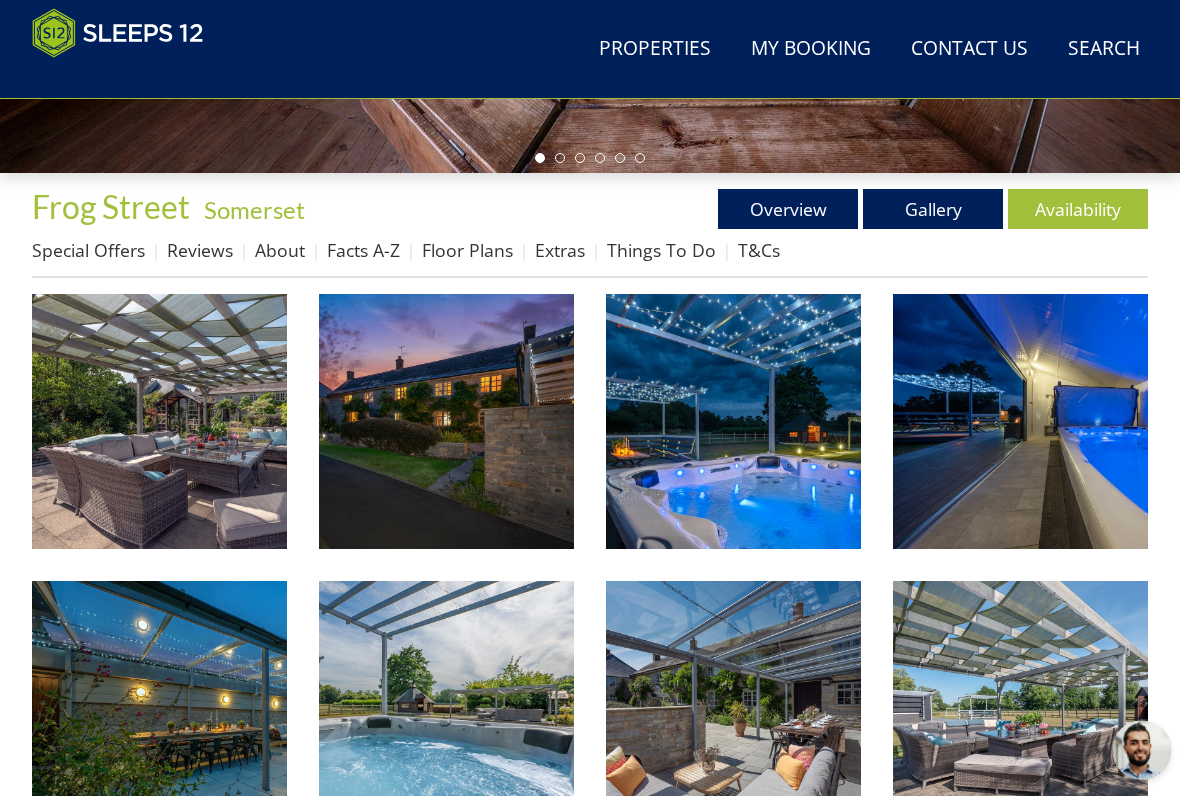 click at bounding box center (159, 421) 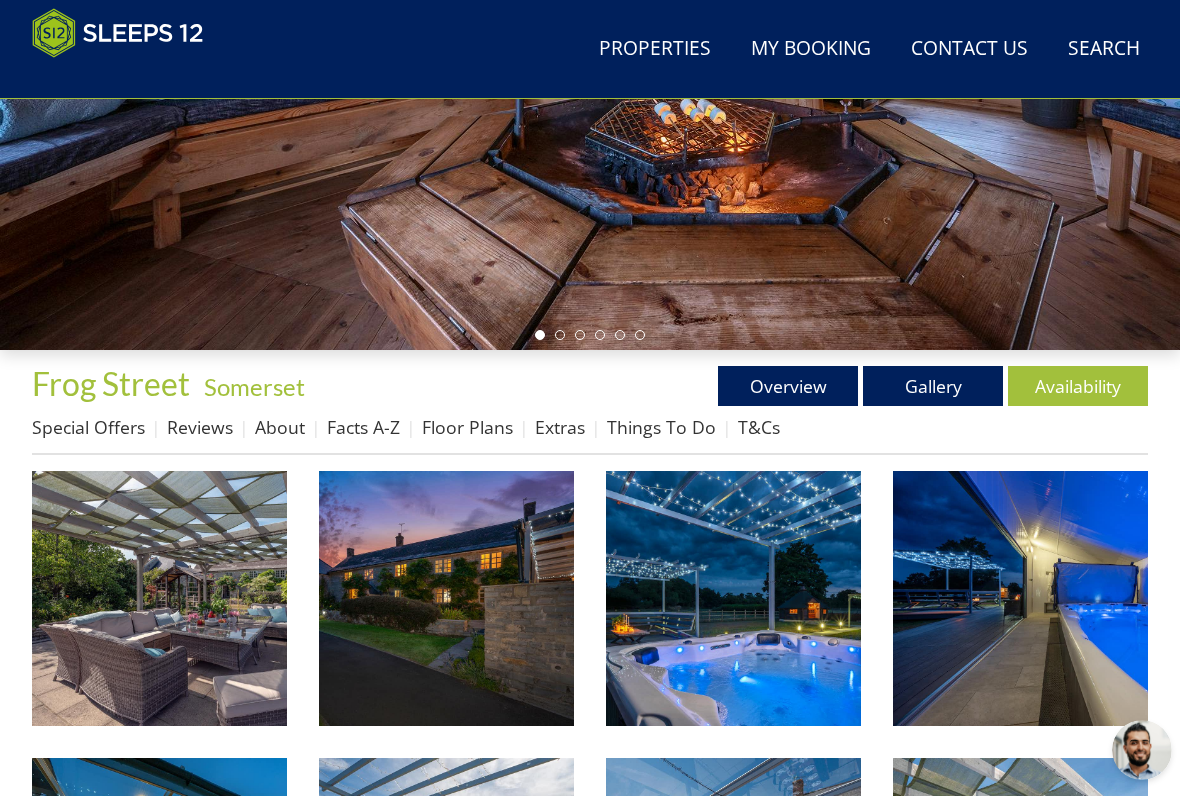 scroll, scrollTop: 370, scrollLeft: 0, axis: vertical 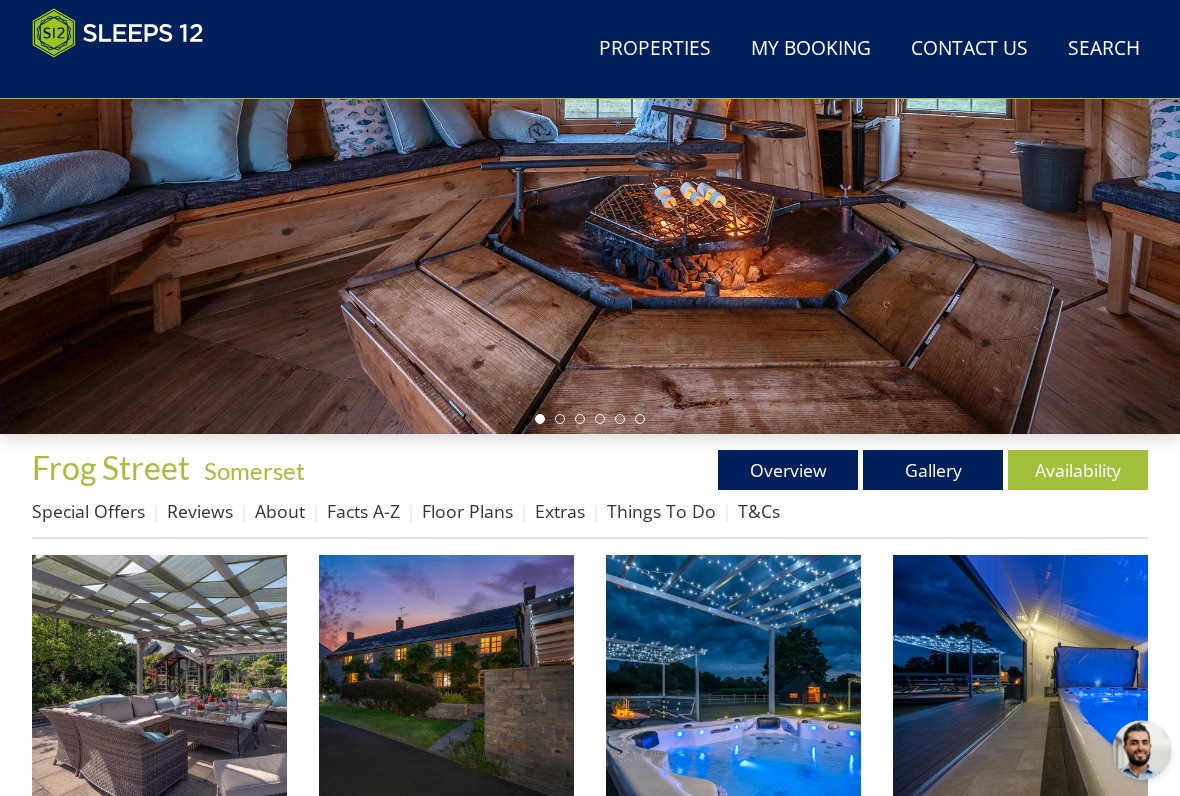 click on "Availability" at bounding box center (1078, 470) 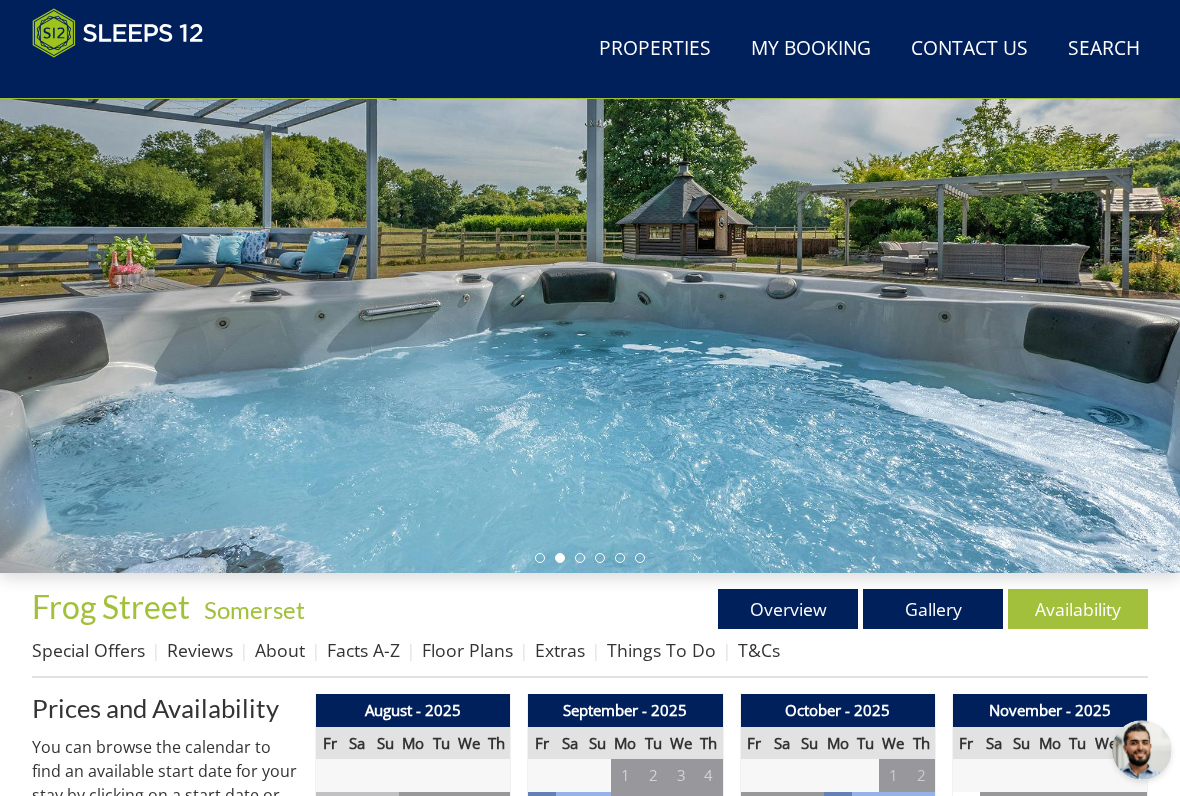 scroll, scrollTop: 230, scrollLeft: 0, axis: vertical 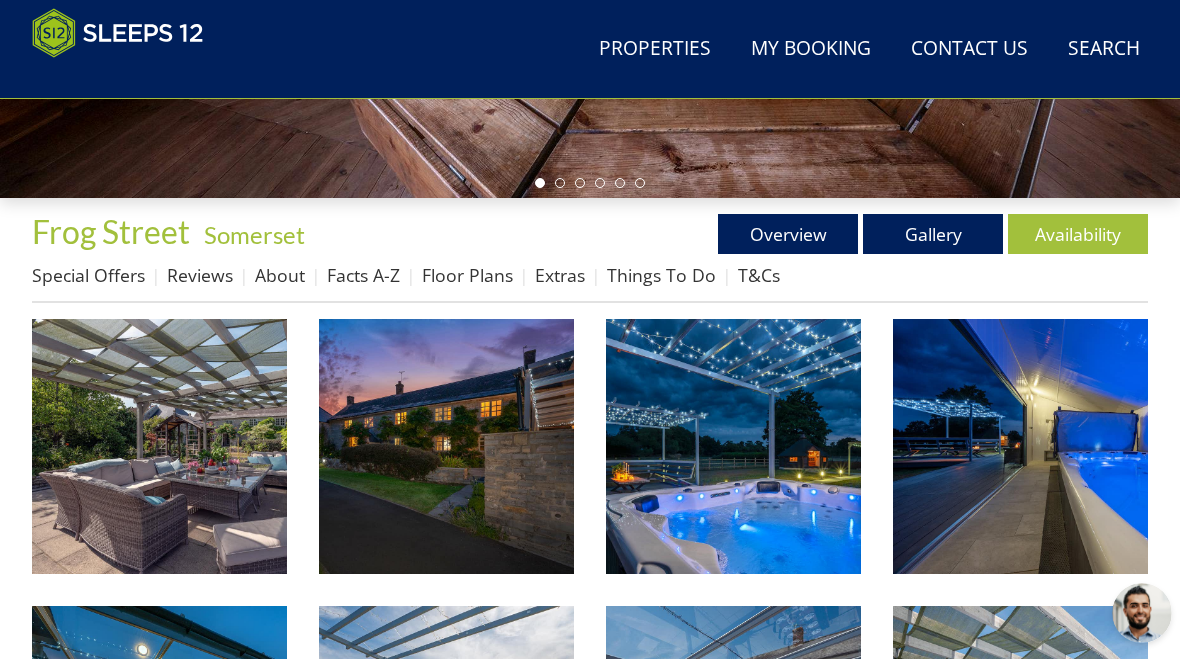 click on "Overview" at bounding box center [788, 234] 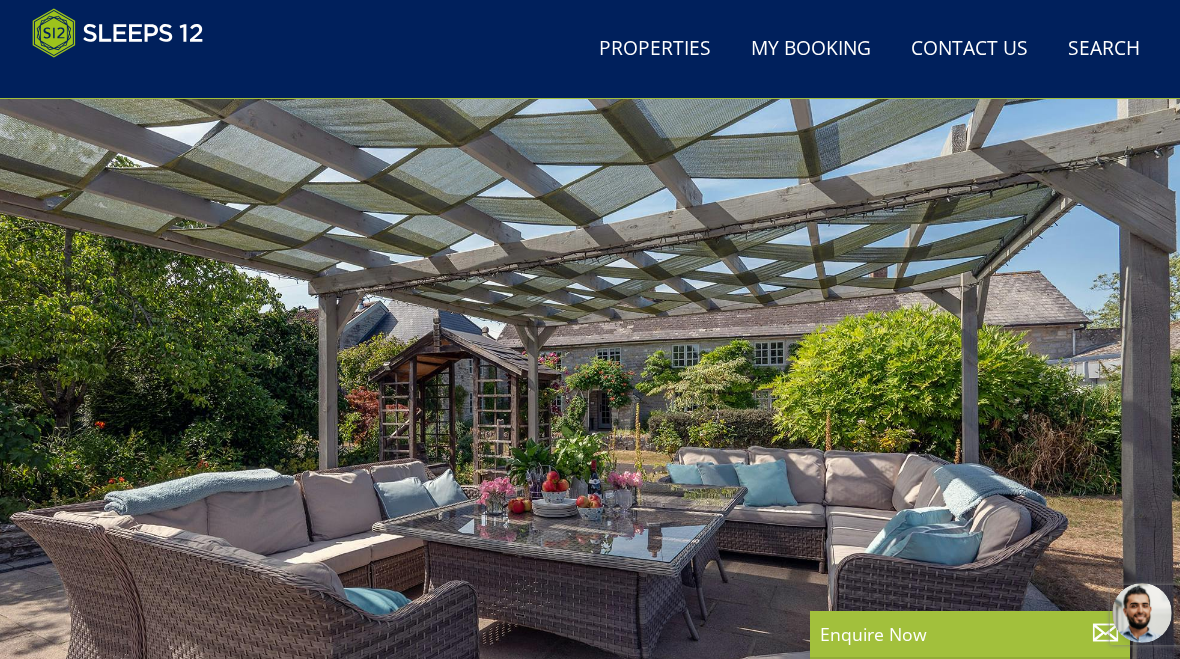 scroll, scrollTop: 105, scrollLeft: 0, axis: vertical 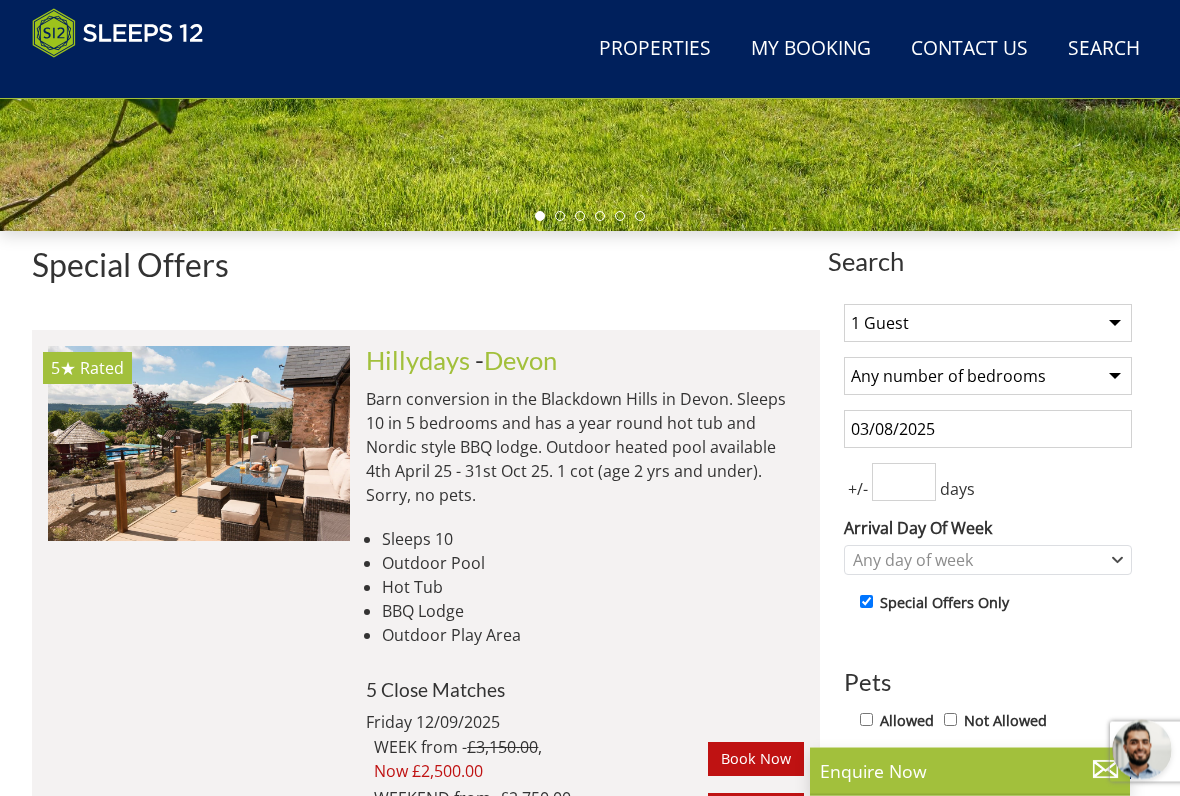 click on "03/08/2025" at bounding box center (988, 430) 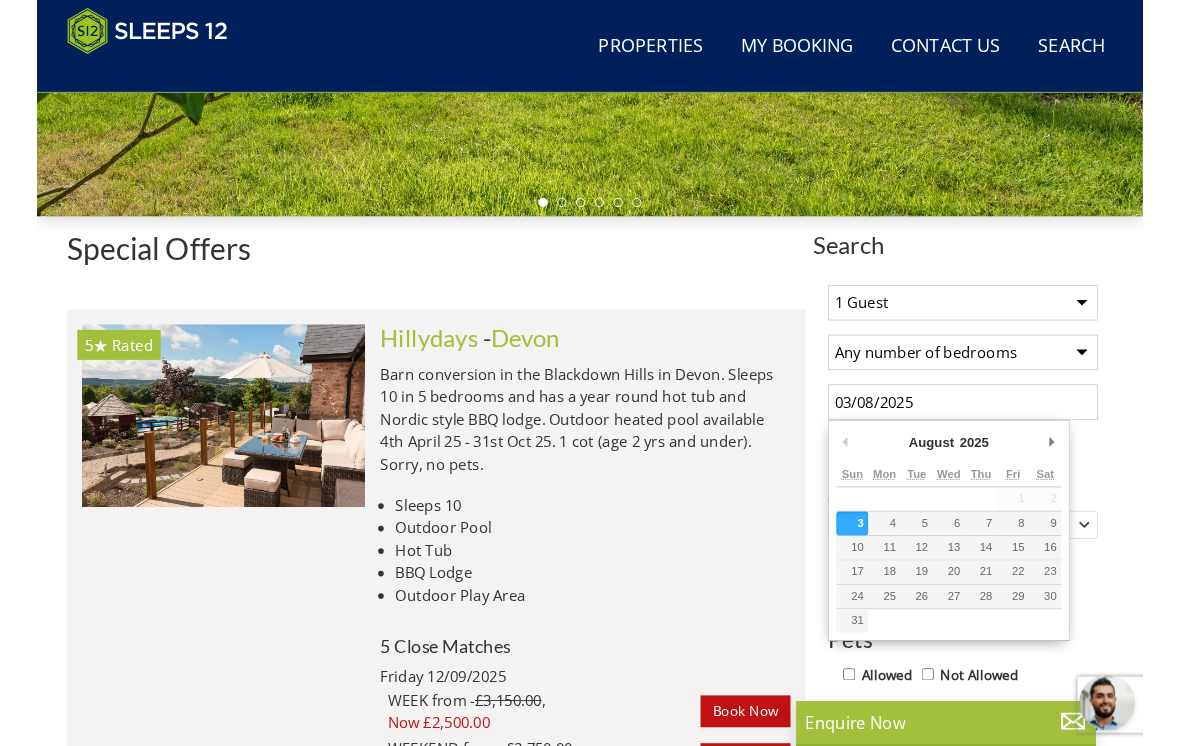 scroll, scrollTop: 572, scrollLeft: 0, axis: vertical 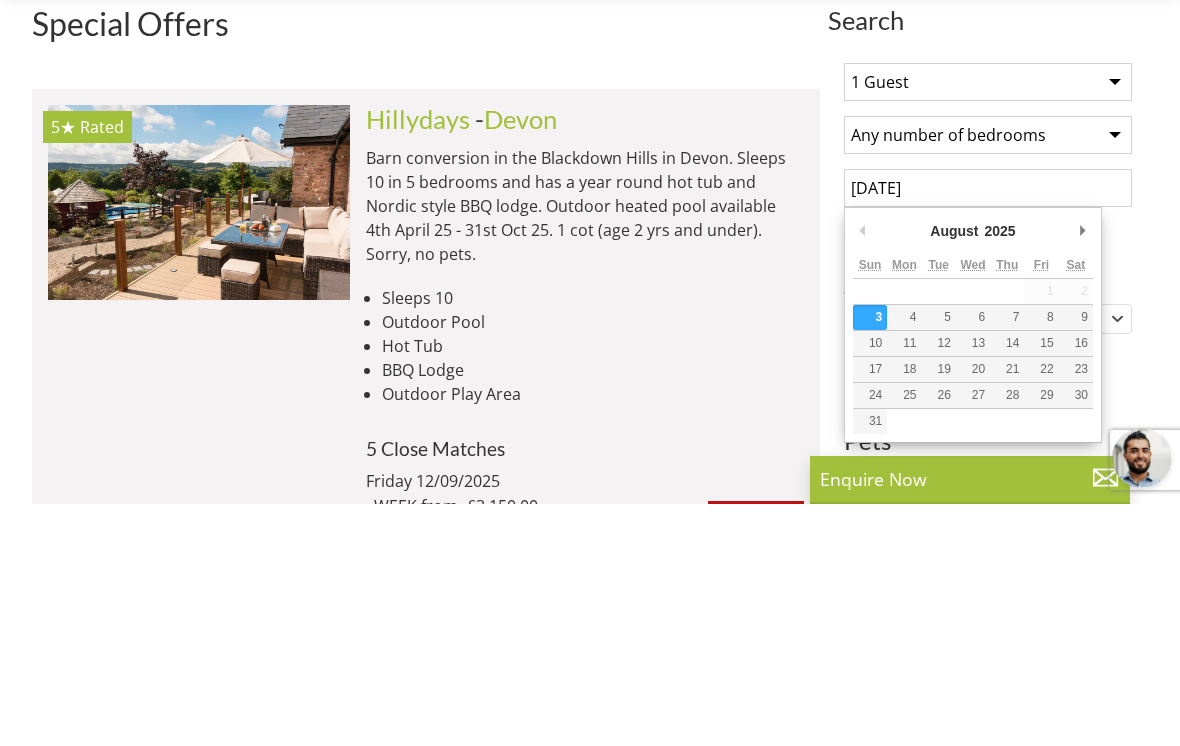 type on "0" 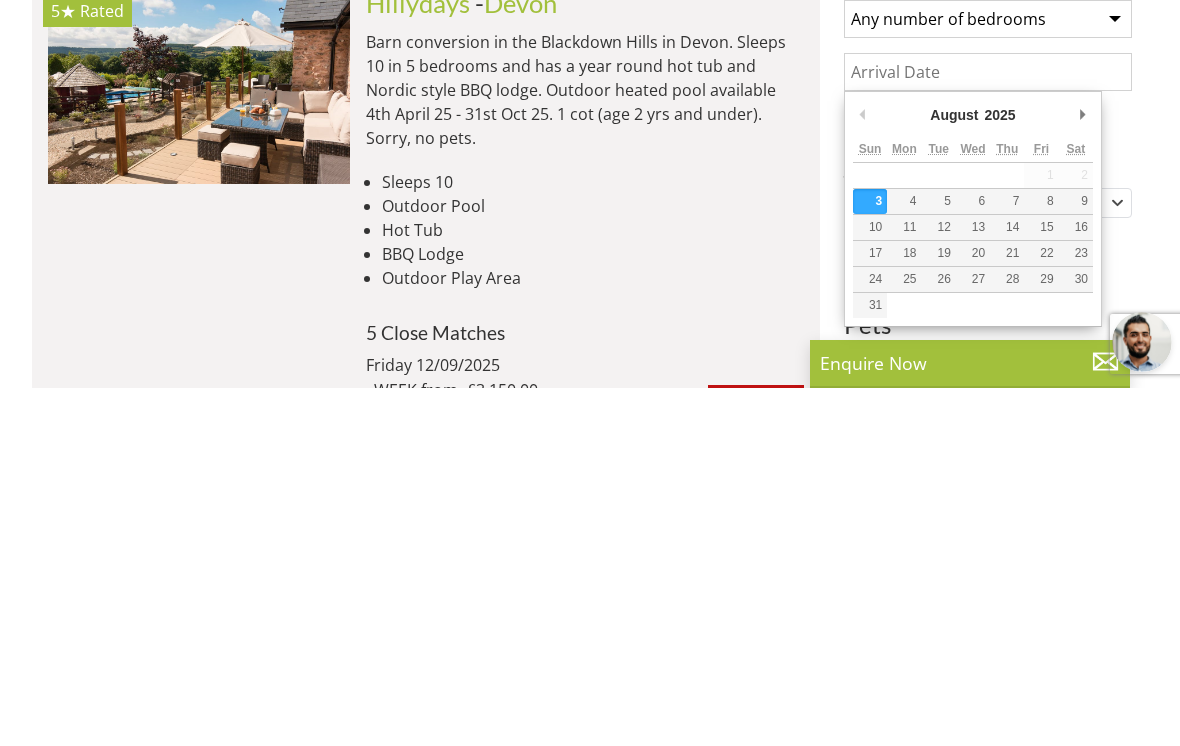 click on "Search
Search
1 Guest
2 Guests
3 Guests
4 Guests
5 Guests
6 Guests
7 Guests
8 Guests
9 Guests
10 Guests
11 Guests
12 Guests
13 Guests
14 Guests
15 Guests
16 Guests
17 Guests
18 Guests
19 Guests
20 Guests
21 Guests
22 Guests
23 Guests
24 Guests
25 Guests
26 Guests
27 Guests
28 Guests
29 Guests
30 Guests
31 Guests
32 Guests
33 Guests
34 Guests
35 Guests
36 Guests
37 Guests
38 Guests
39 Guests
40 Guests
41 Guests
42 Guests
43 Guests
44 Guests
45 Guests
46 Guests
47 Guests
48 Guests
49 Guests
50 Guests
Any number of bedrooms
3 Bedrooms
4 Bedrooms
5 Bedrooms
6 Bedrooms
7 Bedrooms
8 Bedrooms
9 Bedrooms
10 Bedrooms
11 Bedrooms
12 Bedrooms
13 Bedrooms
14 Bedrooms" at bounding box center [590, 7180] 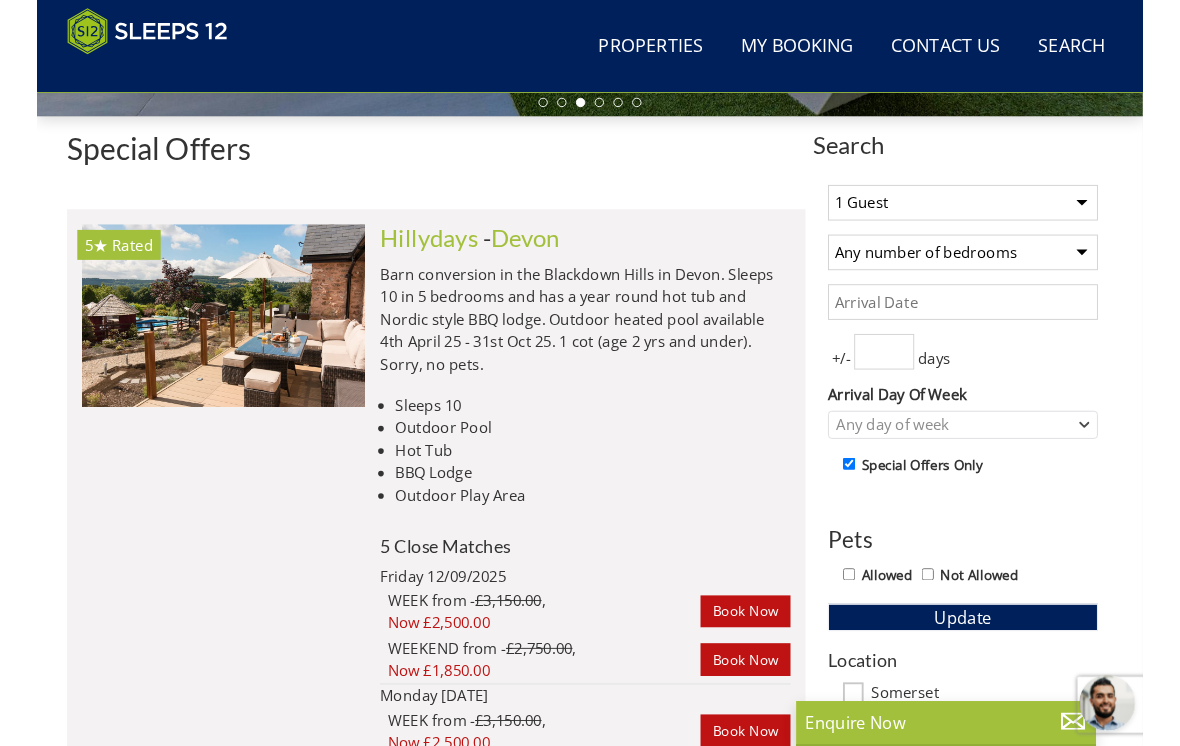scroll, scrollTop: 677, scrollLeft: 0, axis: vertical 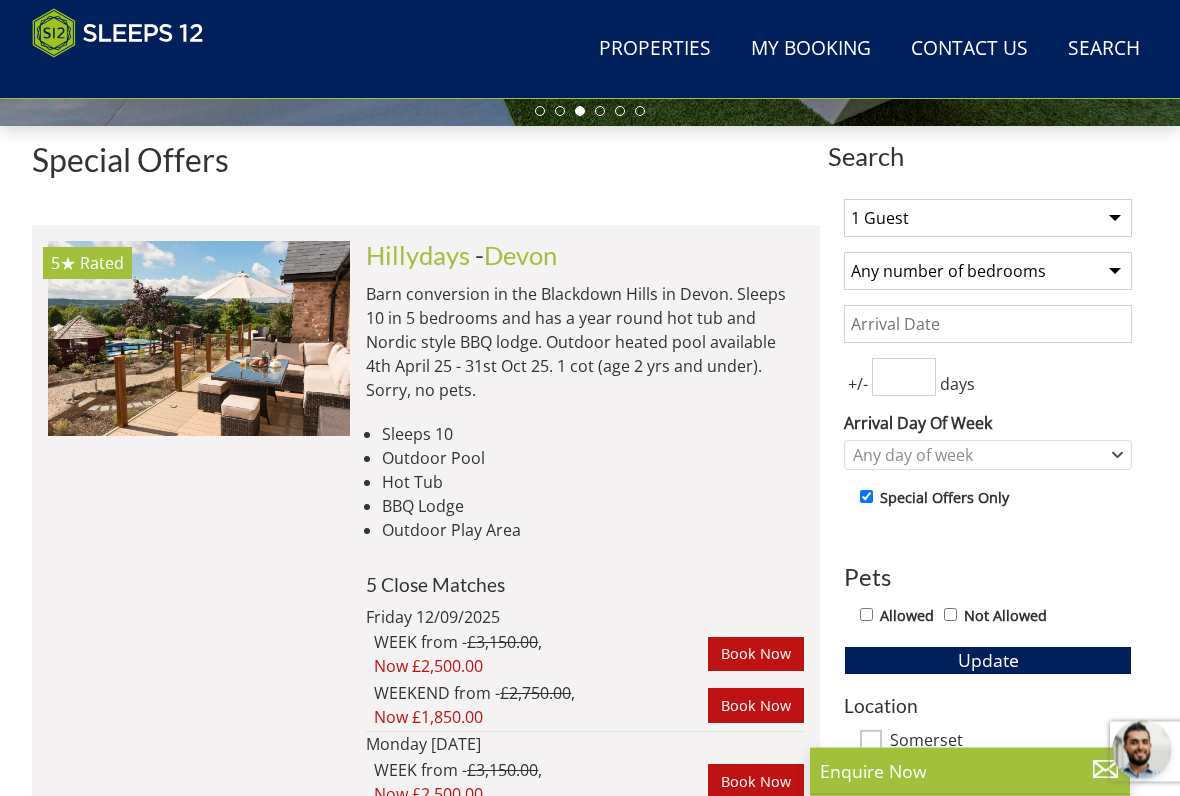 click on "Date" at bounding box center (988, 325) 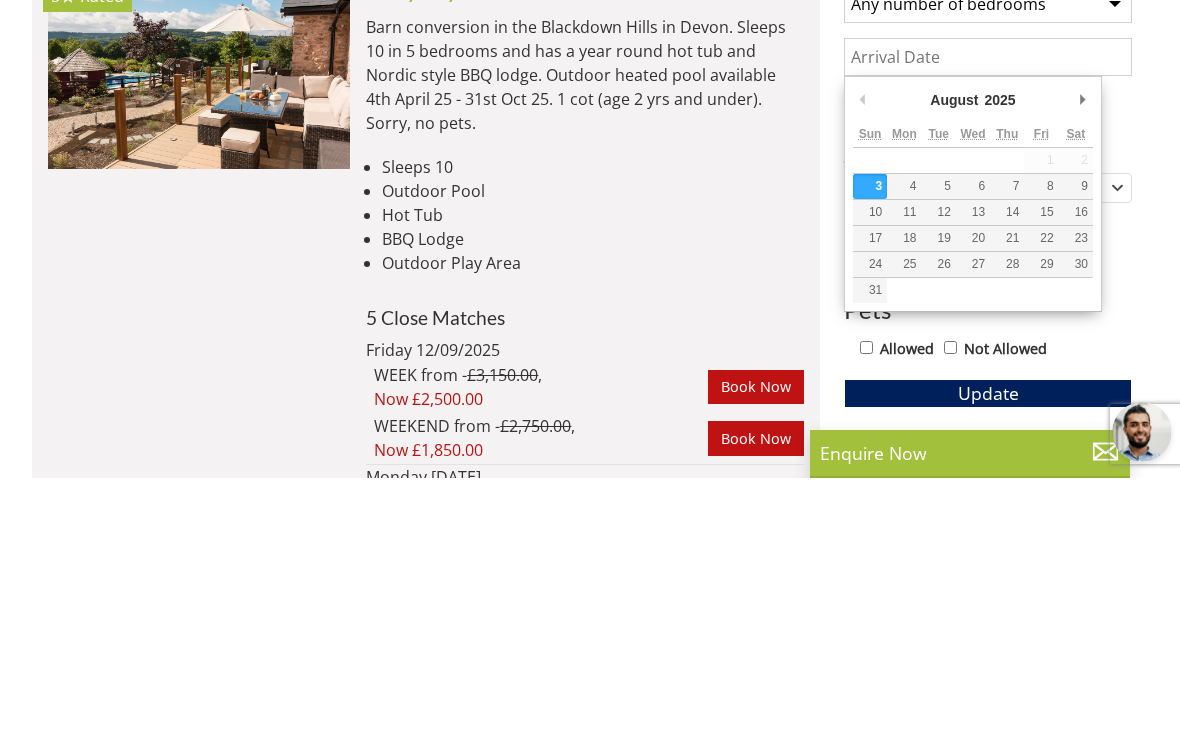 type on "18/08/2025" 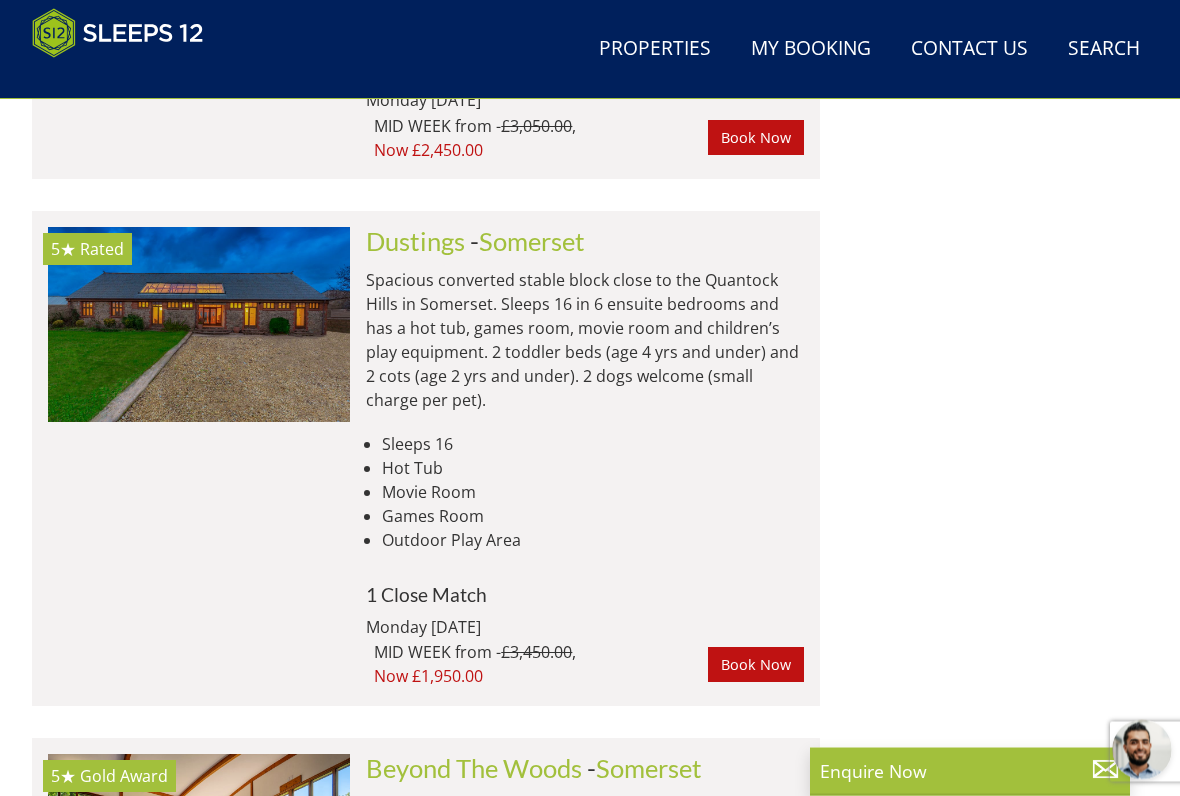 scroll, scrollTop: 4644, scrollLeft: 0, axis: vertical 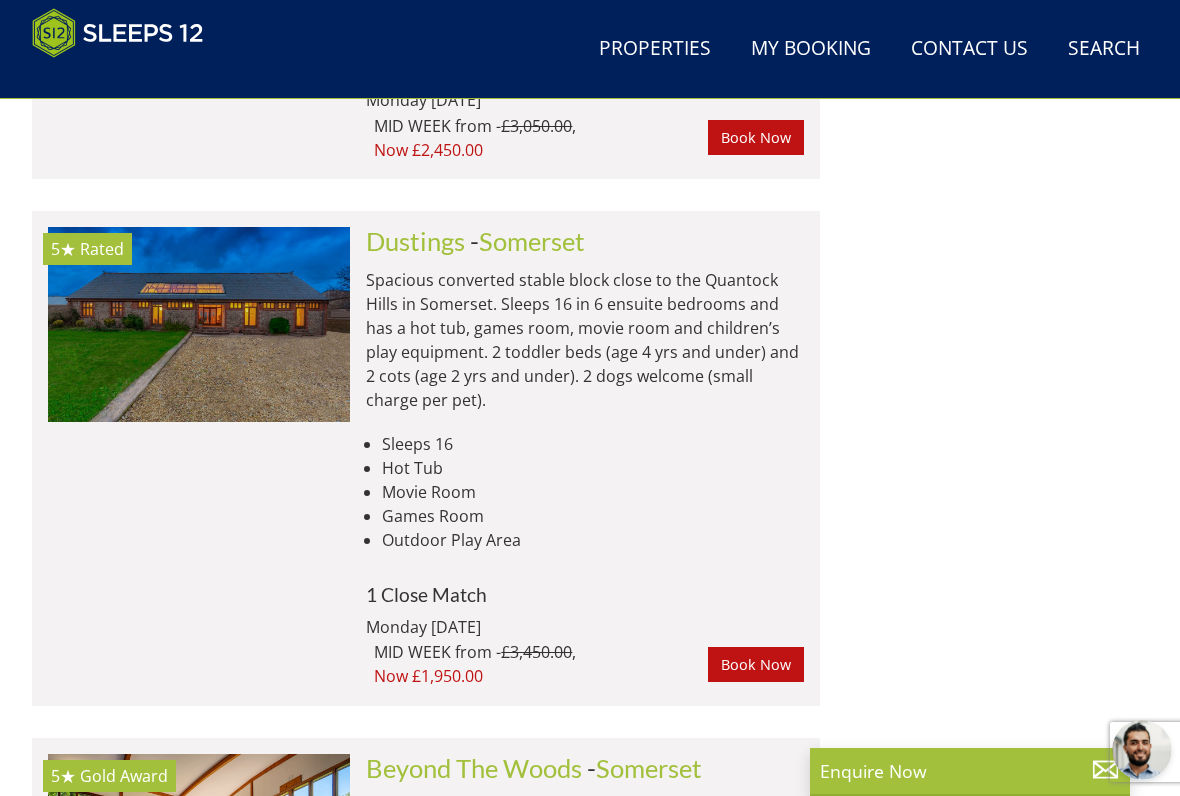 click at bounding box center [199, 324] 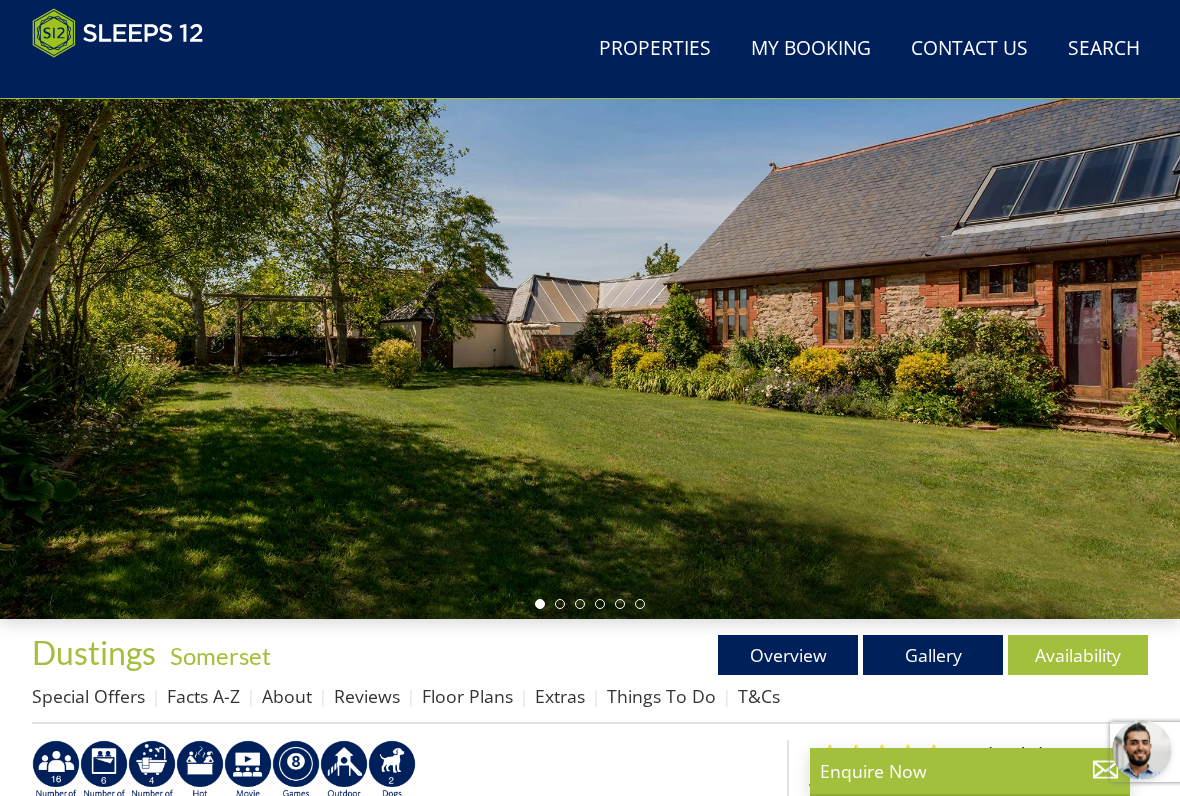scroll, scrollTop: 0, scrollLeft: 0, axis: both 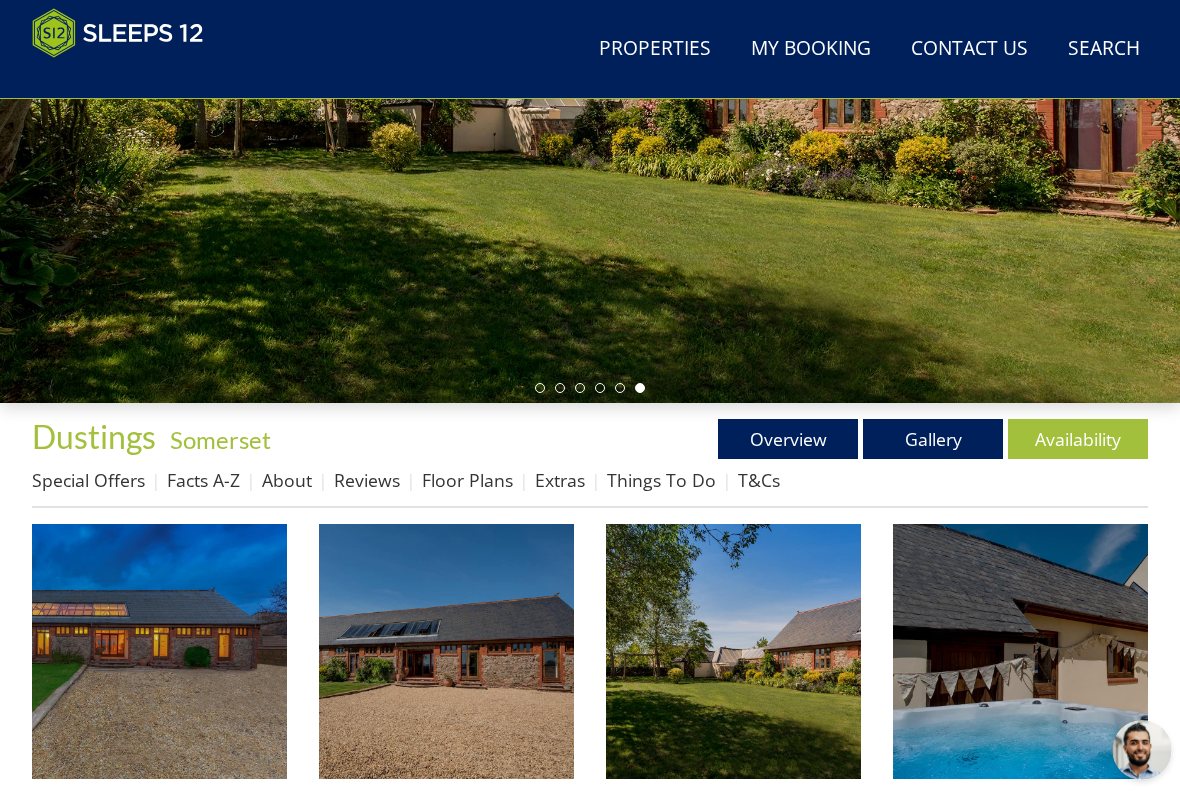 click at bounding box center (159, 651) 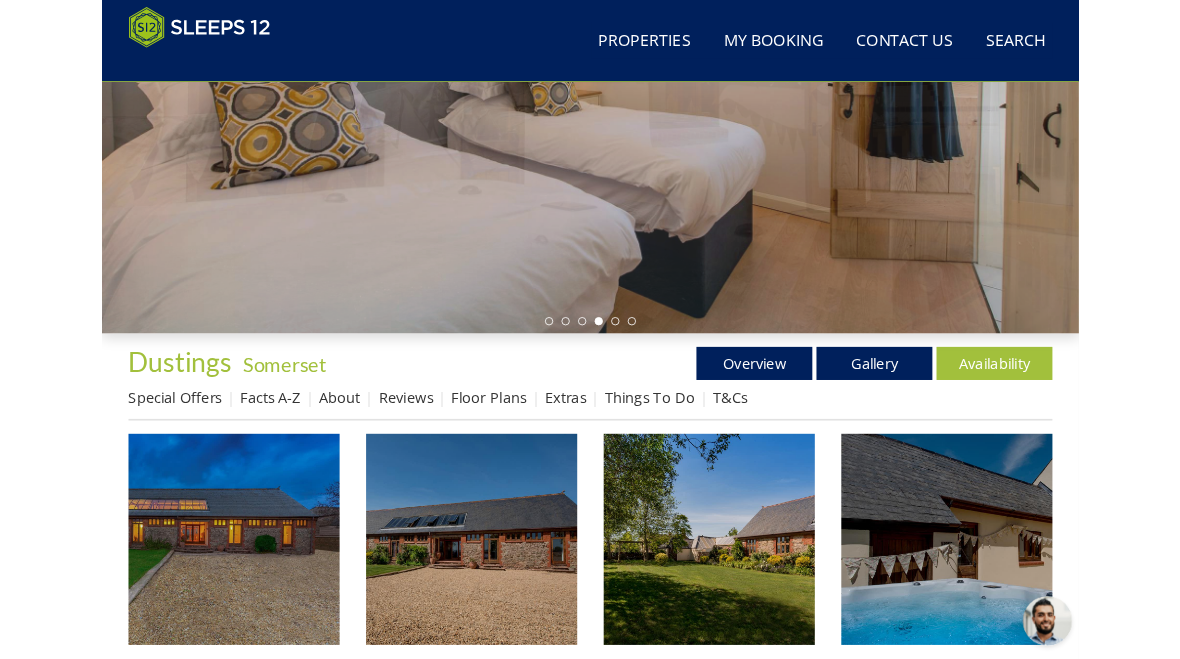 scroll, scrollTop: 0, scrollLeft: 0, axis: both 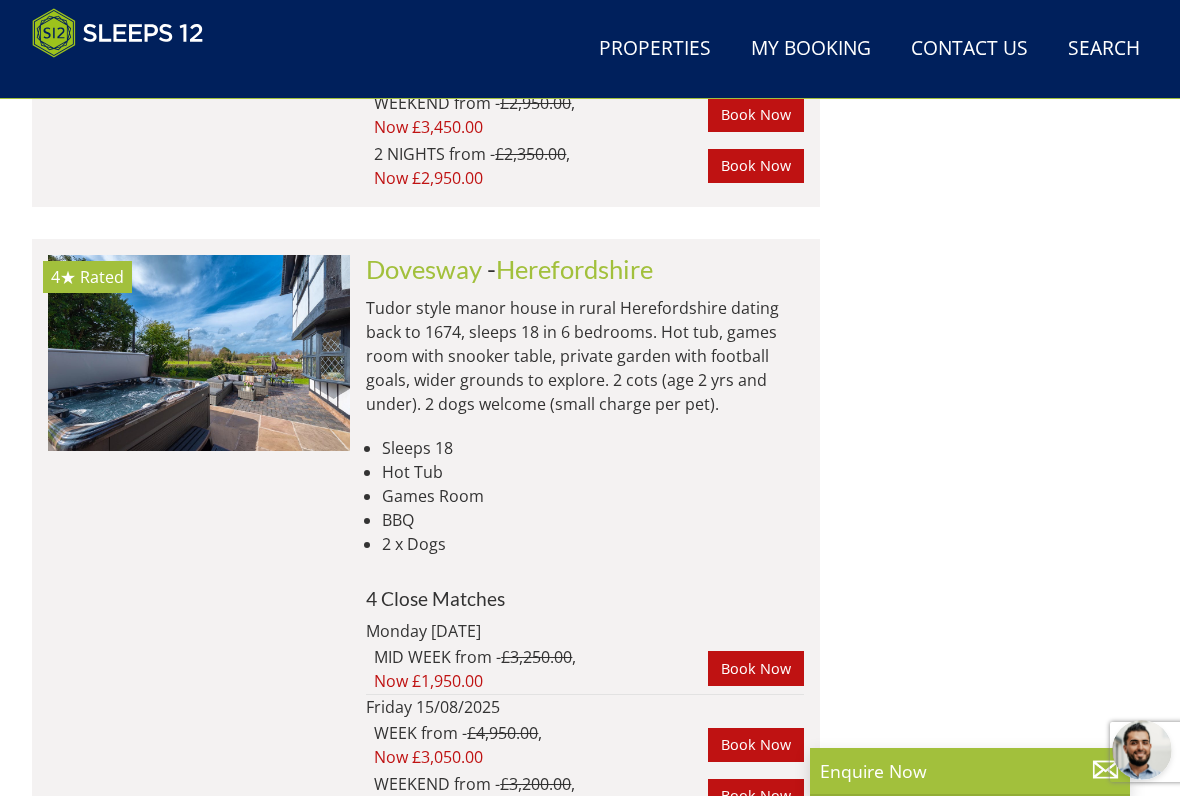click at bounding box center (199, 352) 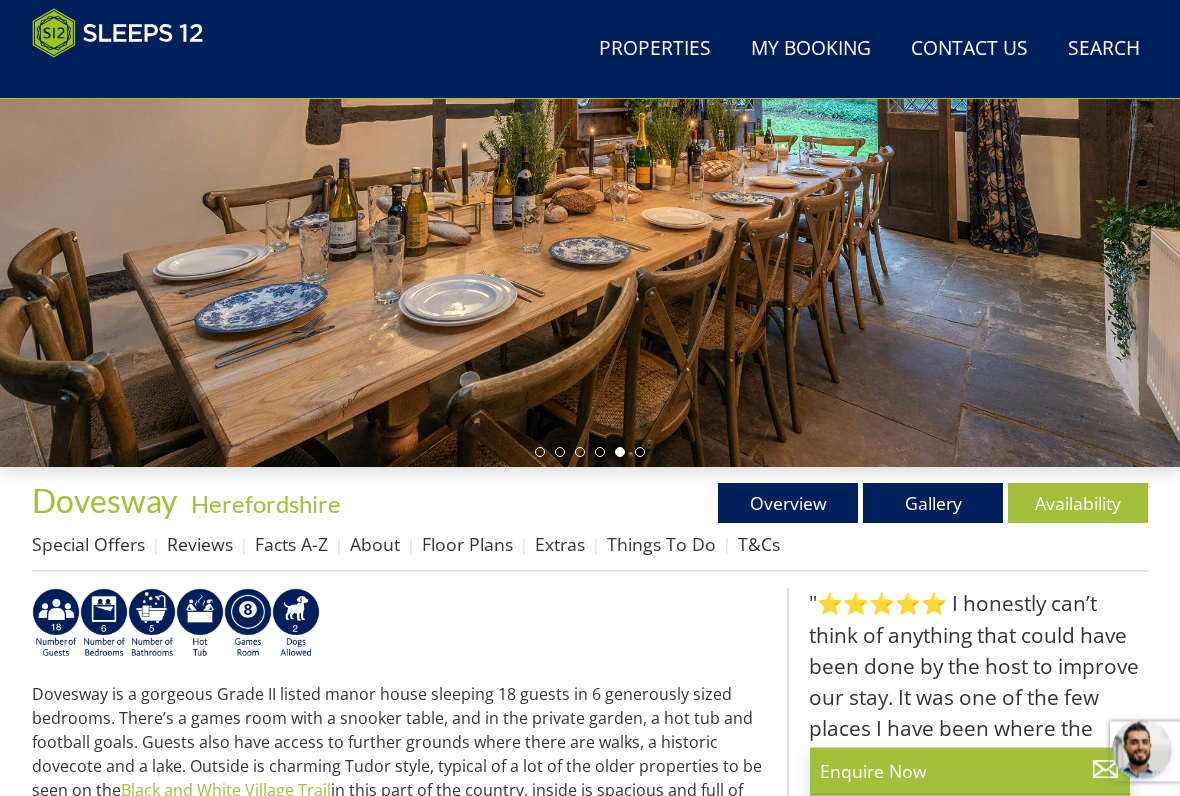 scroll, scrollTop: 337, scrollLeft: 0, axis: vertical 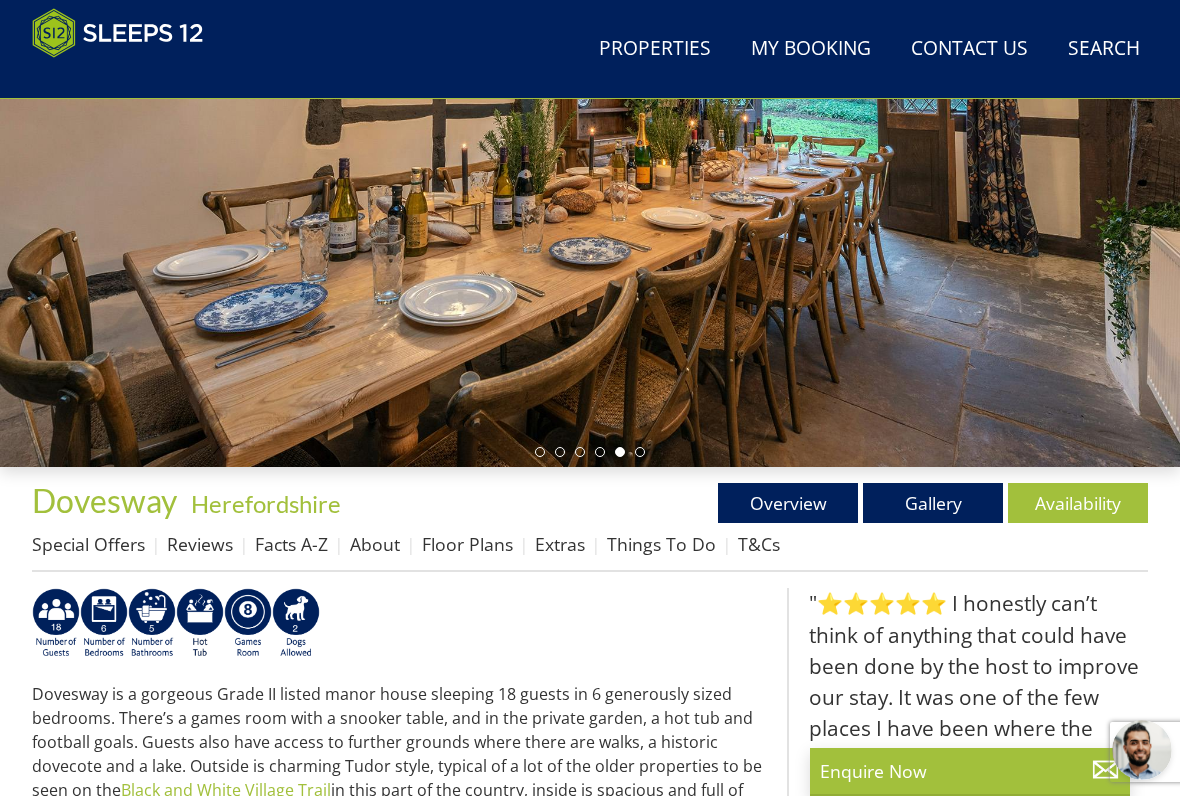 click on "Gallery" at bounding box center [933, 503] 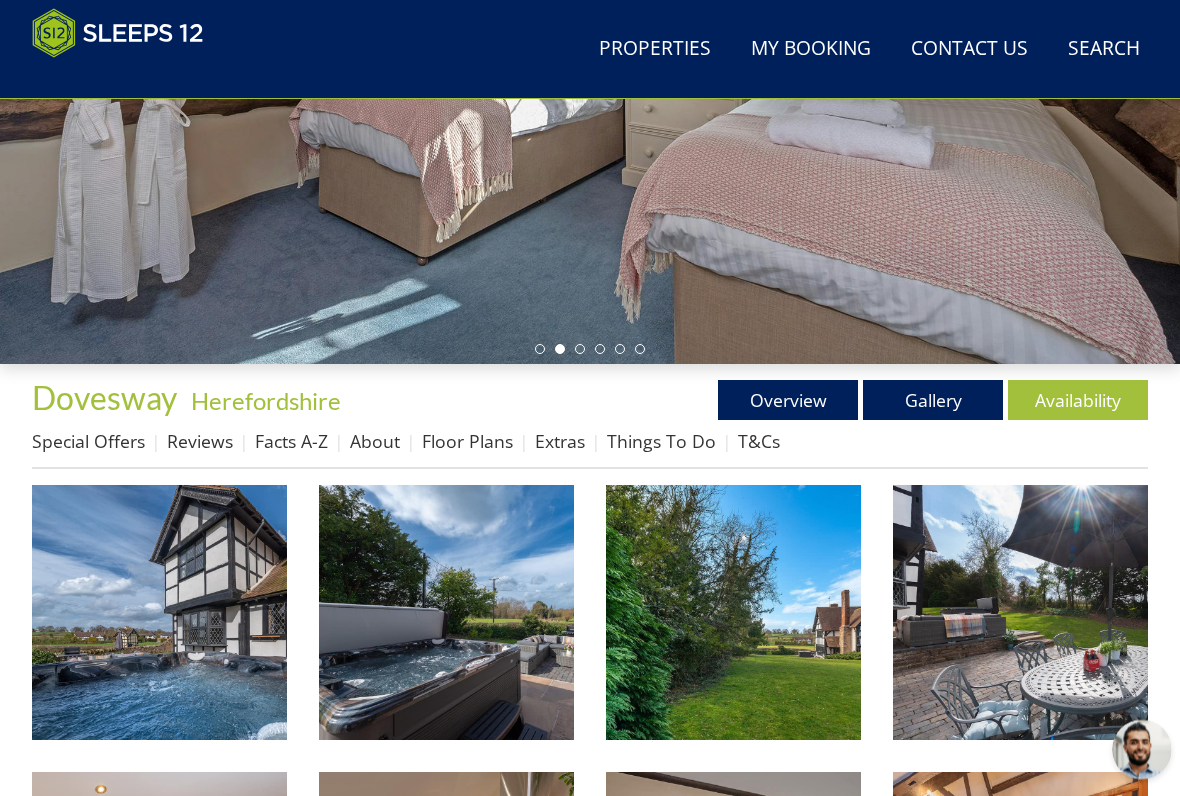scroll, scrollTop: 512, scrollLeft: 0, axis: vertical 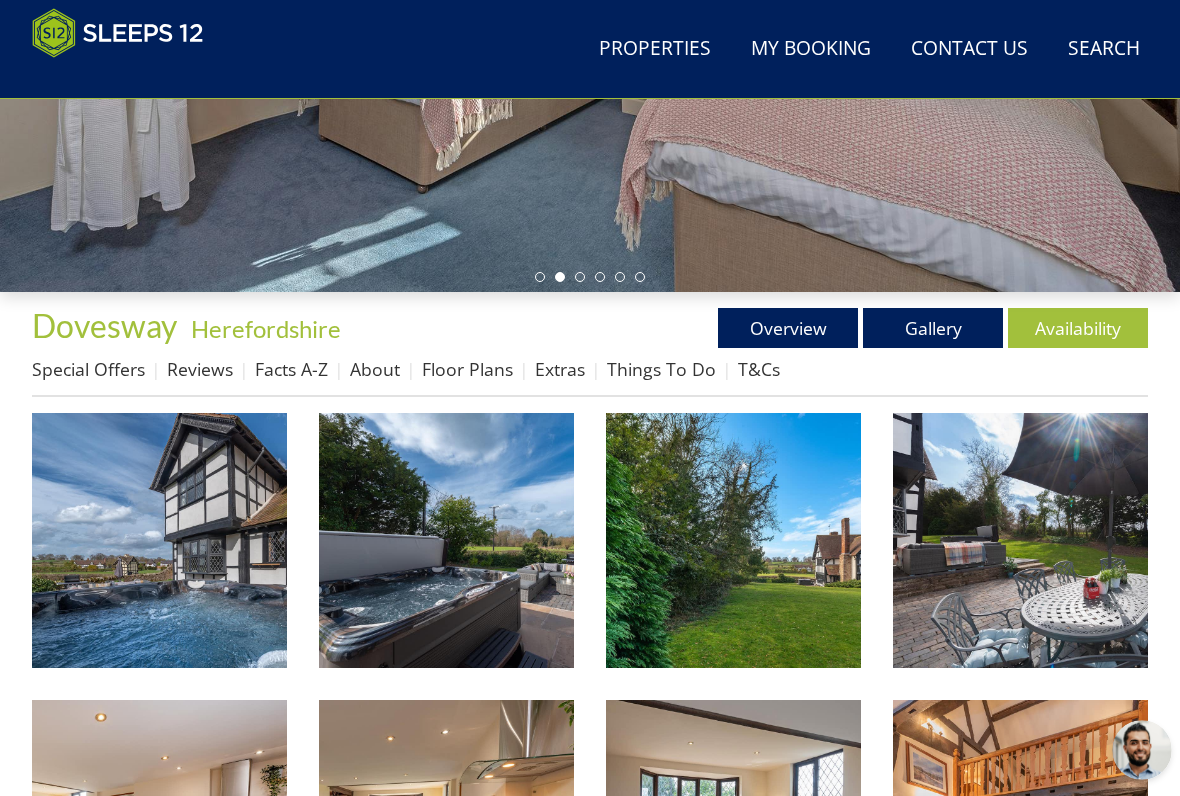click at bounding box center (159, 540) 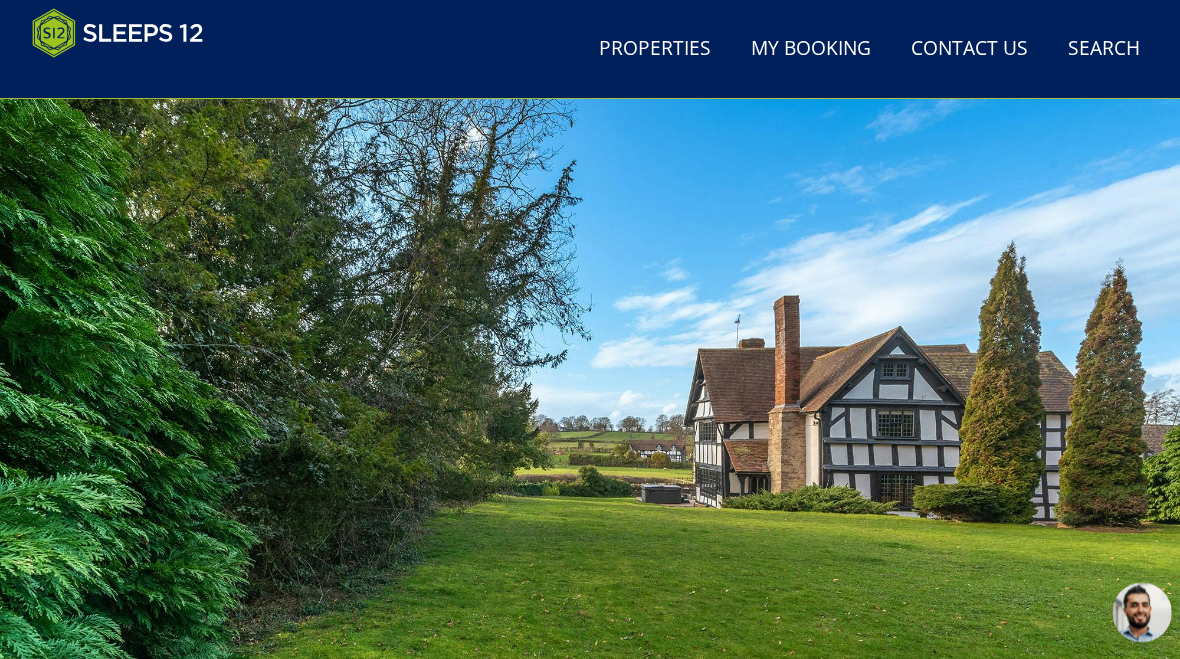 scroll, scrollTop: 0, scrollLeft: 0, axis: both 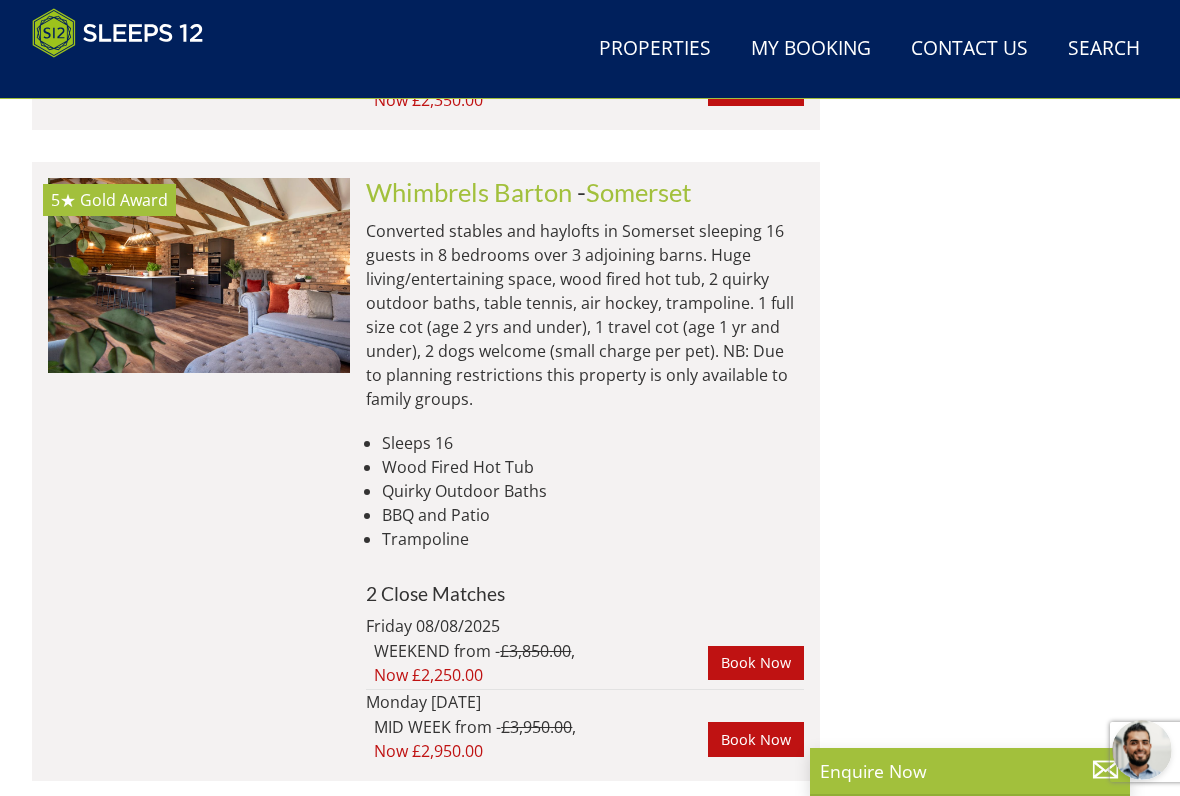 click at bounding box center (199, 275) 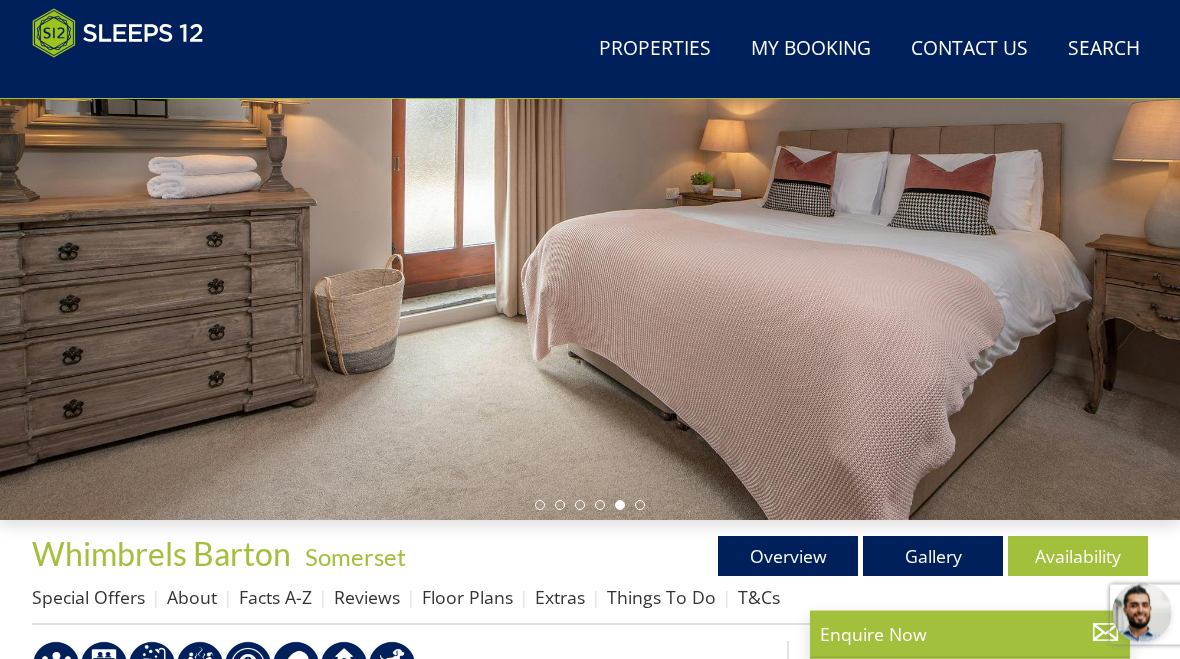 scroll, scrollTop: 0, scrollLeft: 0, axis: both 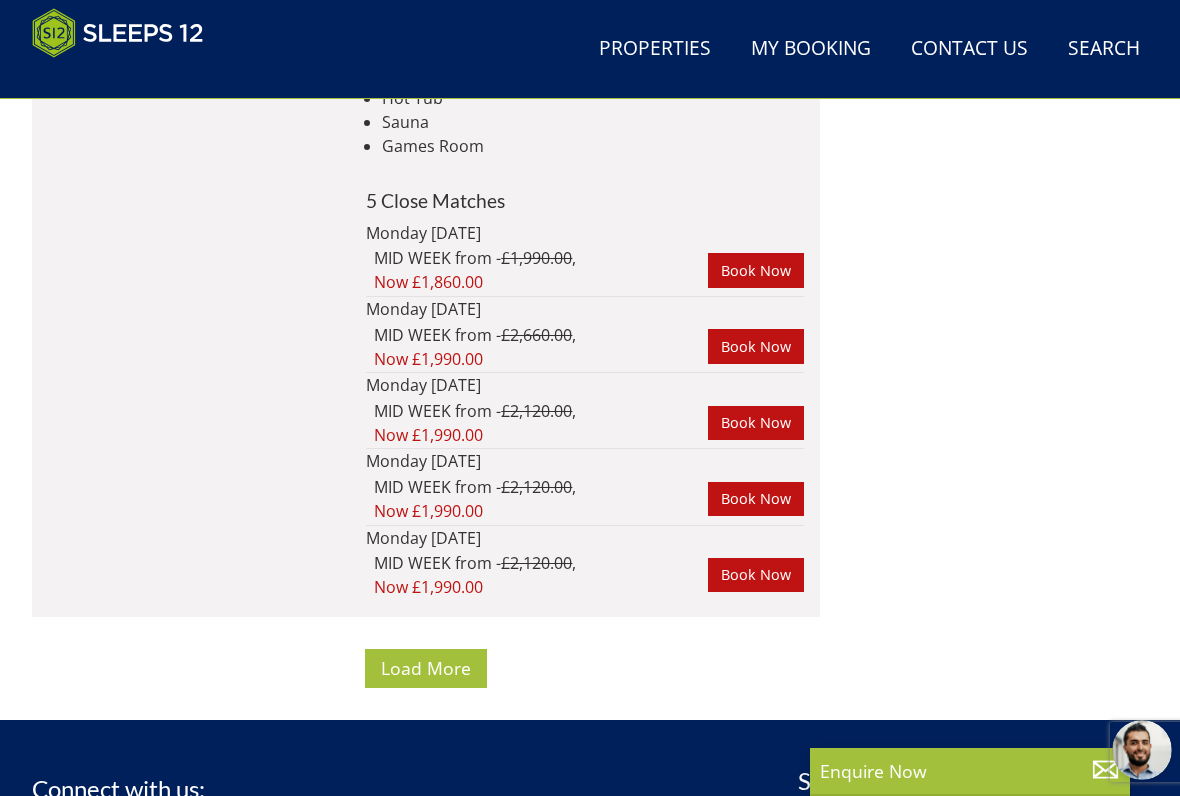 click on "Load More" at bounding box center [426, 668] 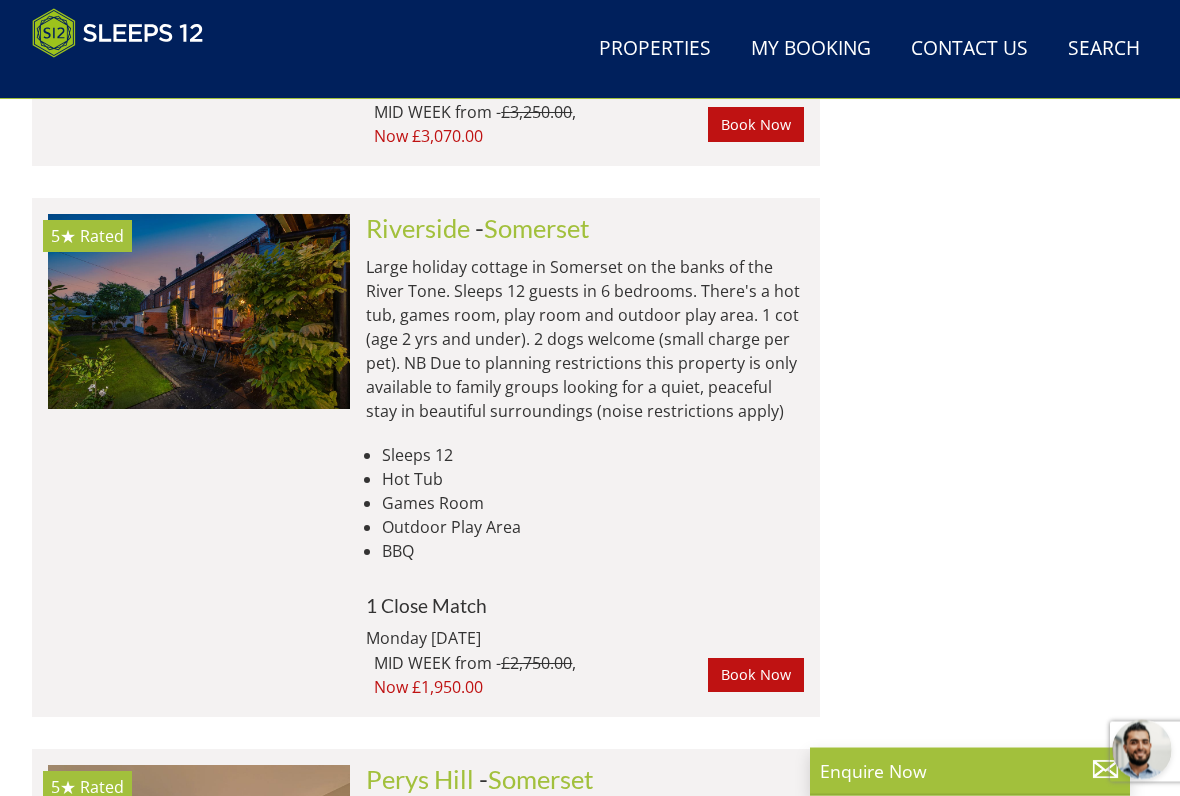 scroll, scrollTop: 16149, scrollLeft: 0, axis: vertical 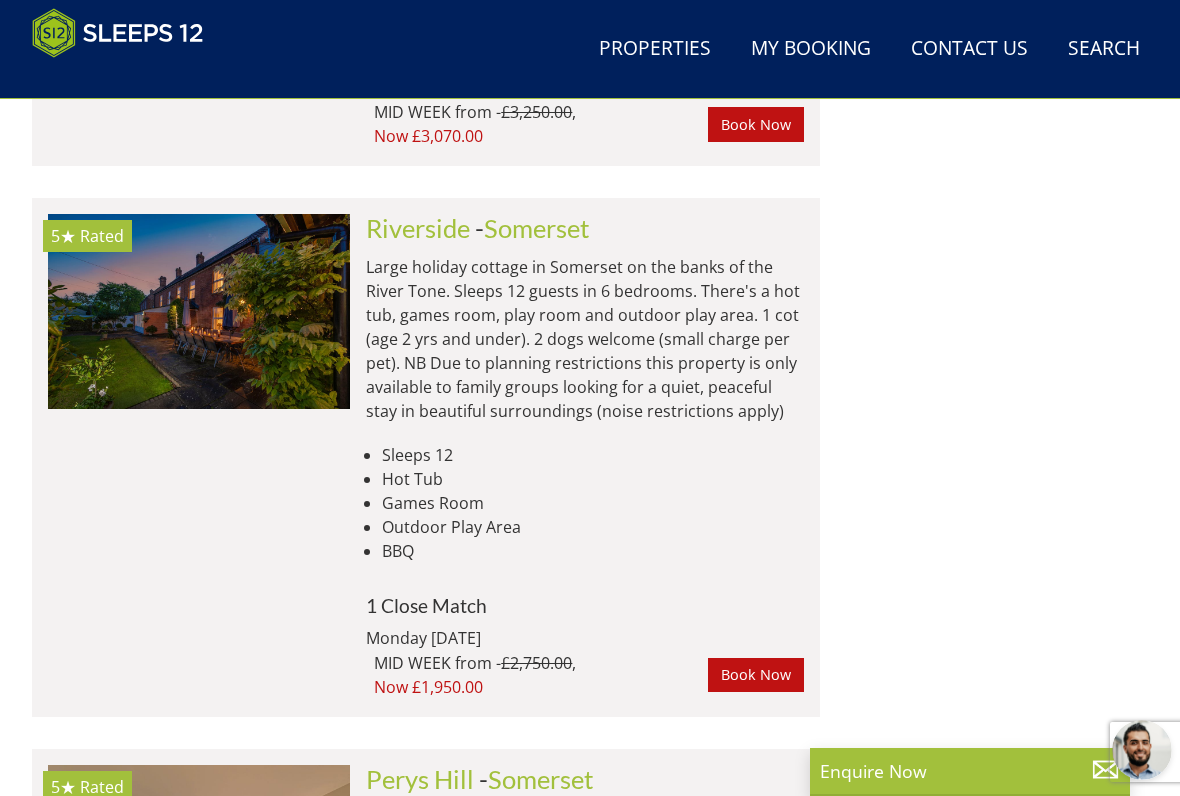 click at bounding box center (199, 311) 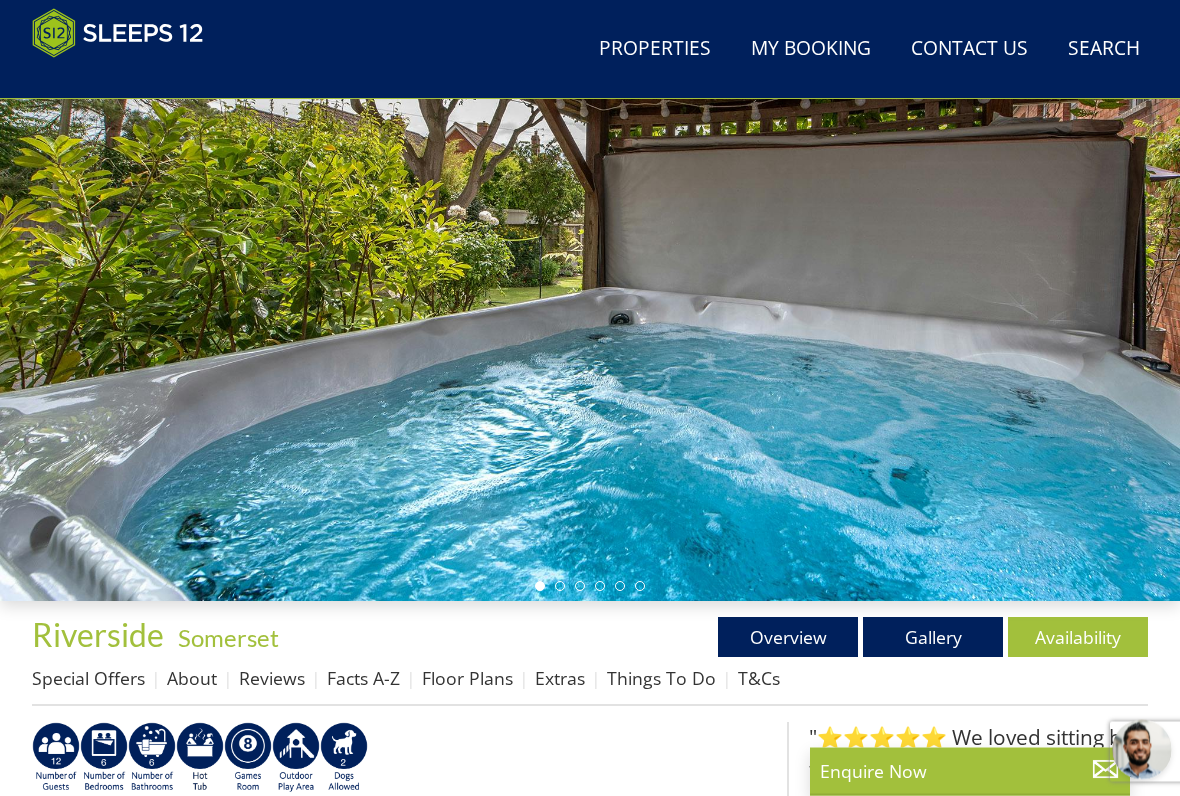 scroll, scrollTop: 203, scrollLeft: 0, axis: vertical 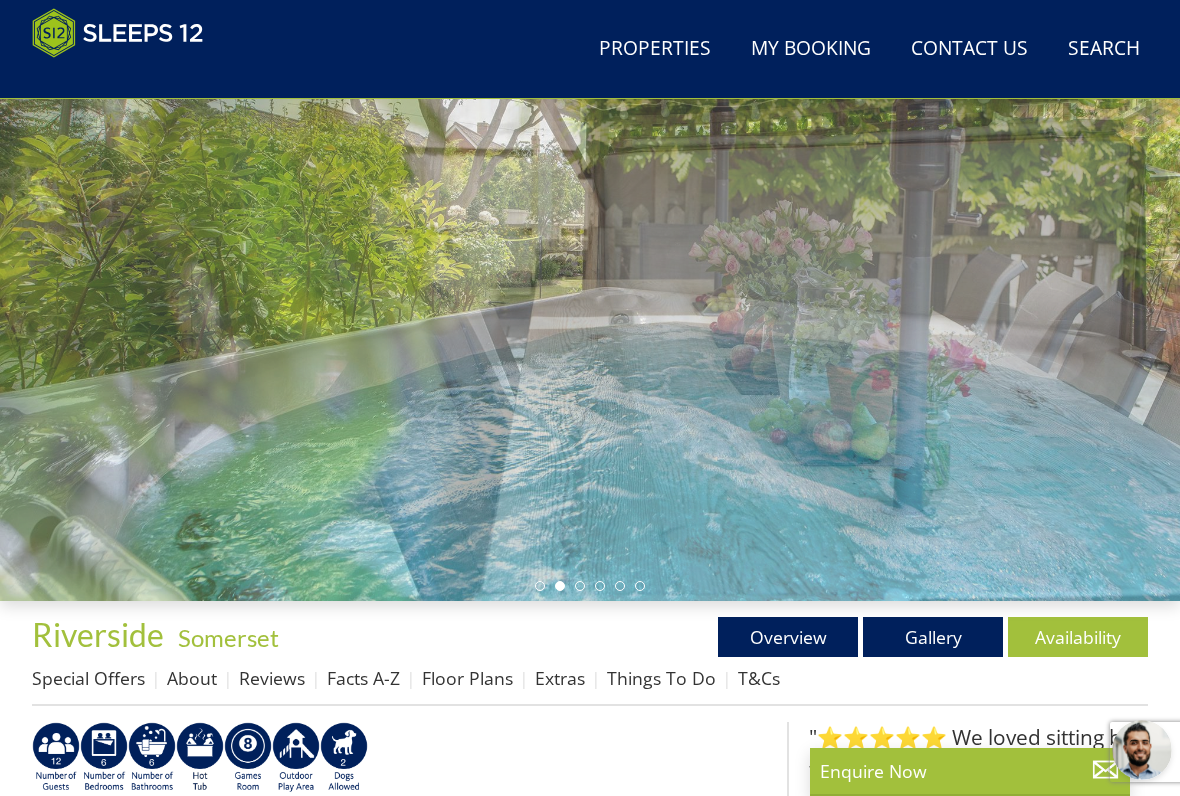 click on "Gallery" at bounding box center (933, 637) 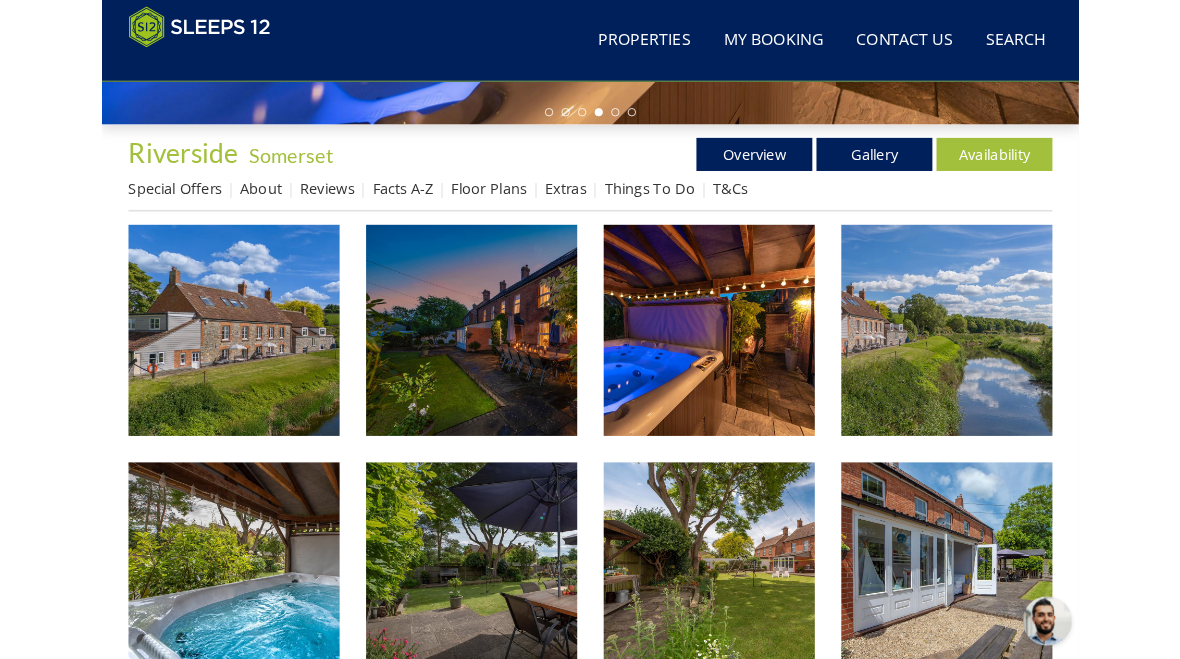 scroll, scrollTop: 745, scrollLeft: 0, axis: vertical 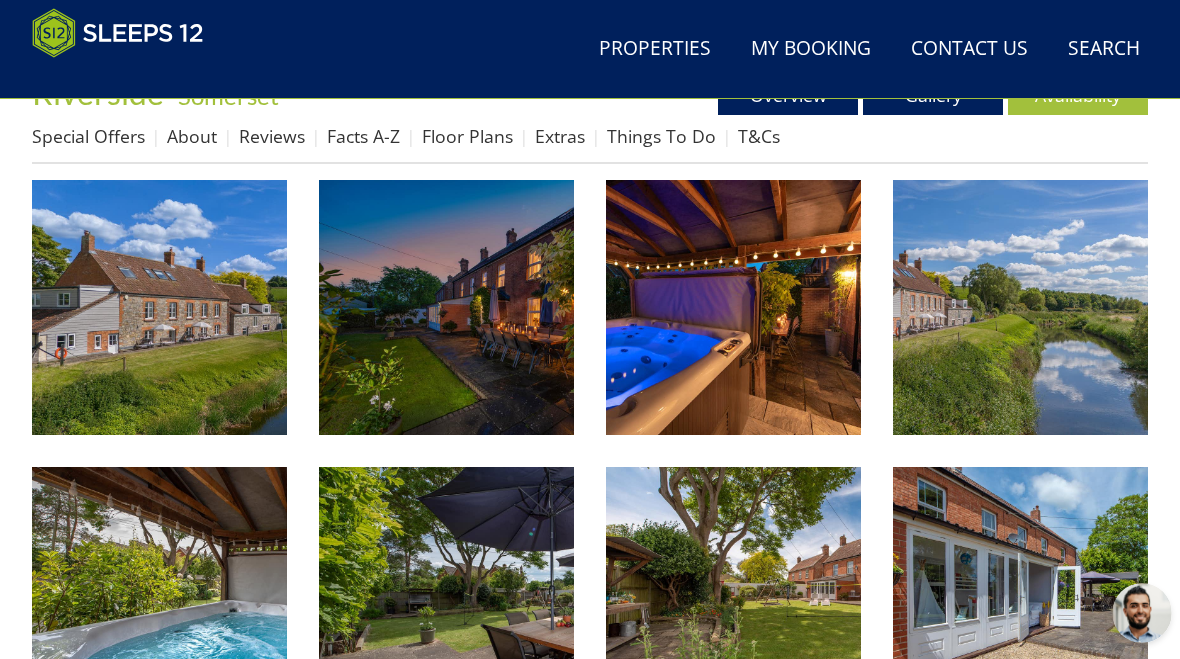 click at bounding box center [159, 307] 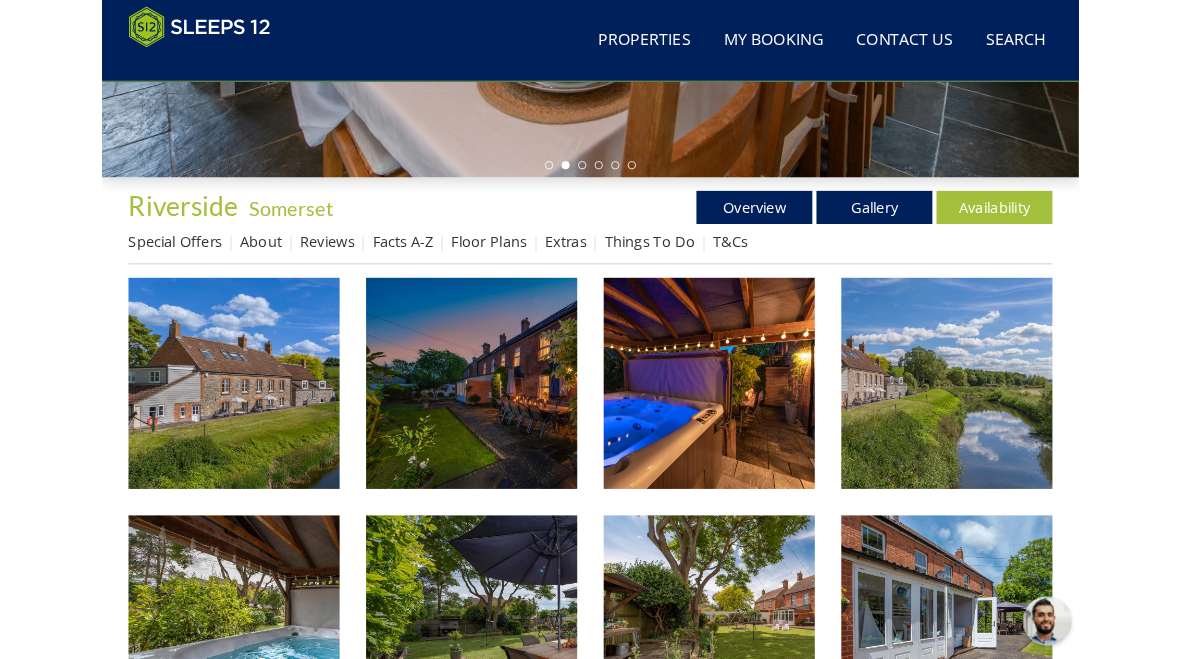 scroll, scrollTop: 588, scrollLeft: 0, axis: vertical 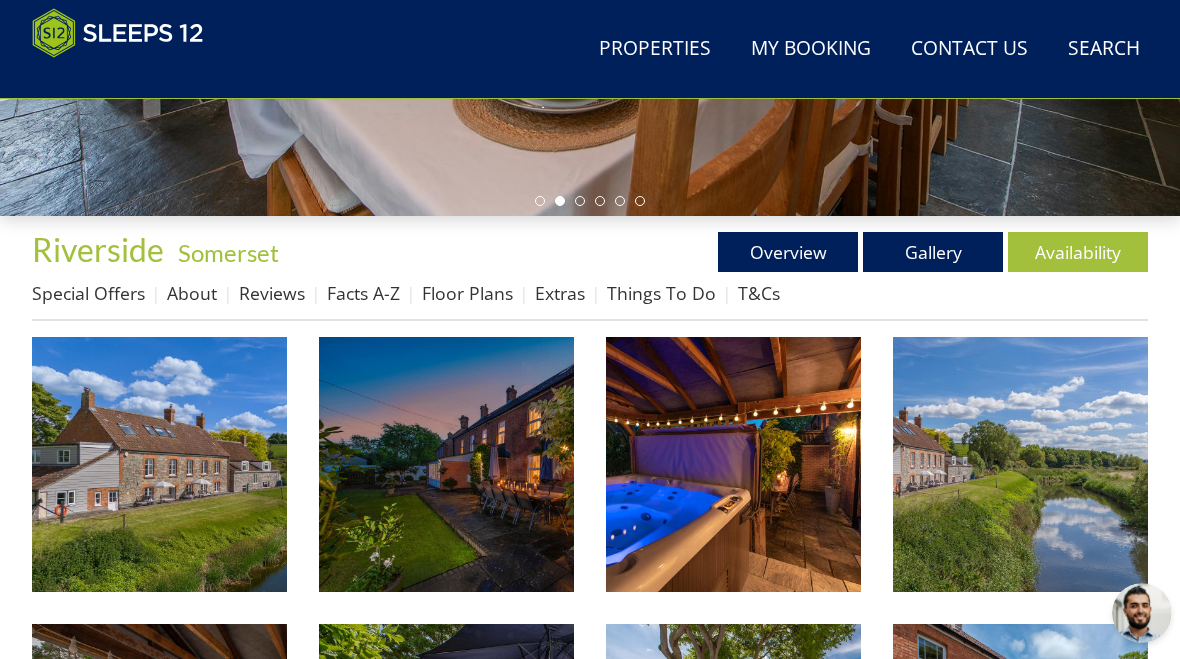 click on "Availability" at bounding box center [1078, 252] 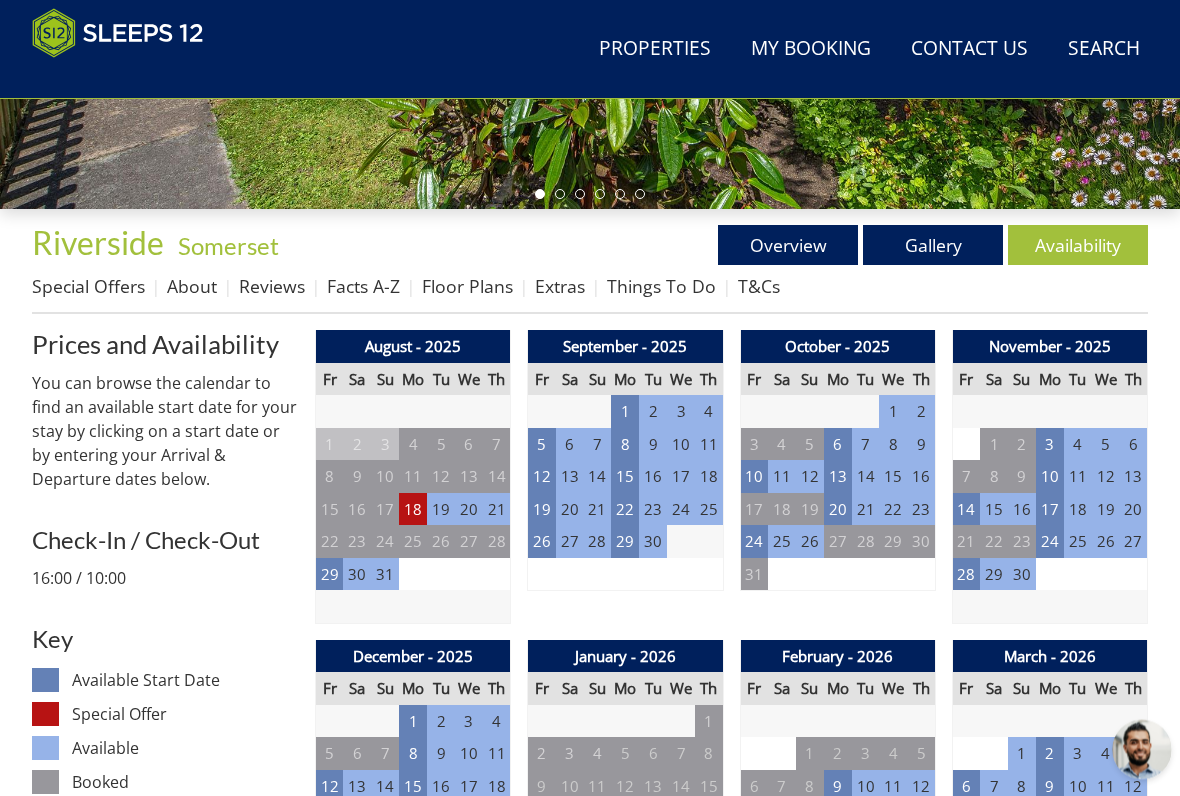 scroll, scrollTop: 595, scrollLeft: 0, axis: vertical 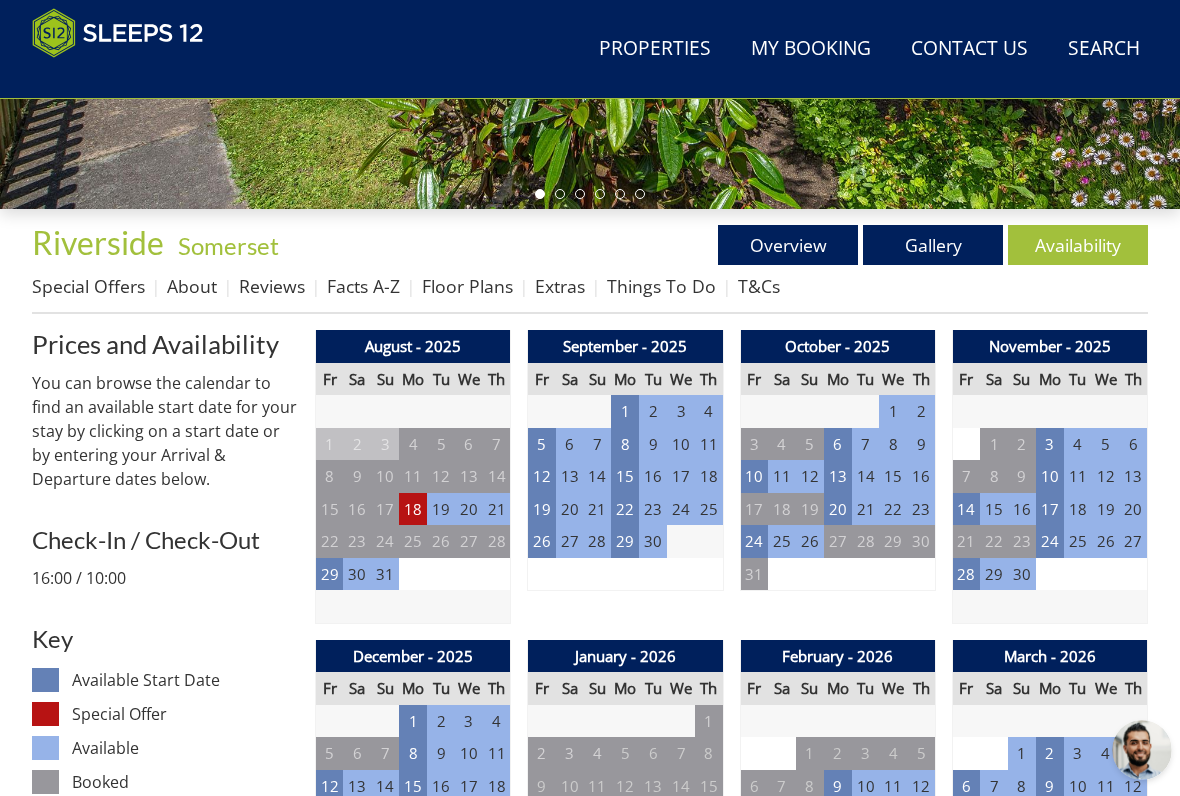 click on "18" at bounding box center (413, 509) 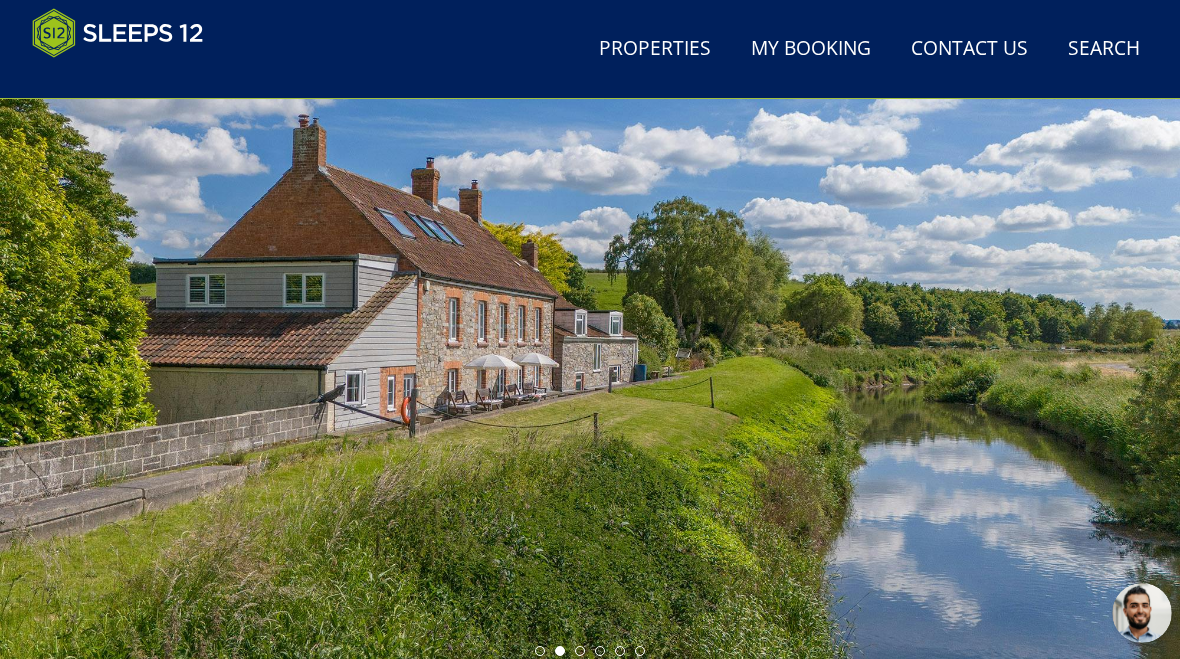 scroll, scrollTop: 137, scrollLeft: 0, axis: vertical 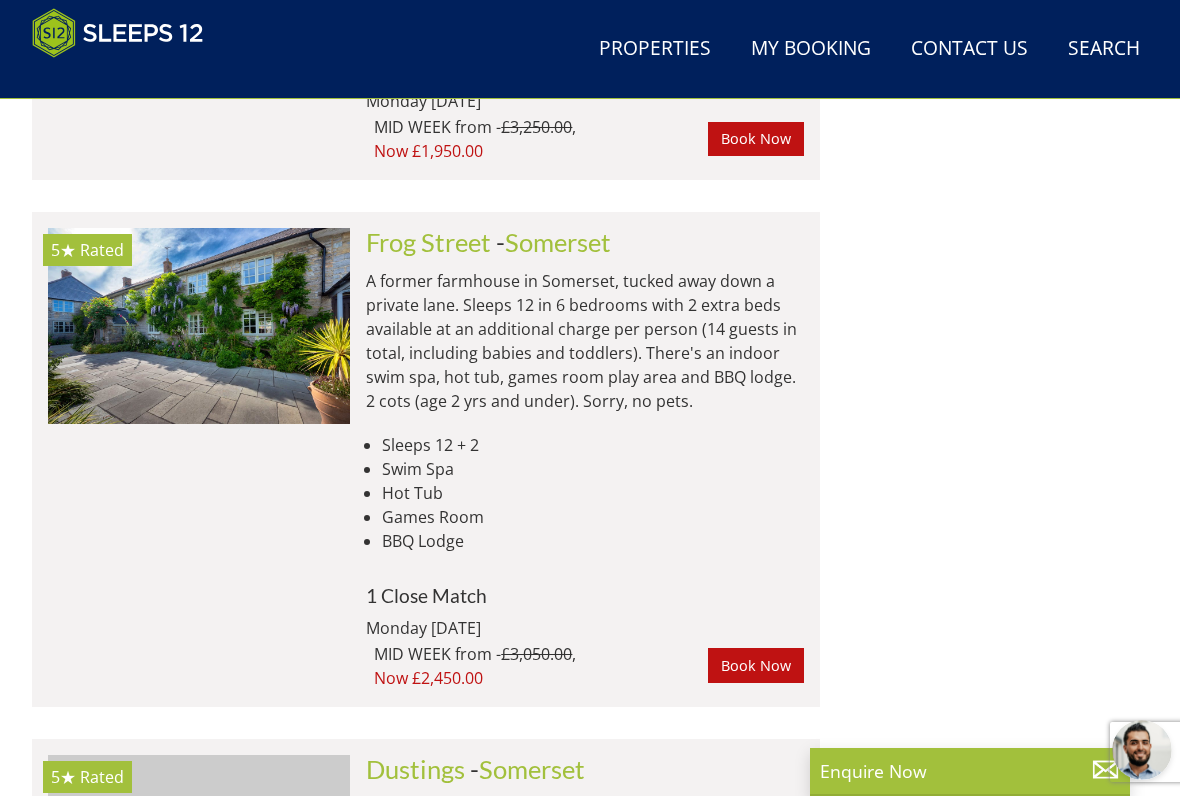 click at bounding box center (199, 325) 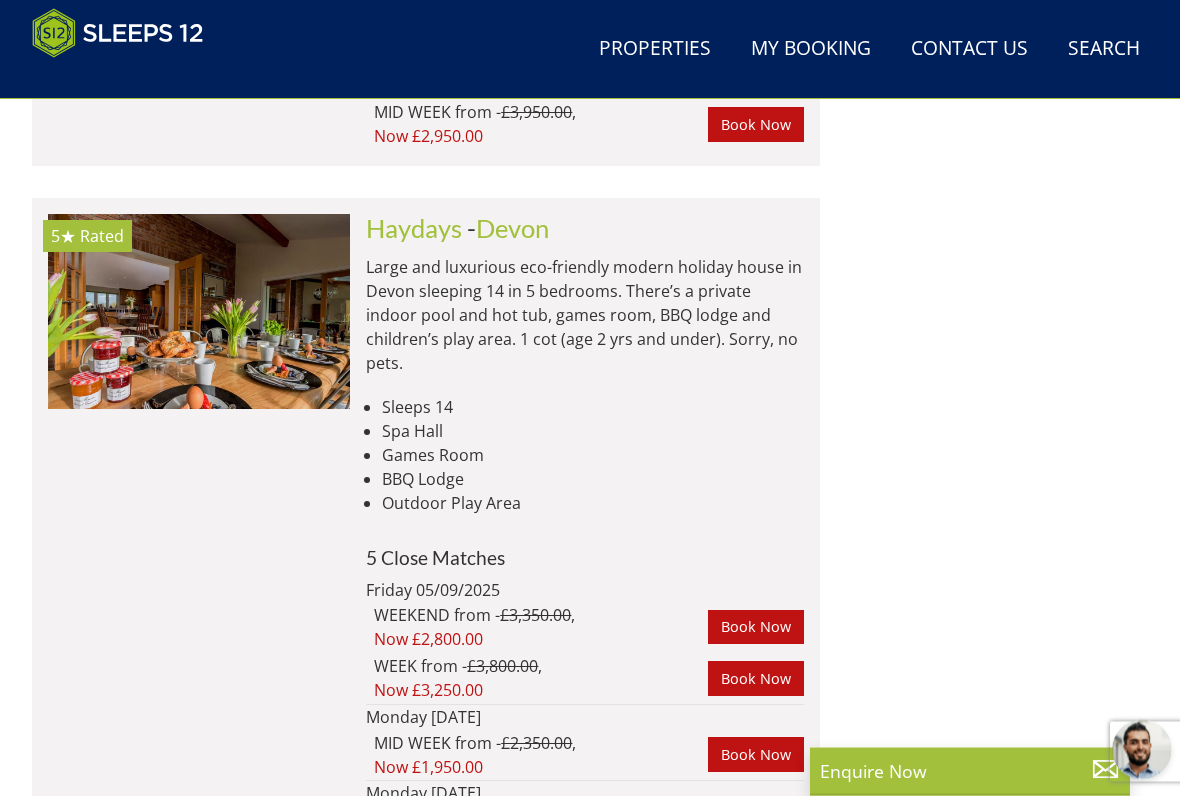 scroll, scrollTop: 10166, scrollLeft: 0, axis: vertical 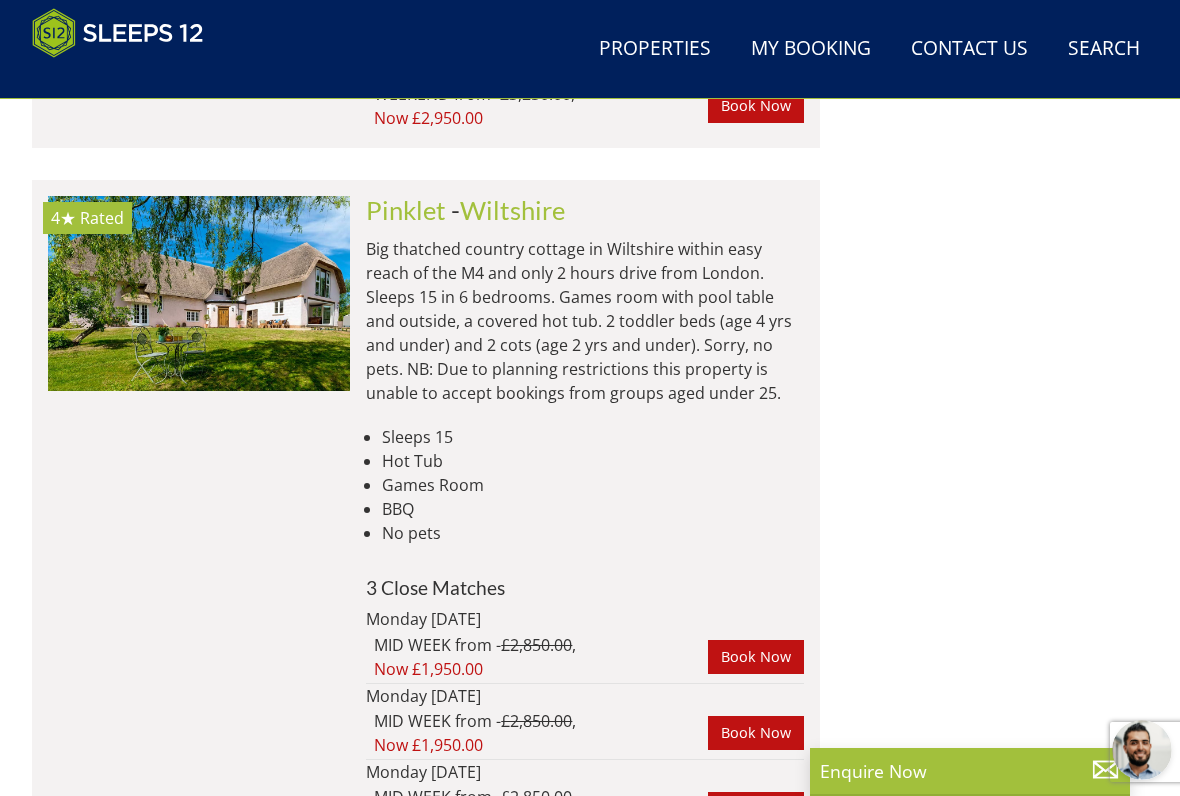 click at bounding box center (199, 293) 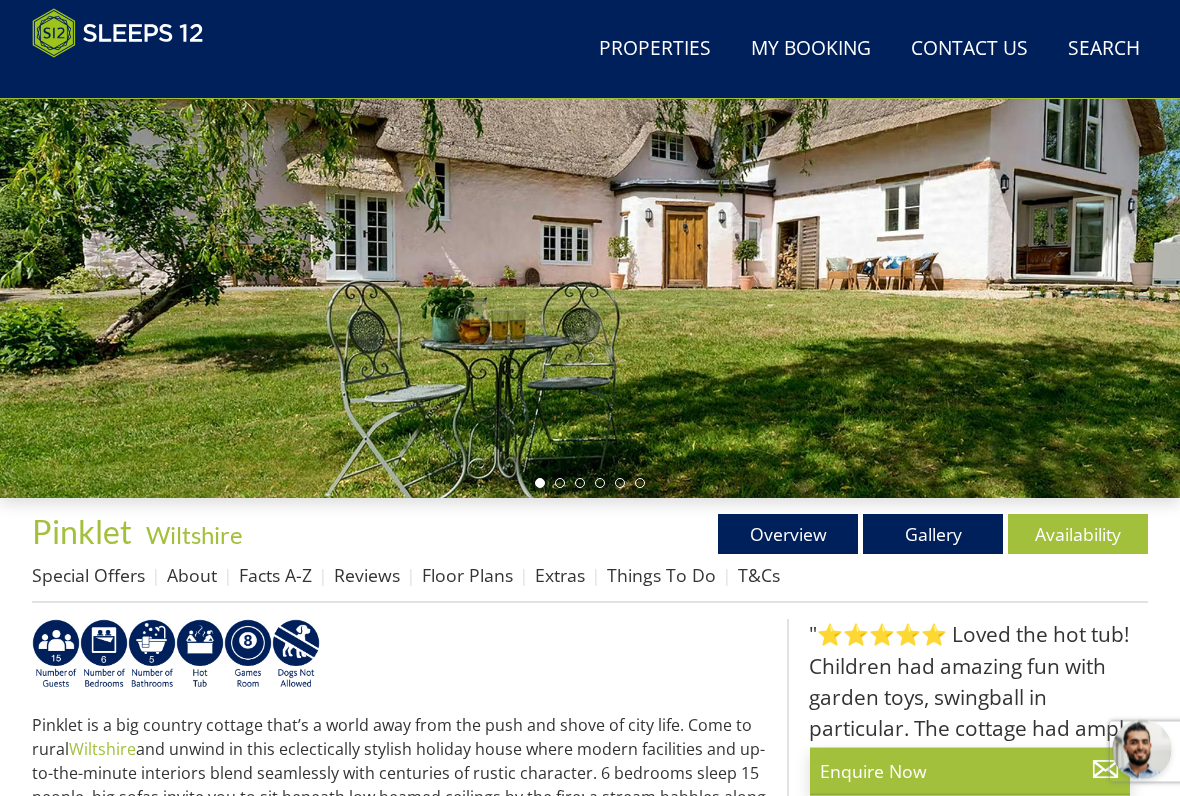 scroll, scrollTop: 306, scrollLeft: 0, axis: vertical 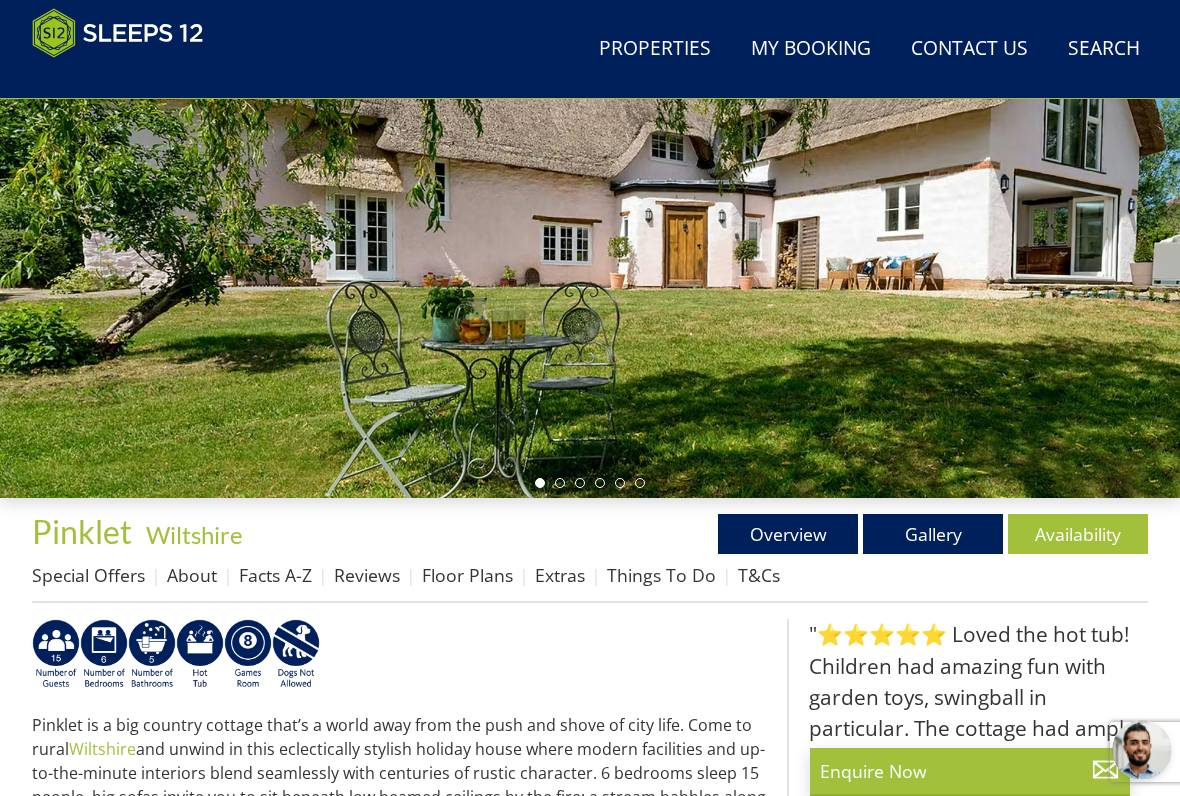 click on "Gallery" at bounding box center (933, 534) 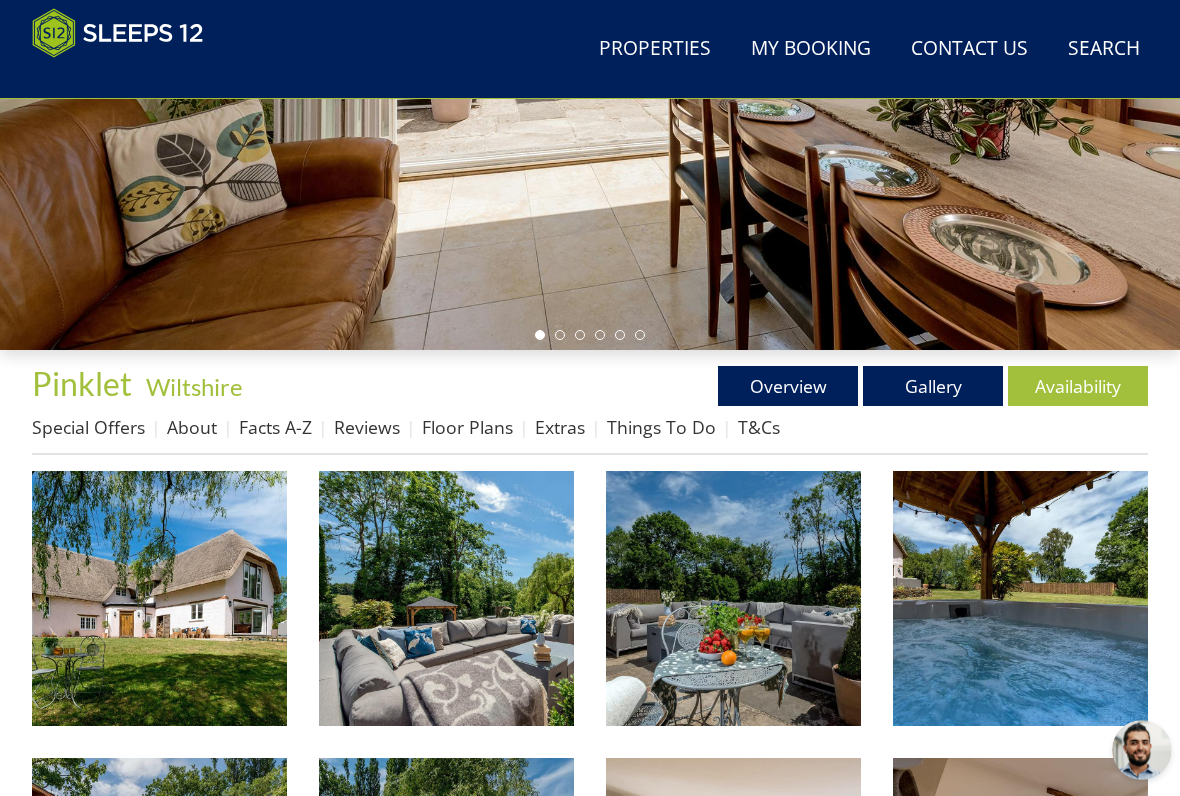 scroll, scrollTop: 464, scrollLeft: 0, axis: vertical 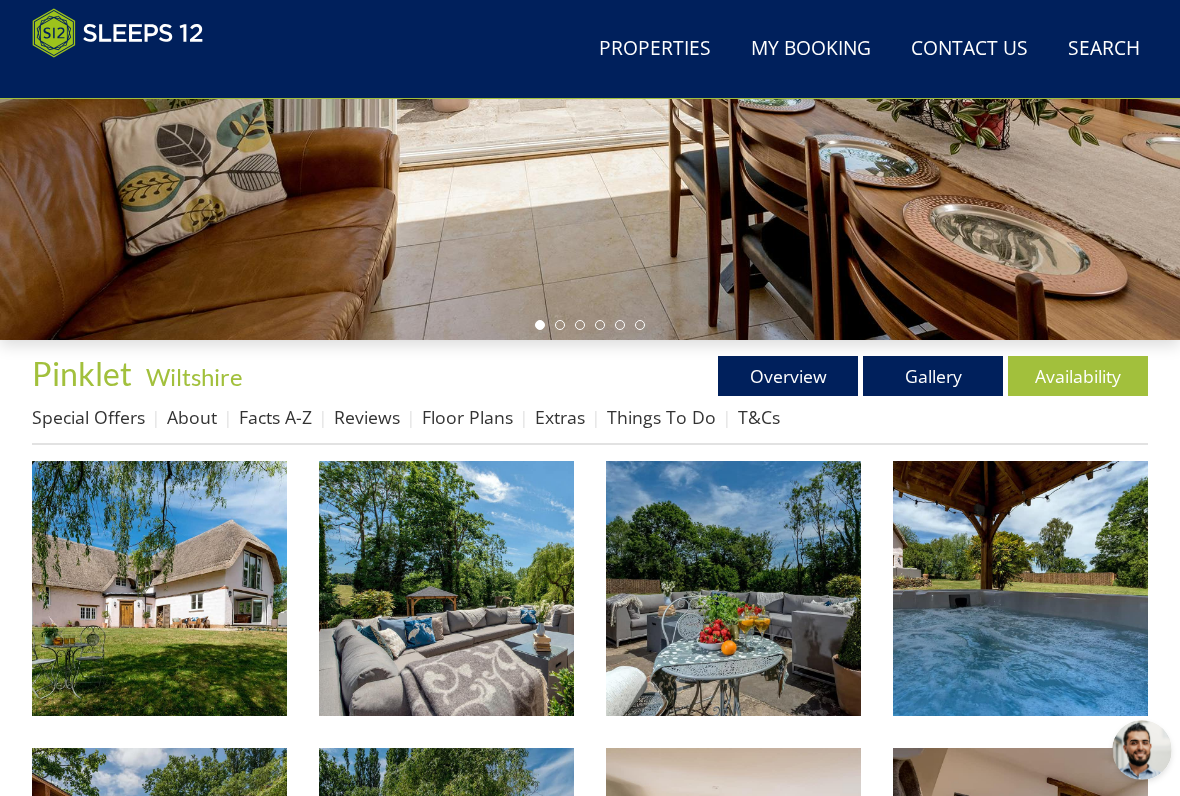 click at bounding box center [159, 588] 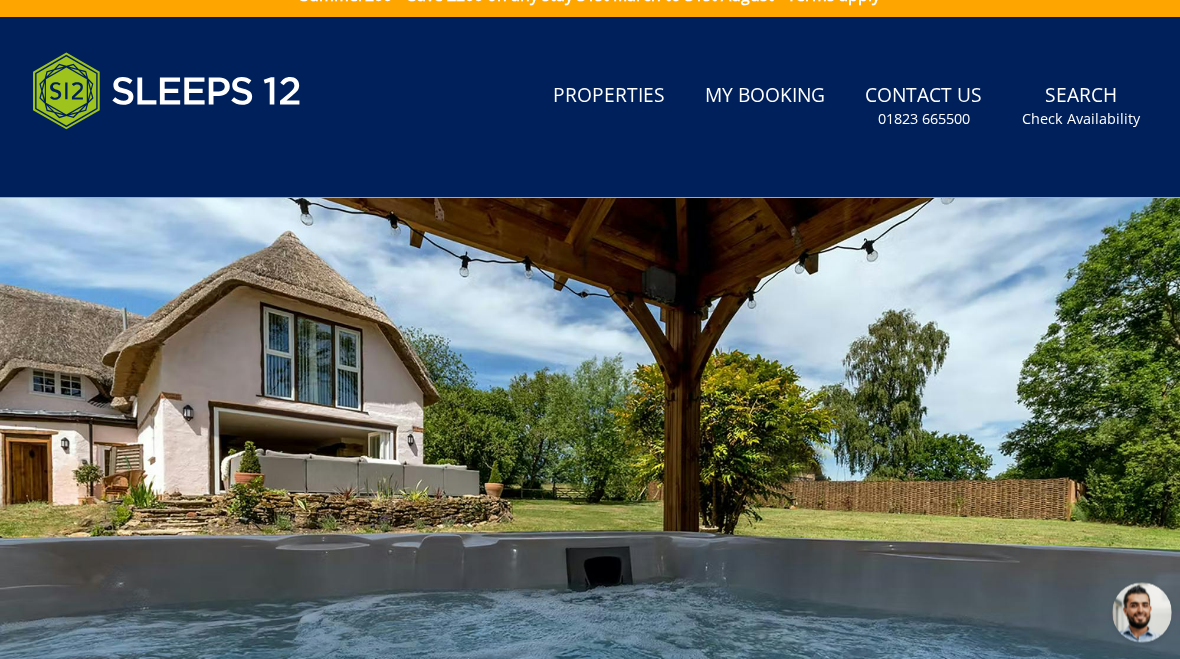 scroll, scrollTop: 0, scrollLeft: 0, axis: both 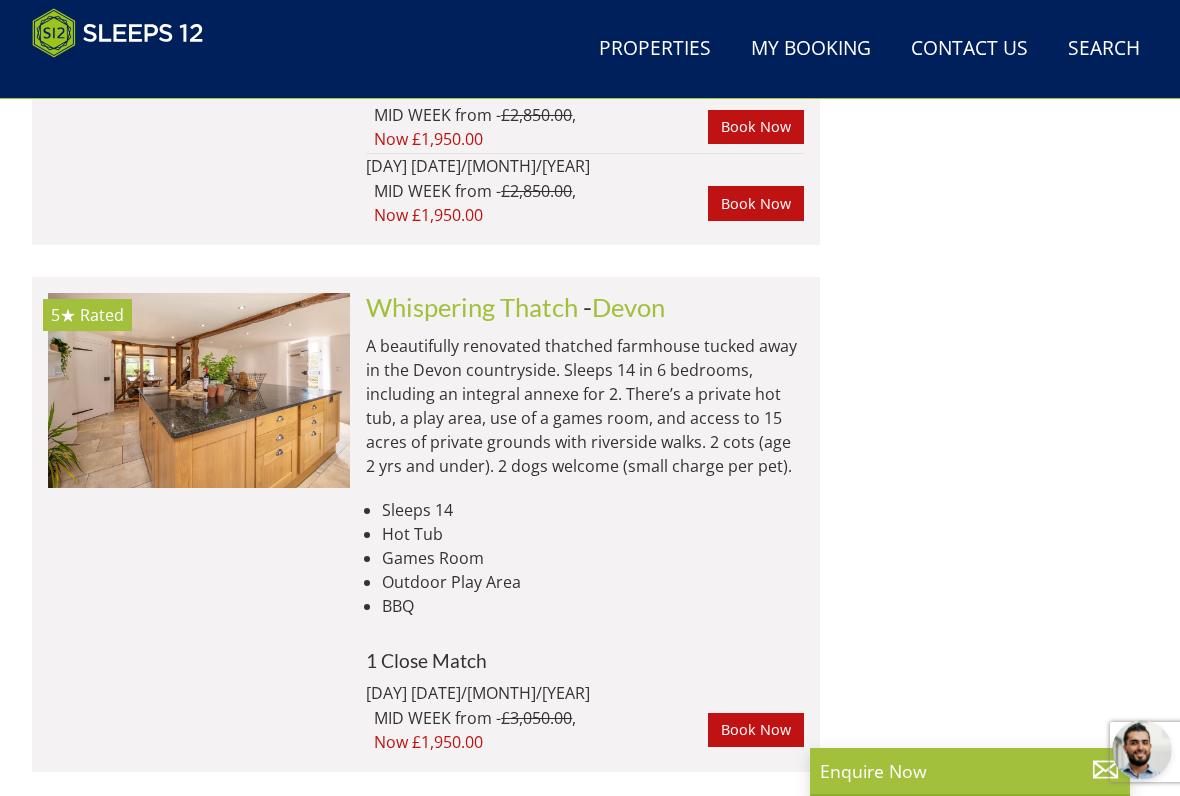 click at bounding box center (199, 390) 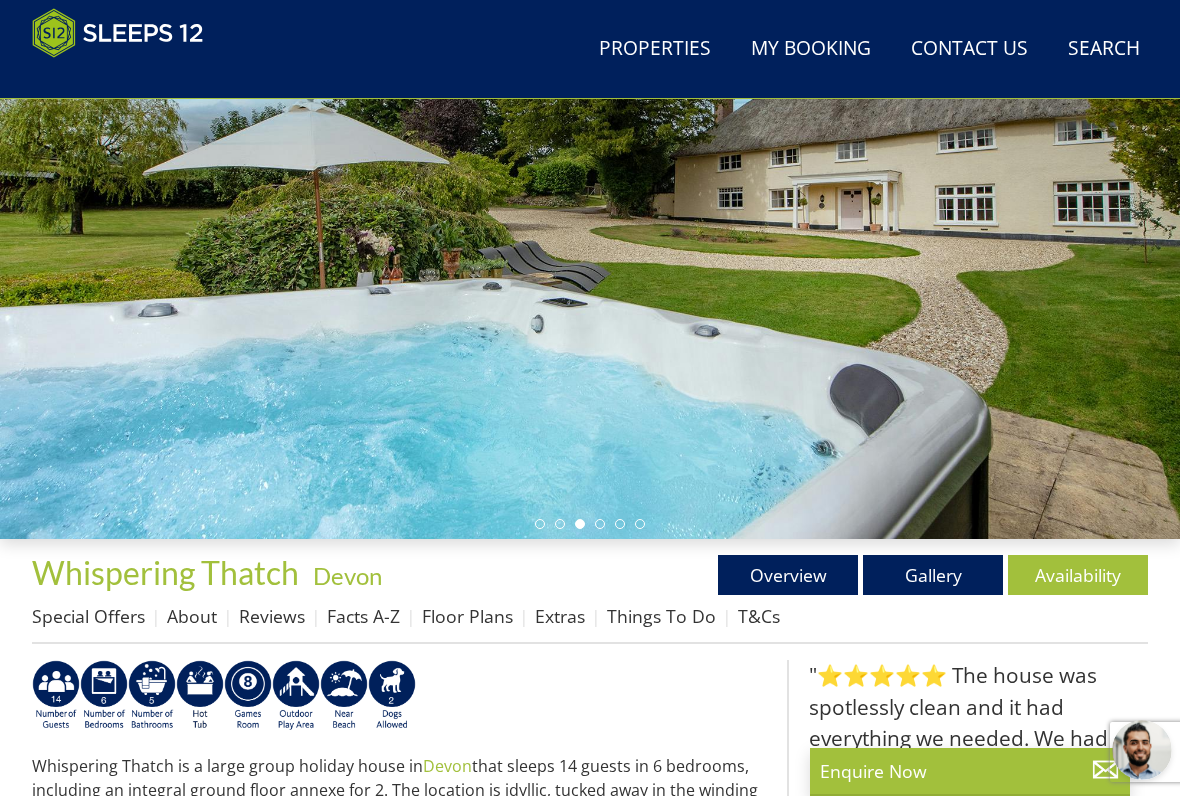 scroll, scrollTop: 276, scrollLeft: 0, axis: vertical 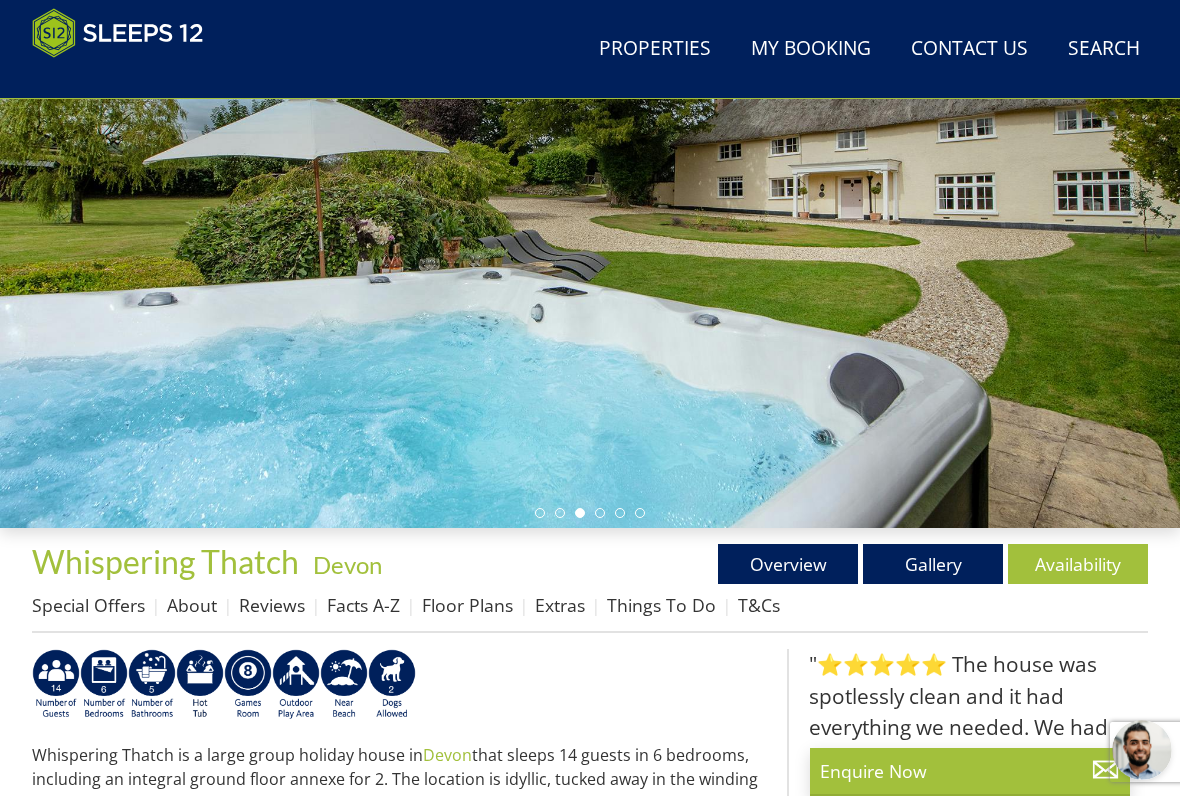 click on "Gallery" at bounding box center [933, 564] 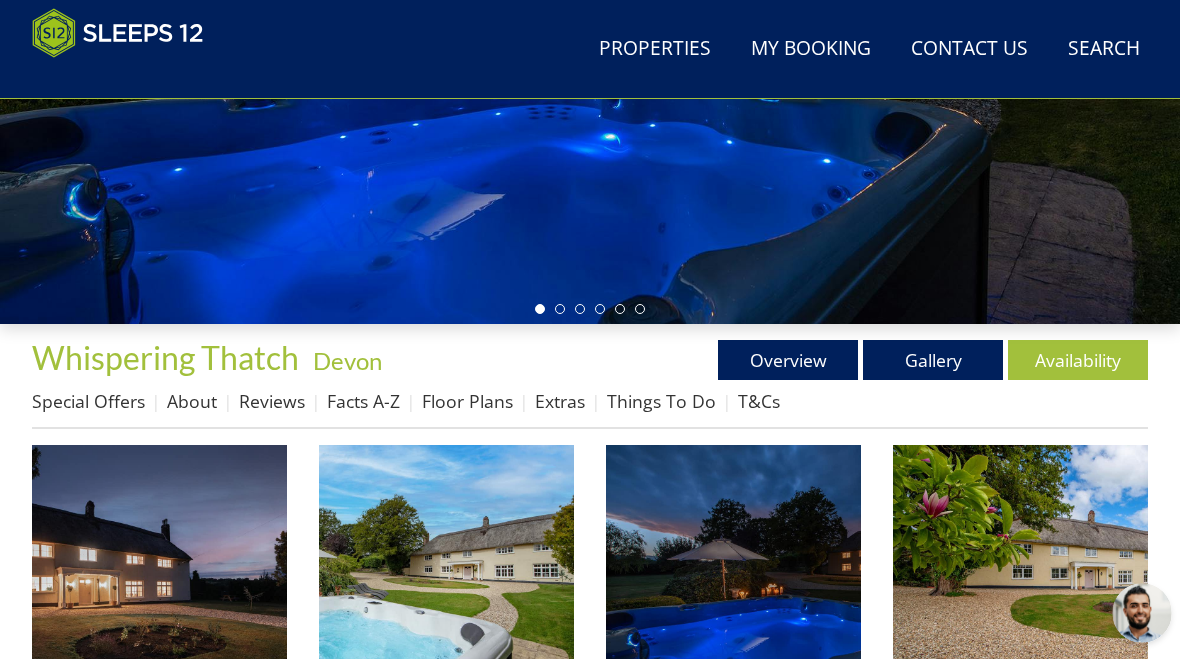 scroll, scrollTop: 0, scrollLeft: 0, axis: both 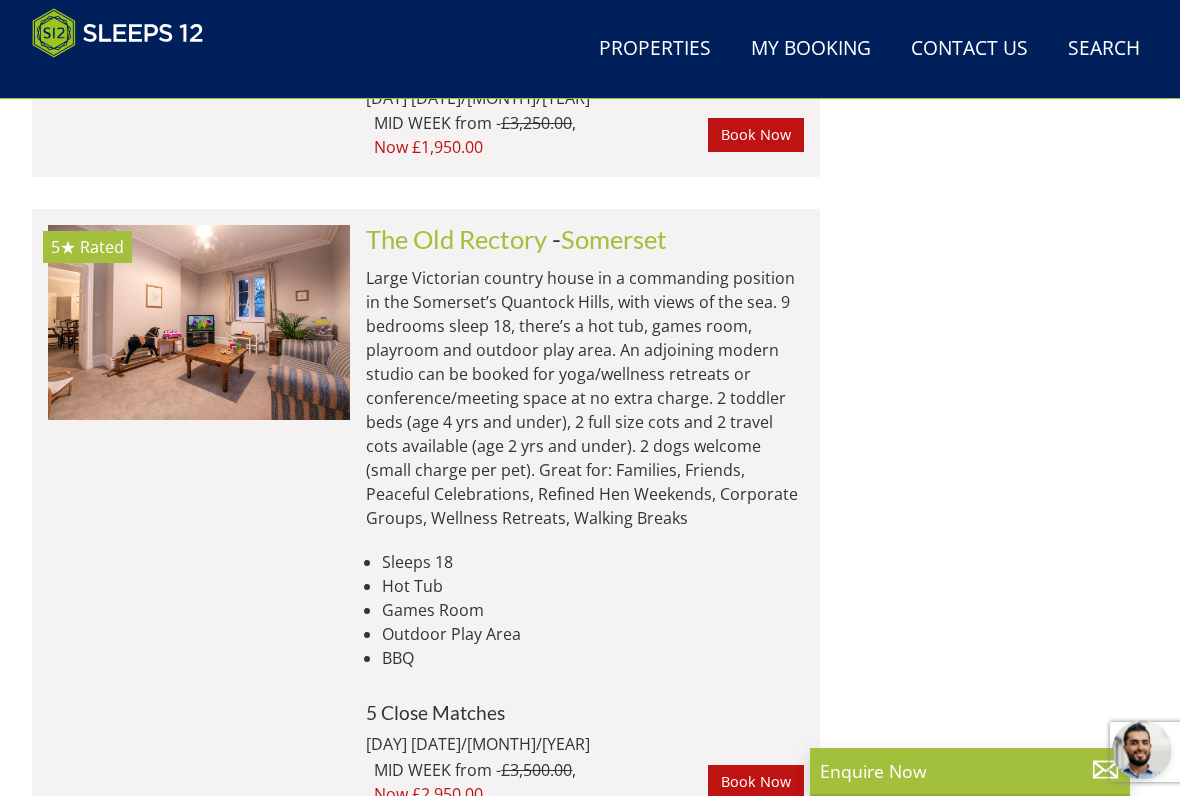 click at bounding box center (199, 322) 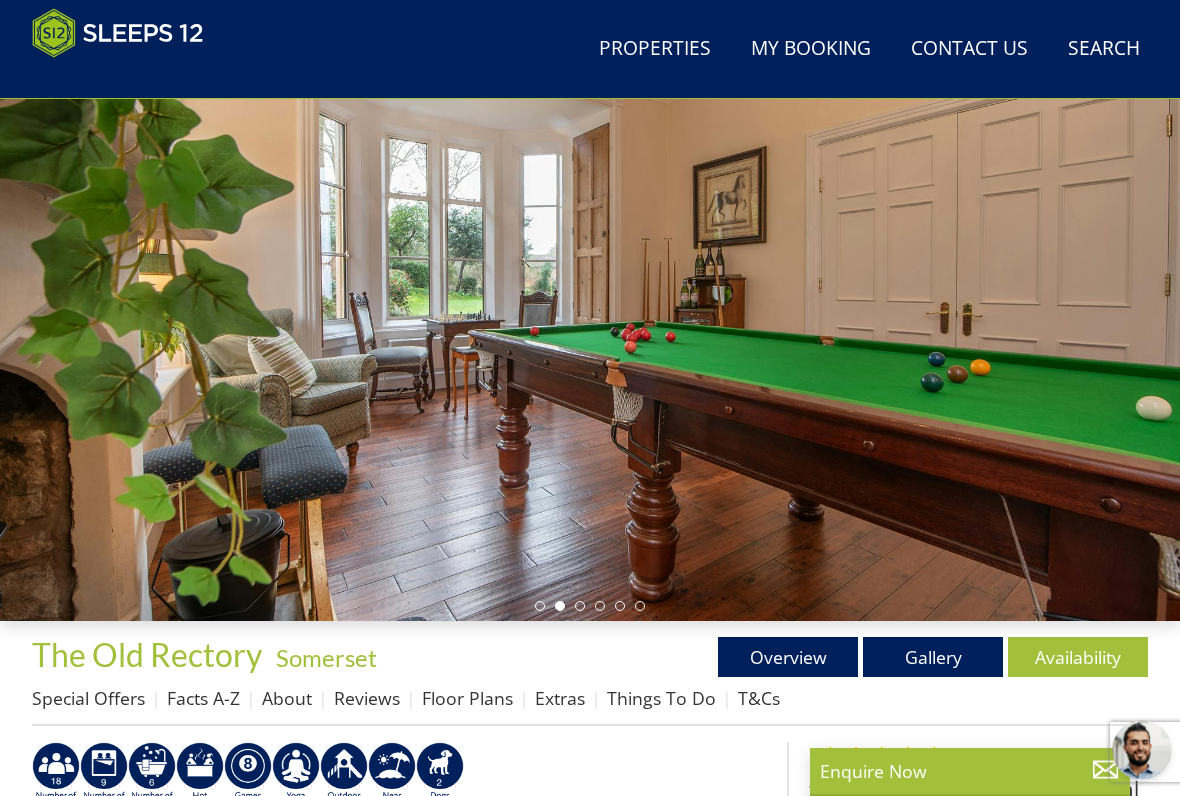 scroll, scrollTop: 184, scrollLeft: 0, axis: vertical 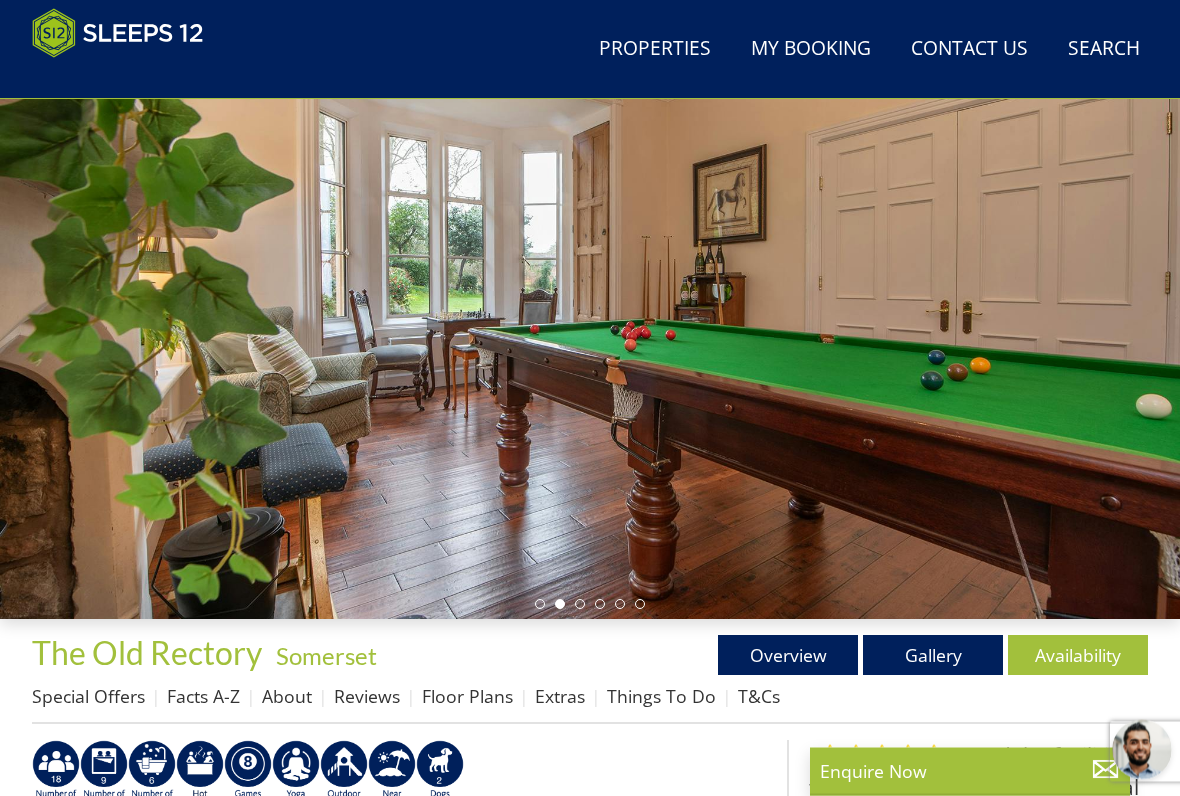 click at bounding box center (590, 289) 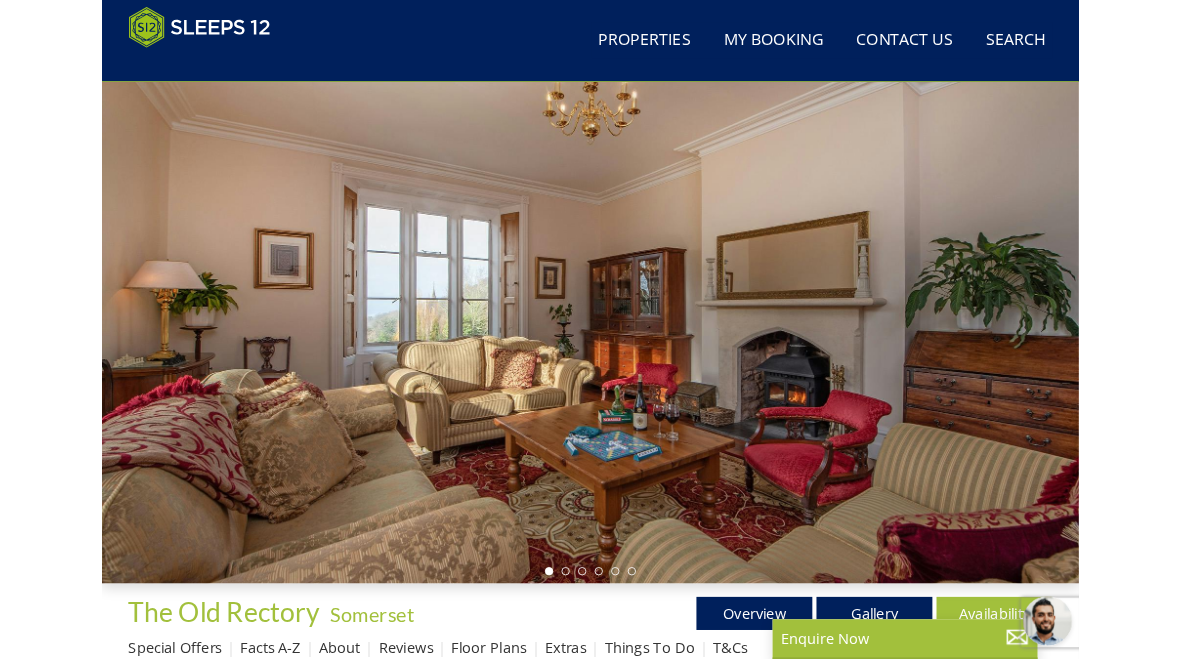 scroll, scrollTop: 0, scrollLeft: 0, axis: both 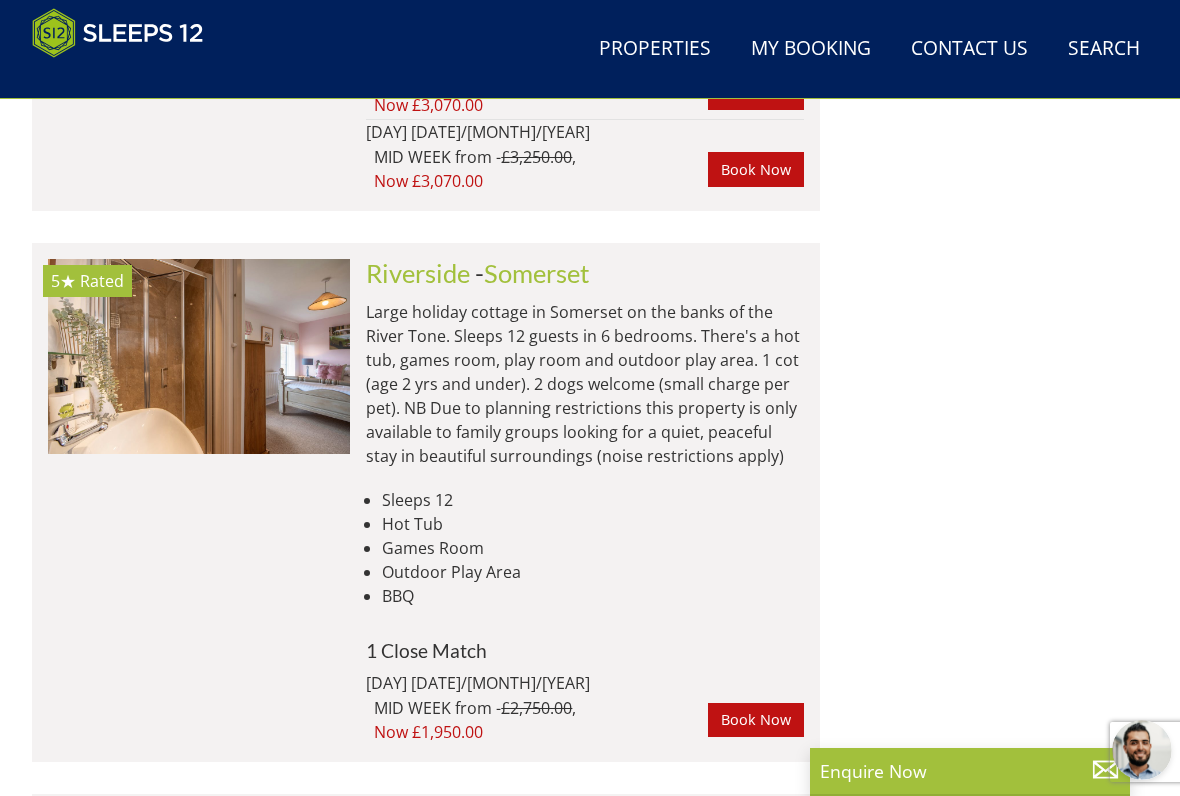 click at bounding box center [199, 356] 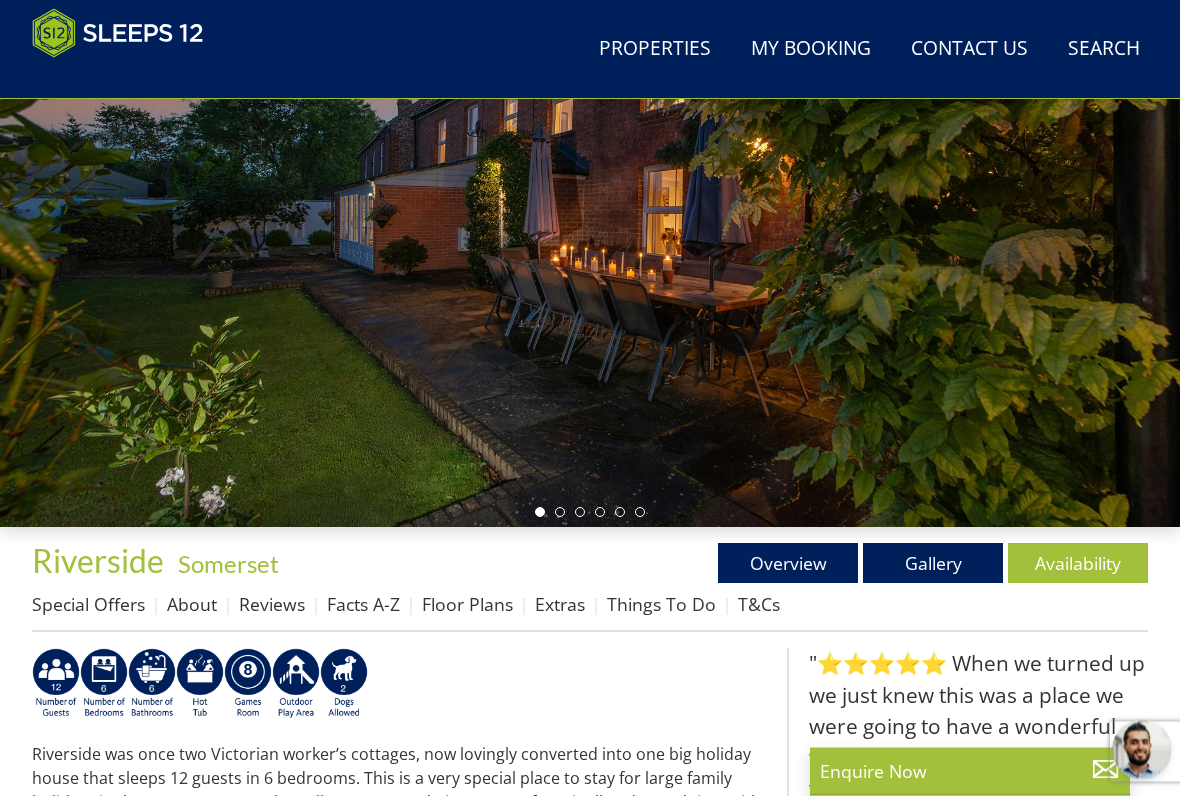 scroll, scrollTop: 277, scrollLeft: 0, axis: vertical 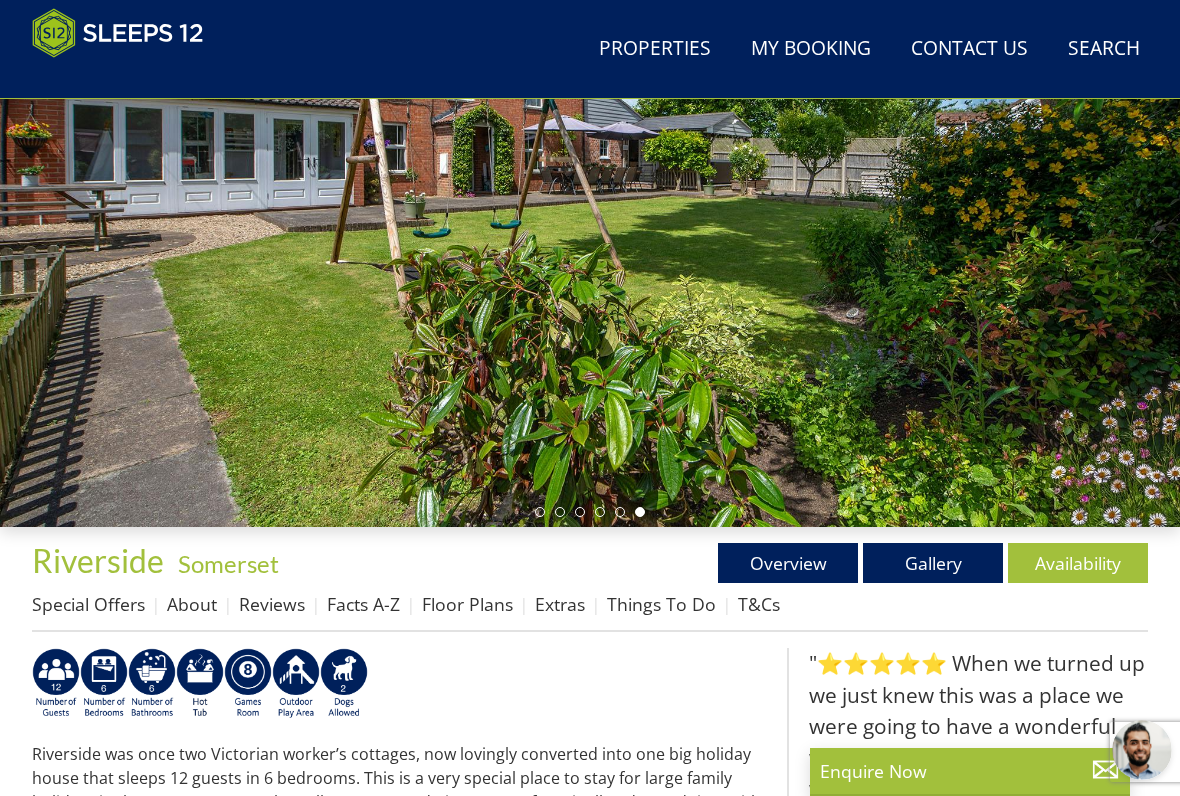 click on "Gallery" at bounding box center (933, 563) 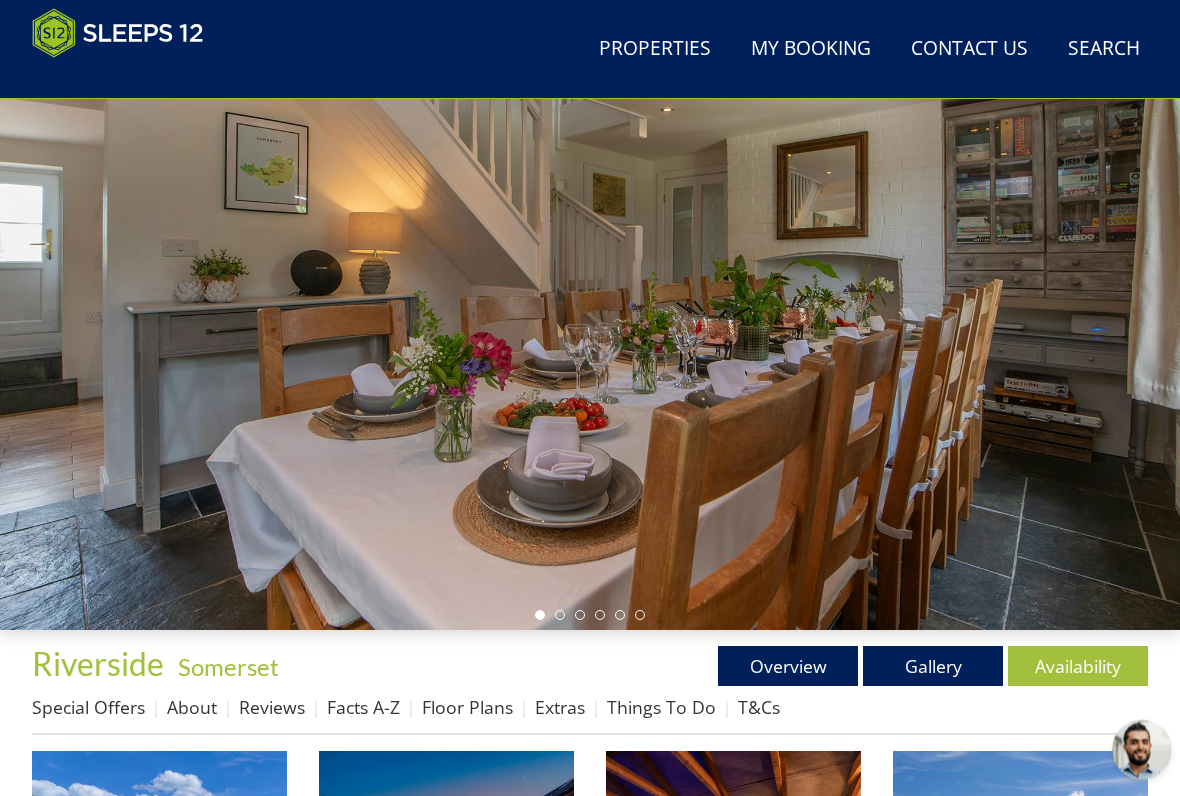 scroll, scrollTop: 129, scrollLeft: 0, axis: vertical 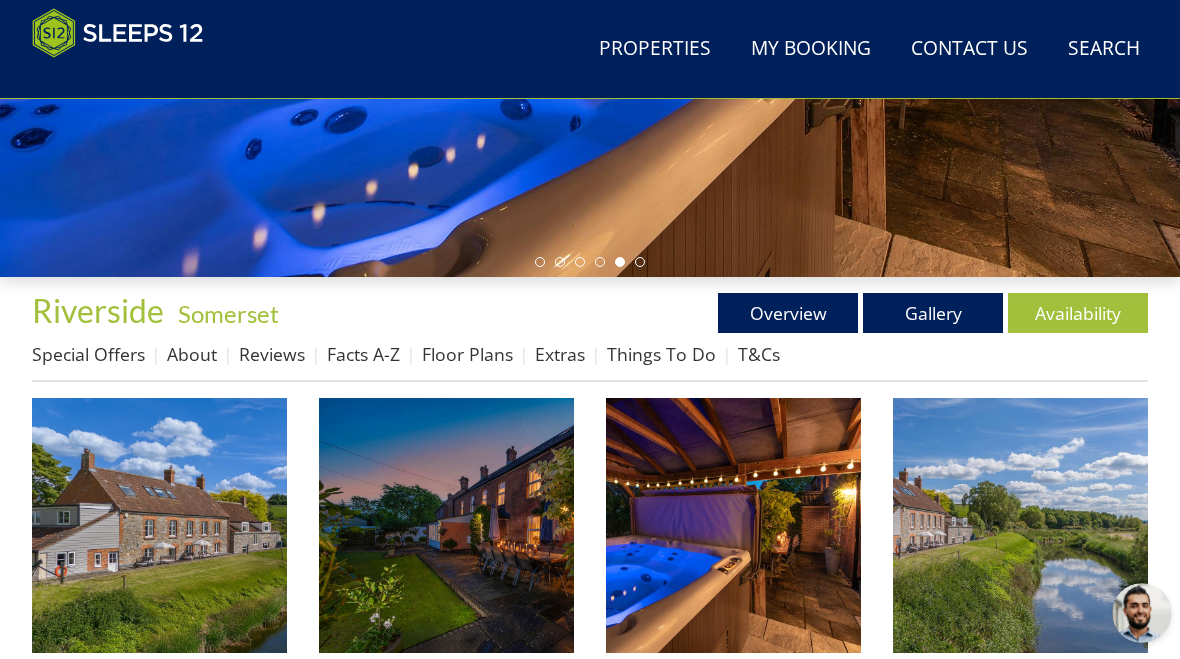 click on "Availability" at bounding box center (1078, 313) 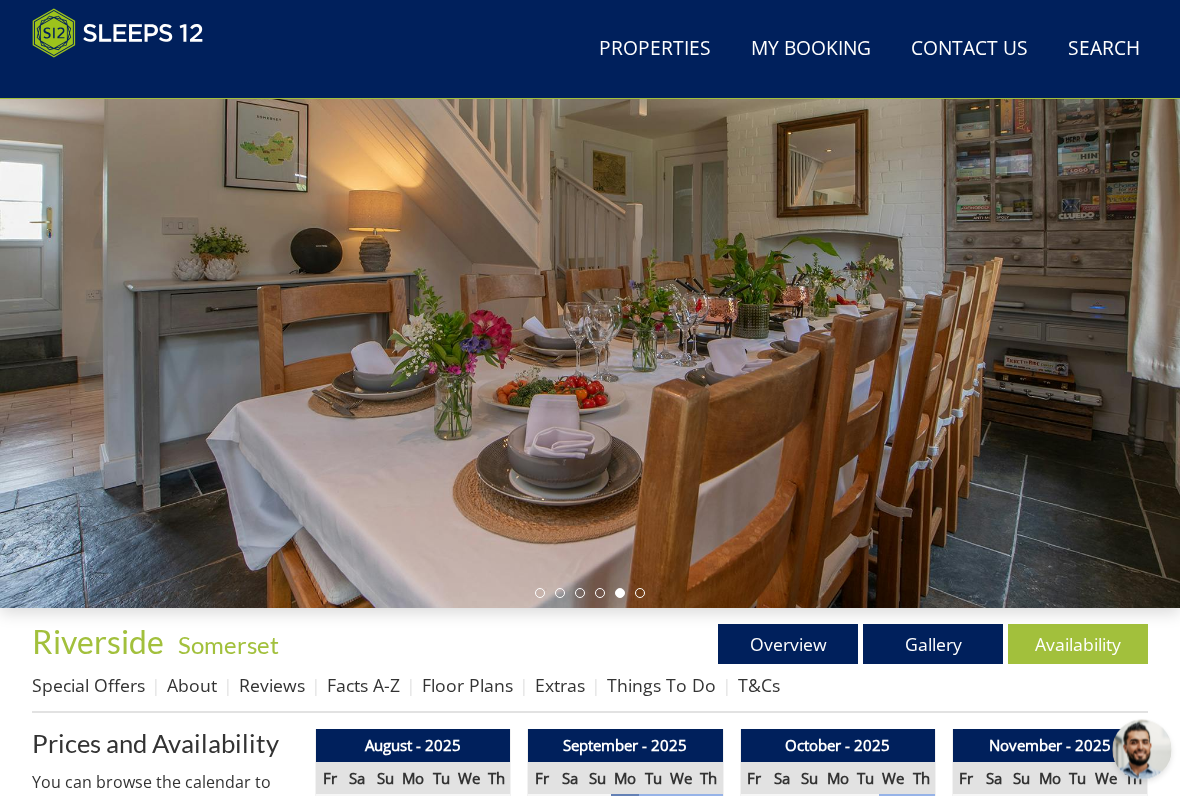 scroll, scrollTop: 196, scrollLeft: 0, axis: vertical 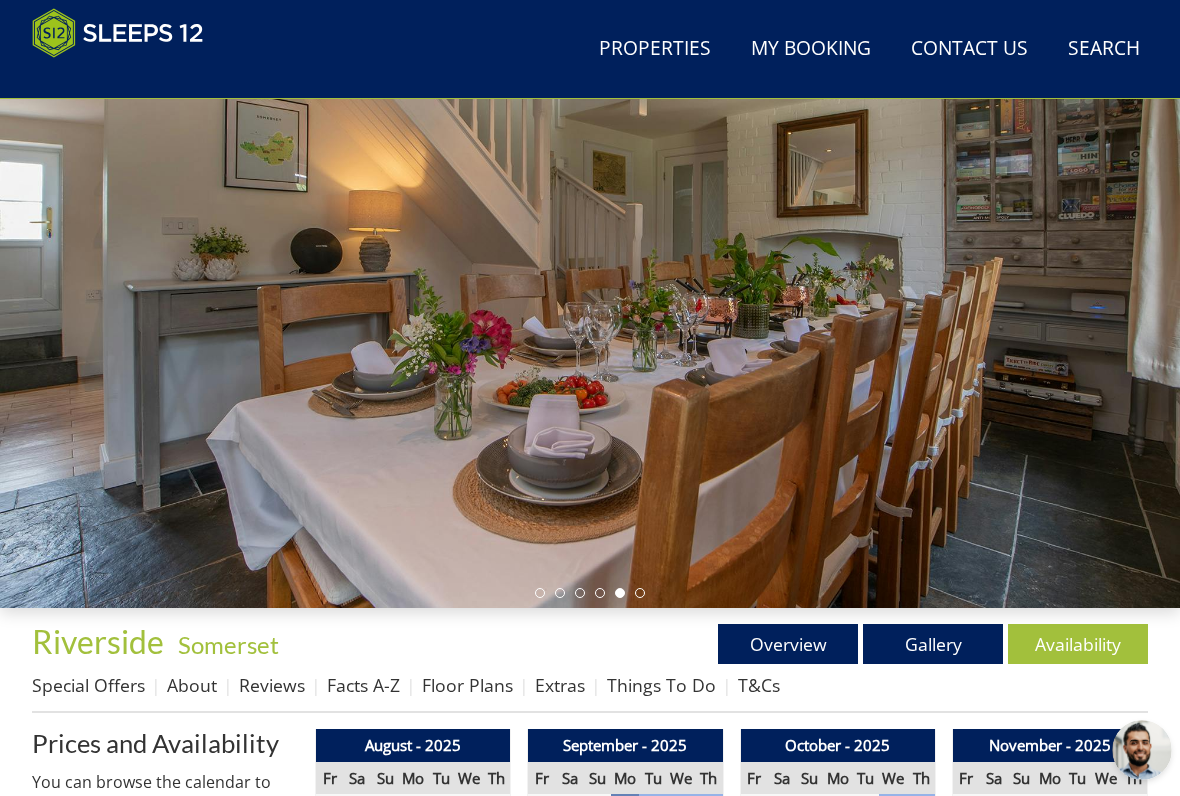 click on "Gallery" at bounding box center [933, 644] 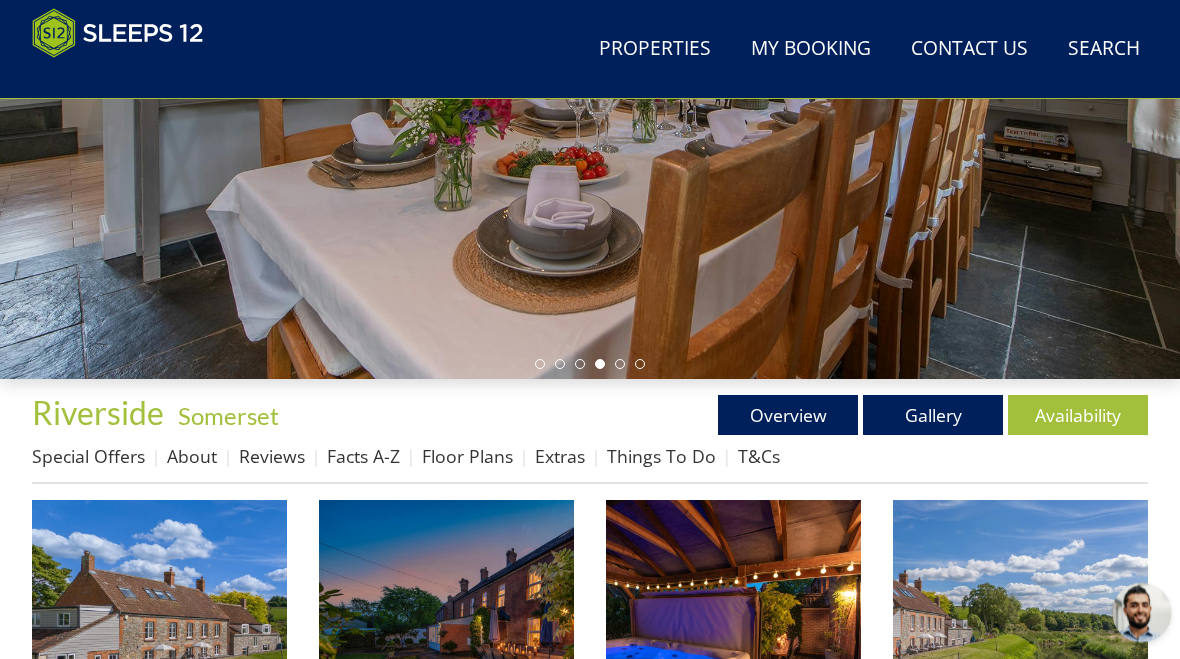 scroll, scrollTop: 399, scrollLeft: 0, axis: vertical 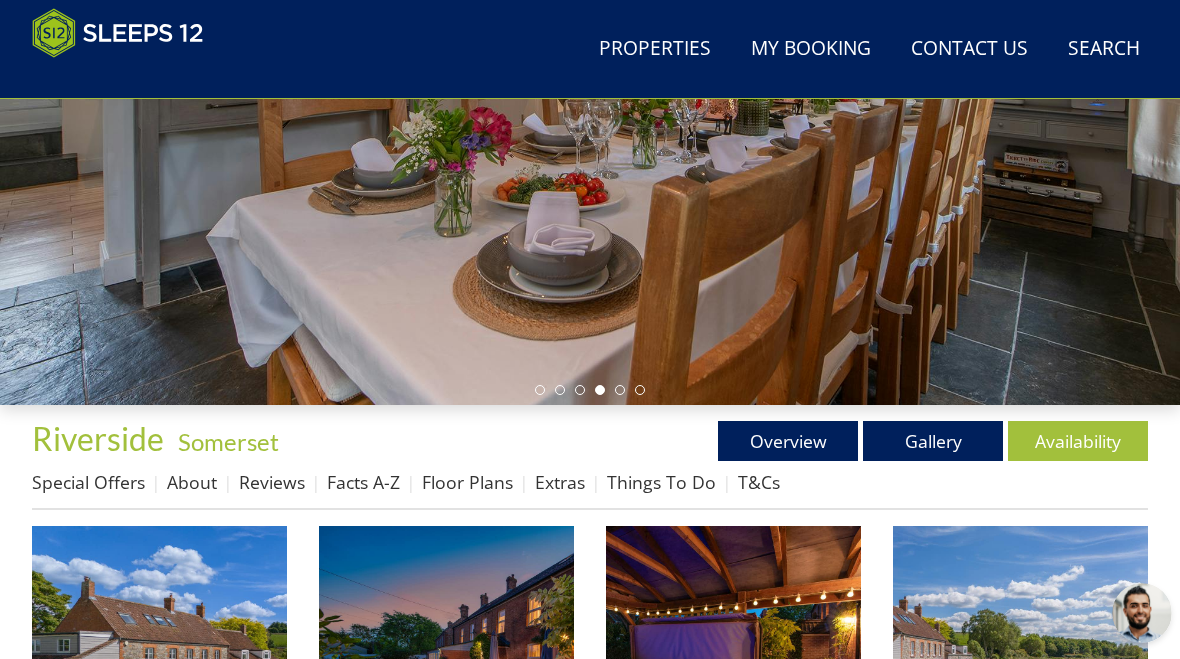 click on "Overview" at bounding box center [788, 441] 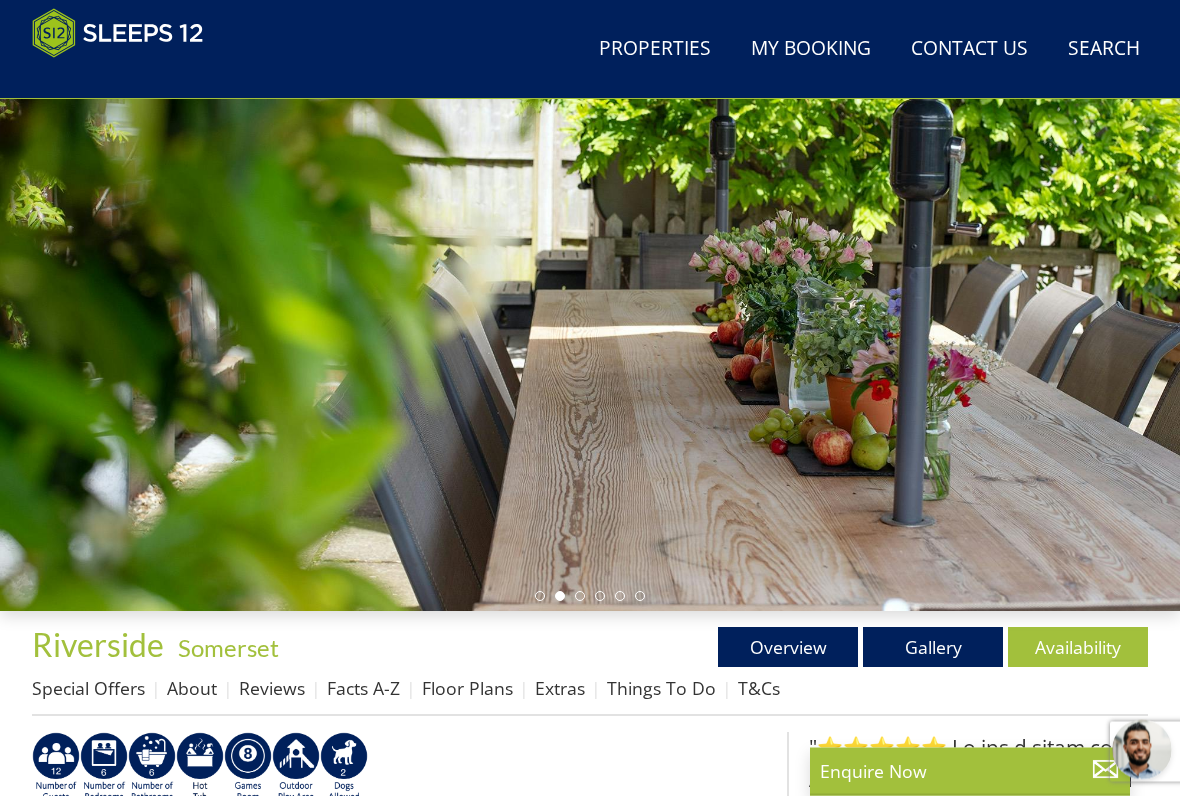 scroll, scrollTop: 193, scrollLeft: 0, axis: vertical 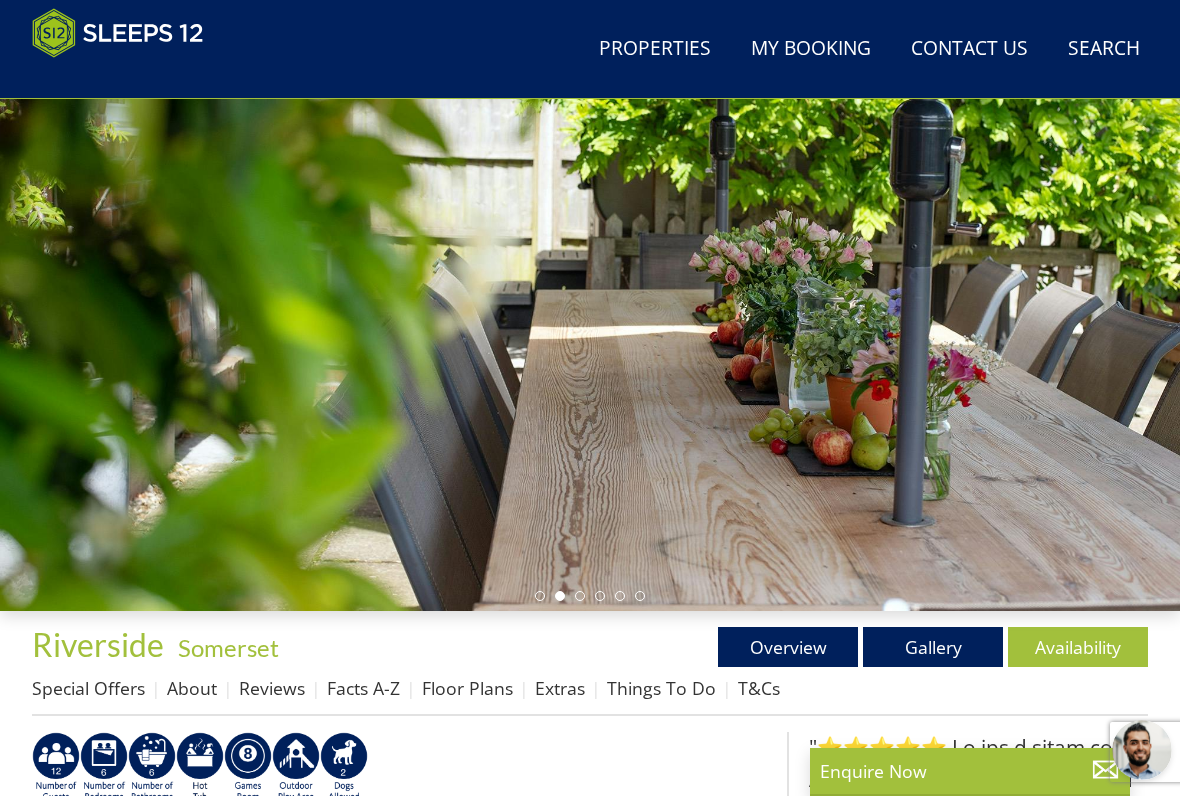 click on "Gallery" at bounding box center [933, 647] 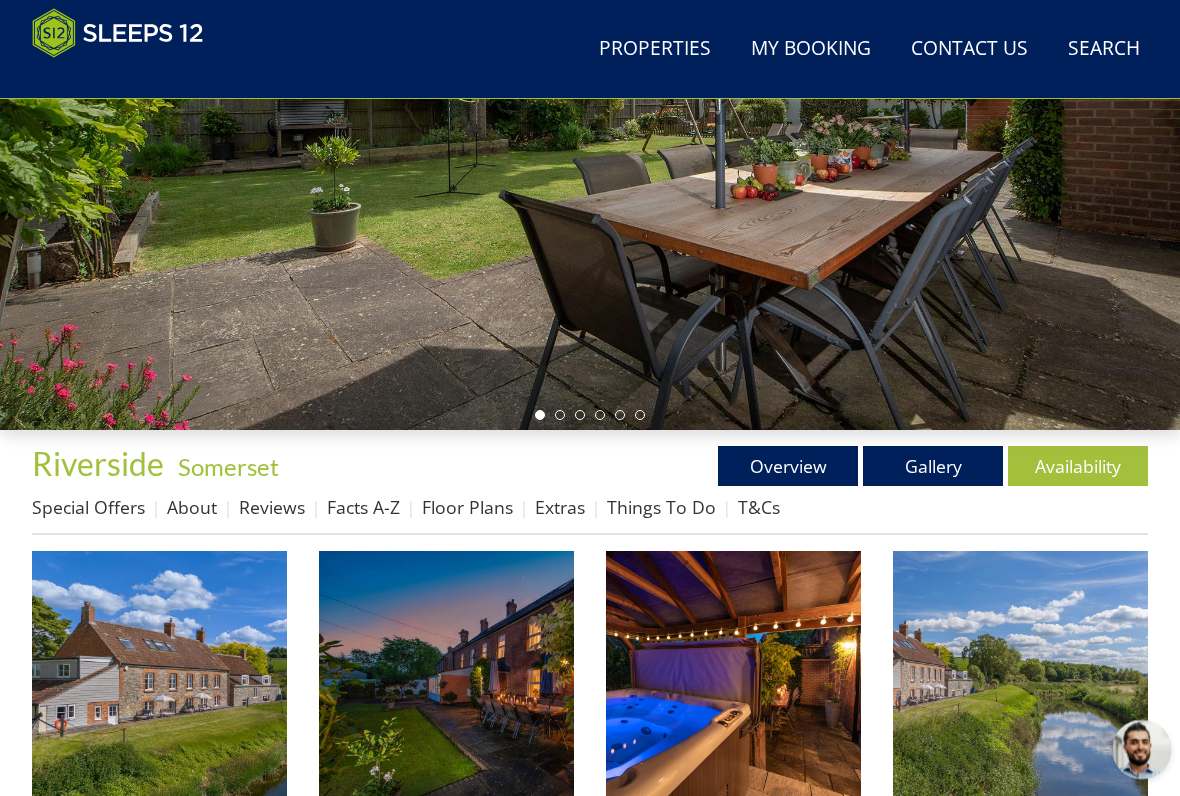scroll, scrollTop: 374, scrollLeft: 0, axis: vertical 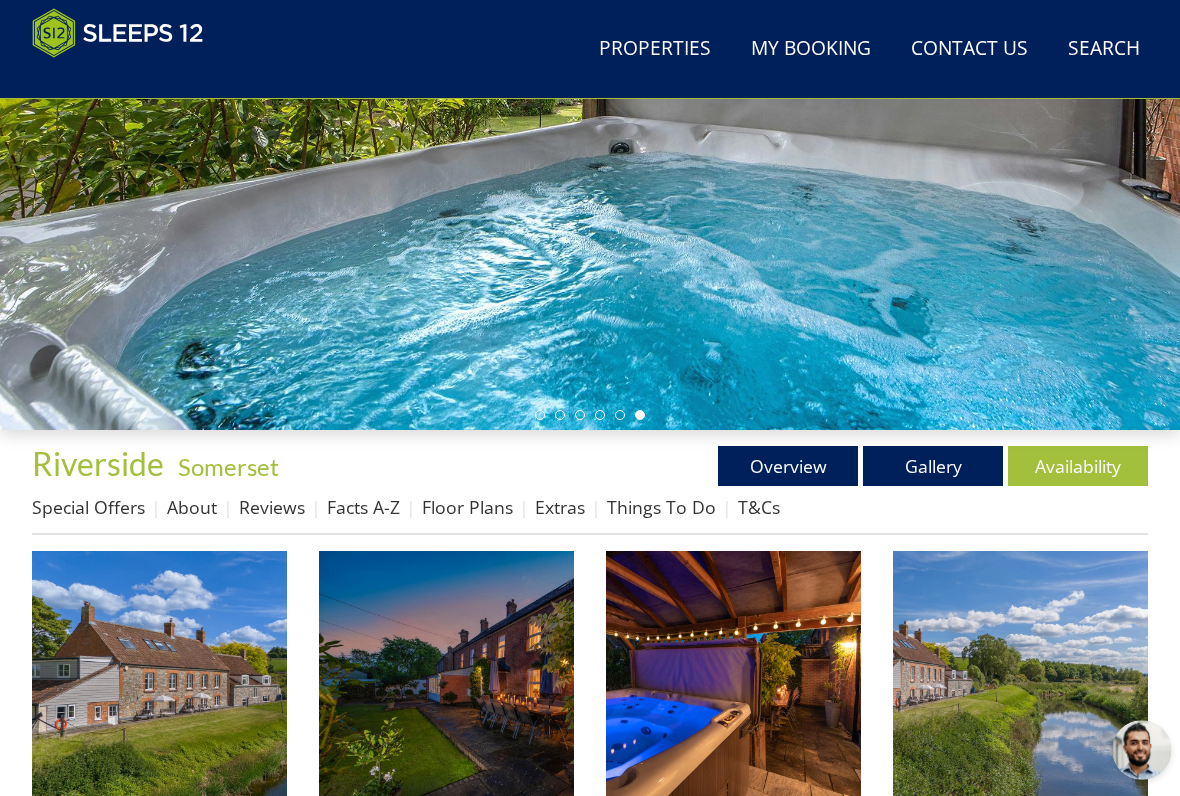 click at bounding box center [159, 678] 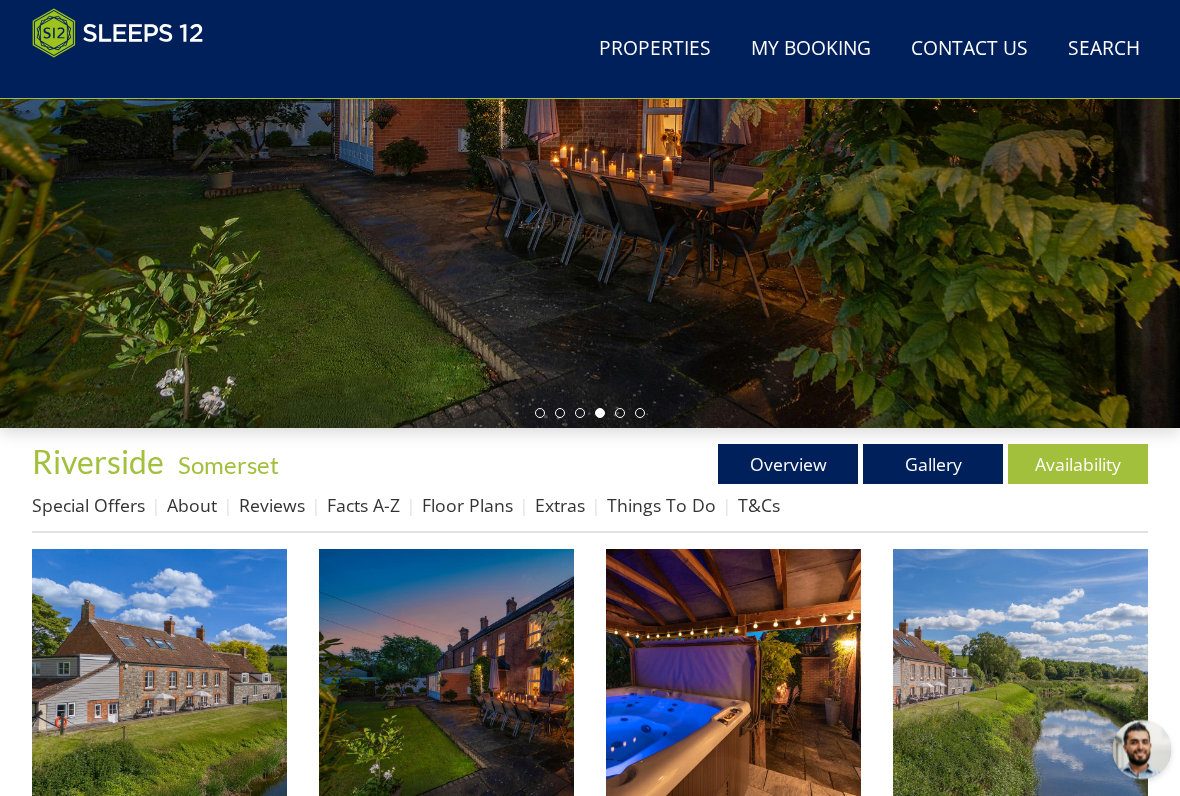 scroll, scrollTop: 377, scrollLeft: 0, axis: vertical 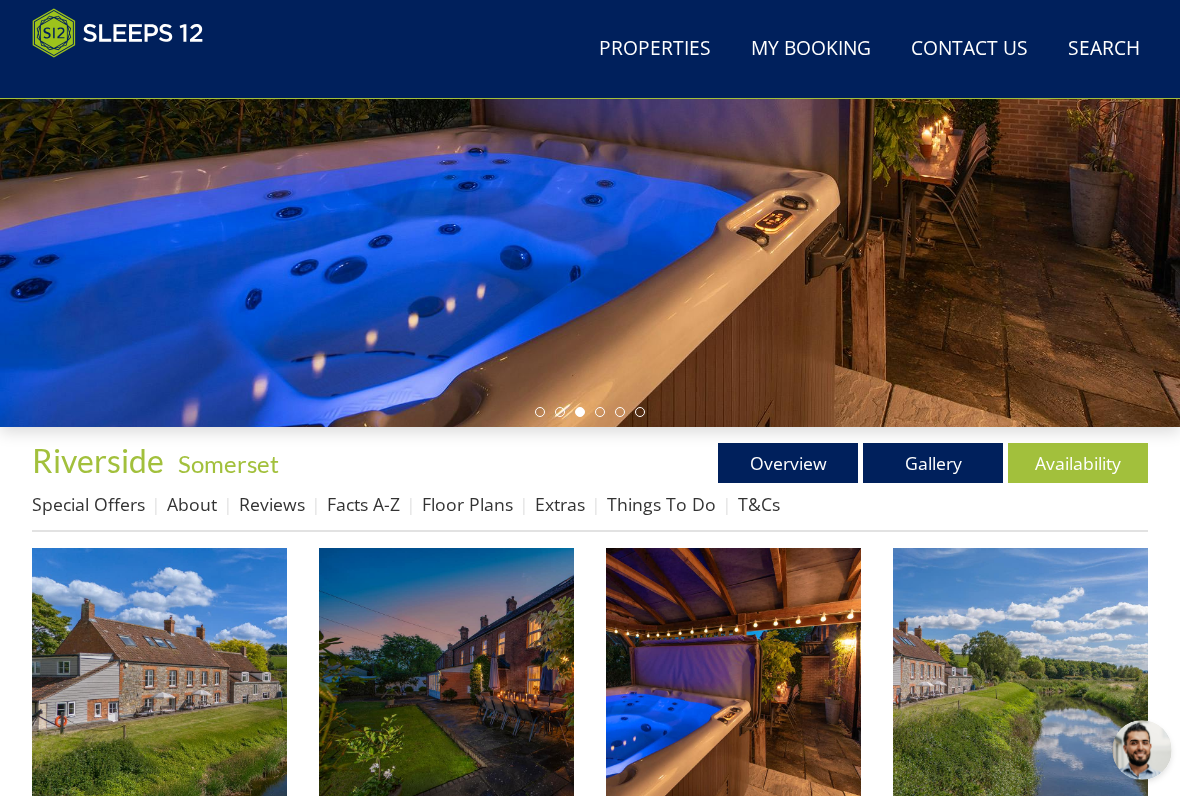 click on "Overview" at bounding box center [788, 463] 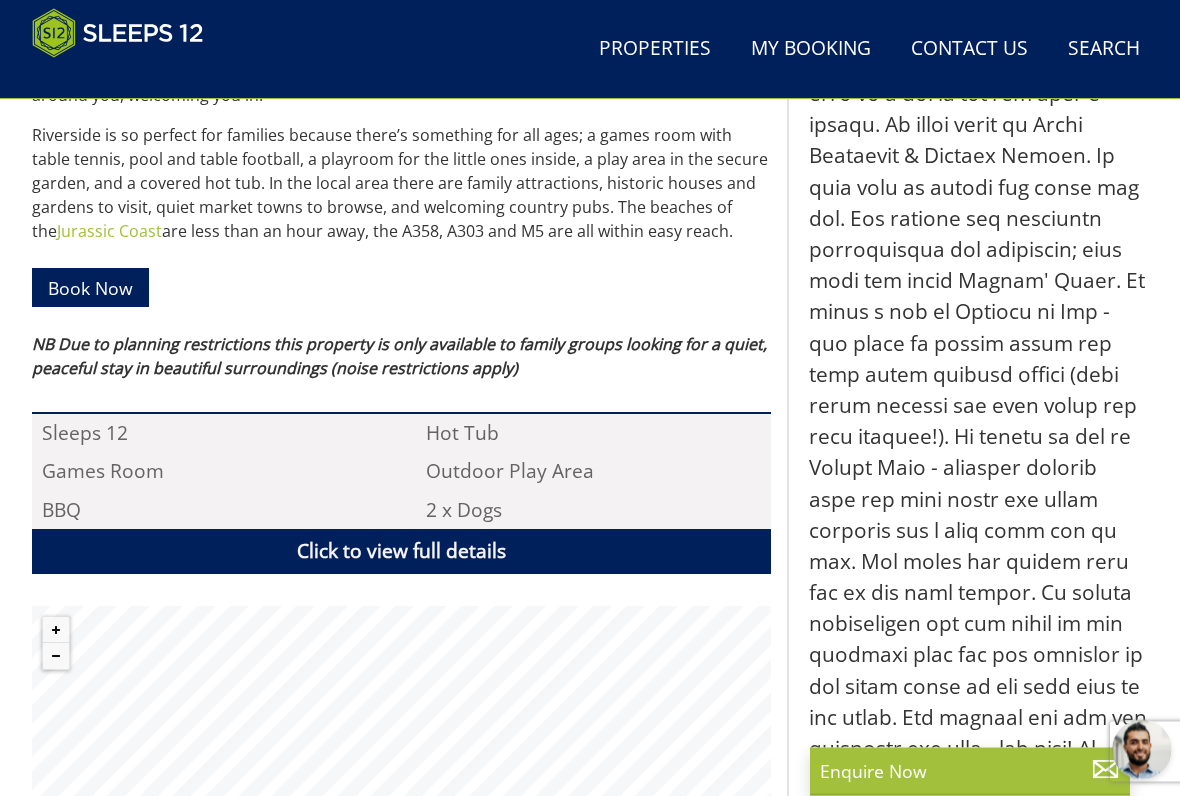 scroll, scrollTop: 1128, scrollLeft: 0, axis: vertical 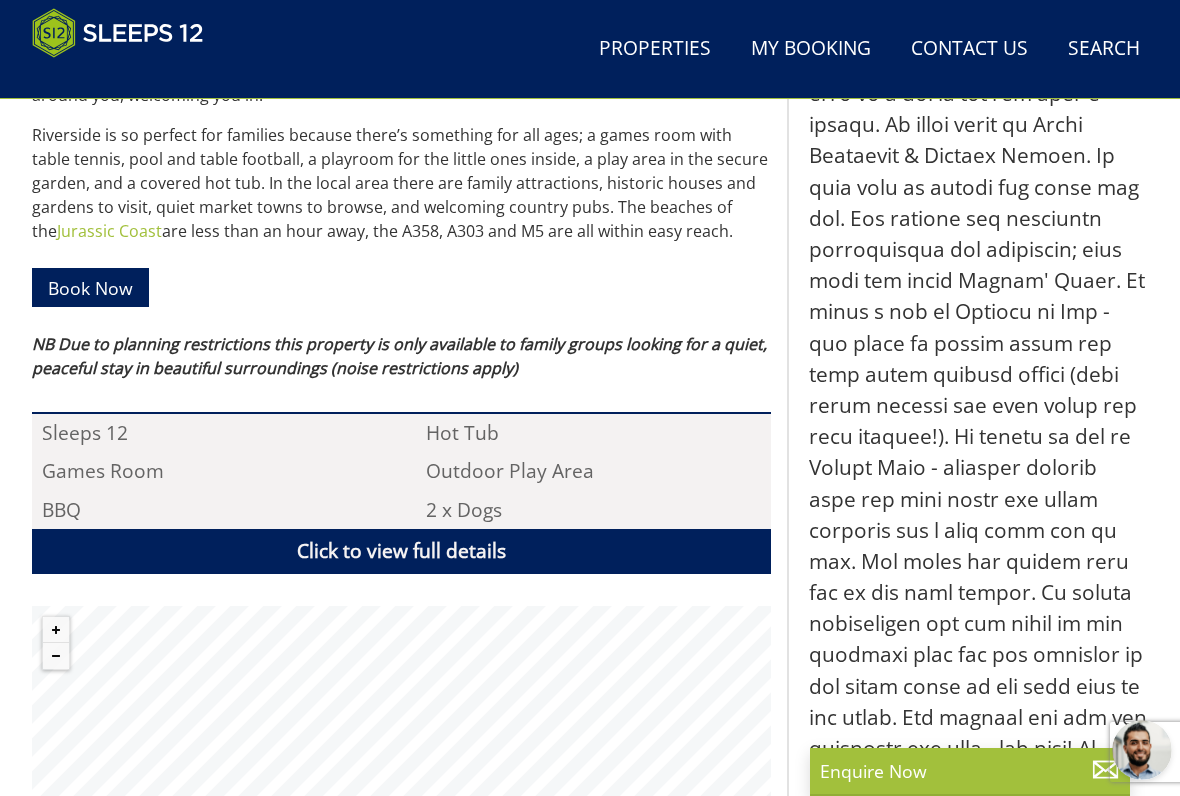 click on "Click to view full details" at bounding box center [401, 551] 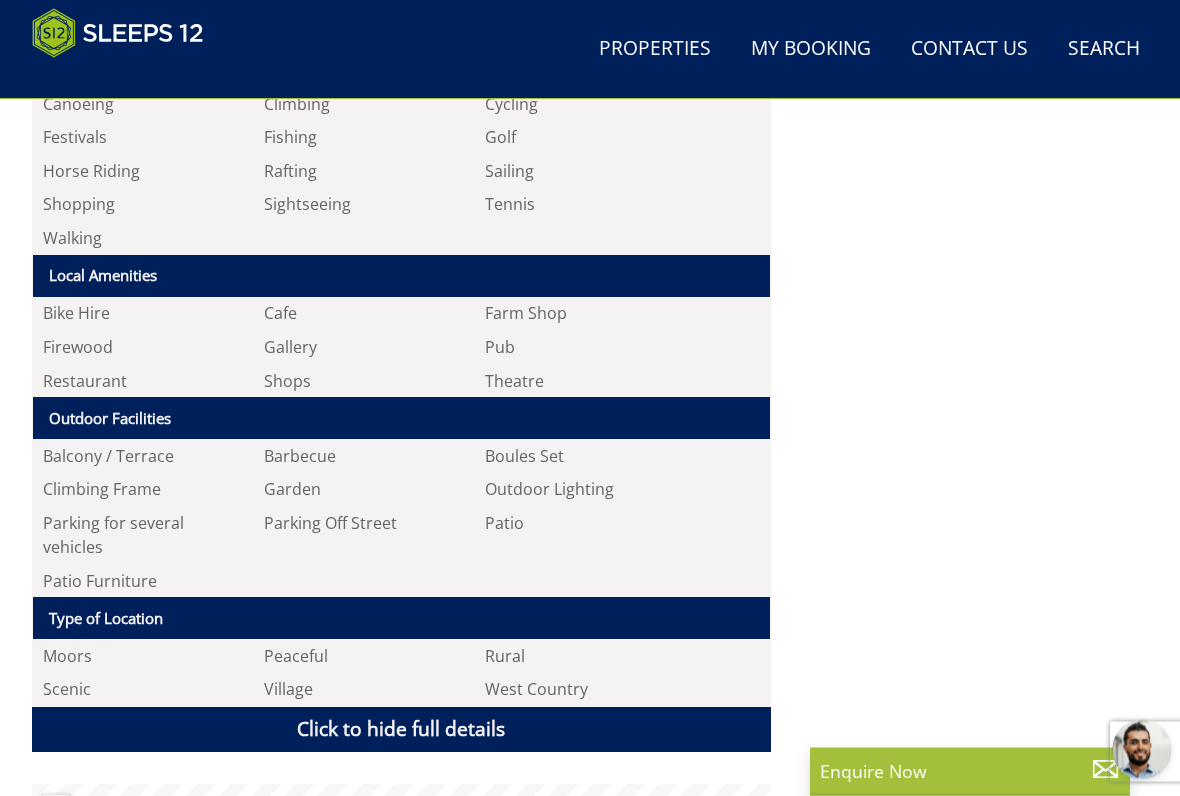 scroll, scrollTop: 2768, scrollLeft: 0, axis: vertical 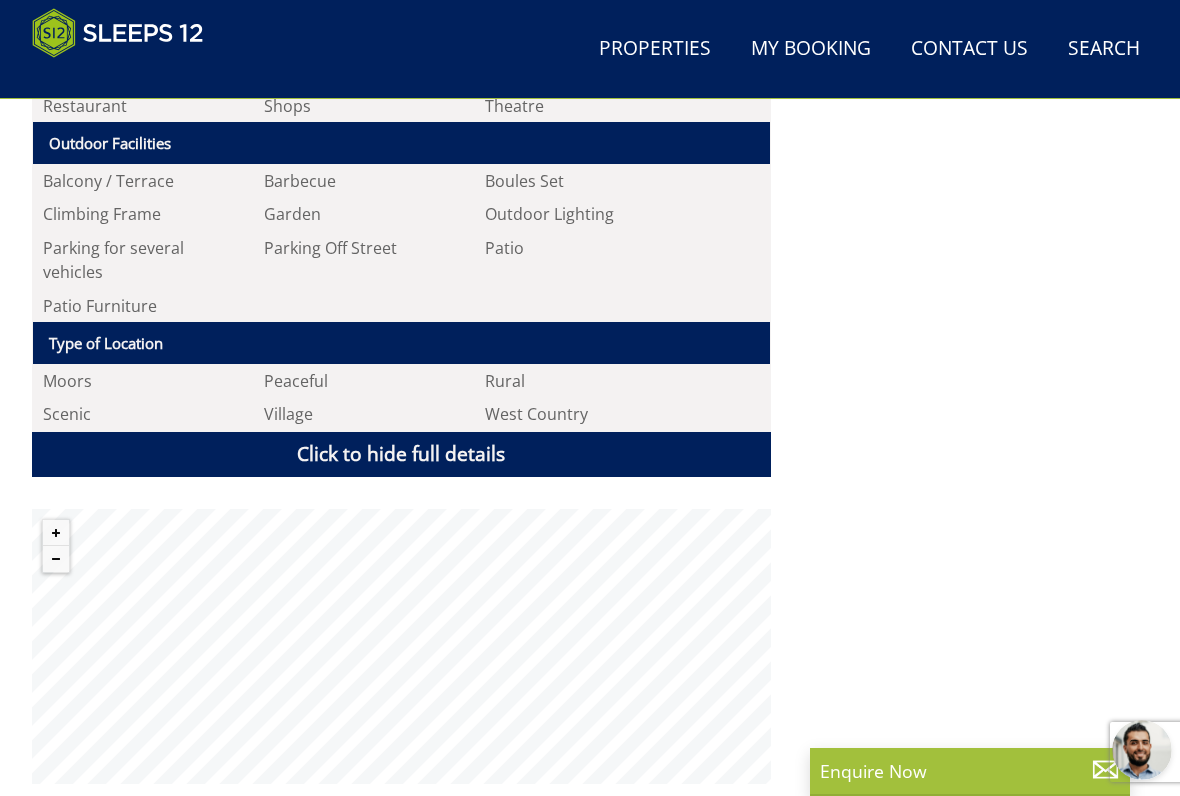 click on "Click to hide full details" at bounding box center [401, 454] 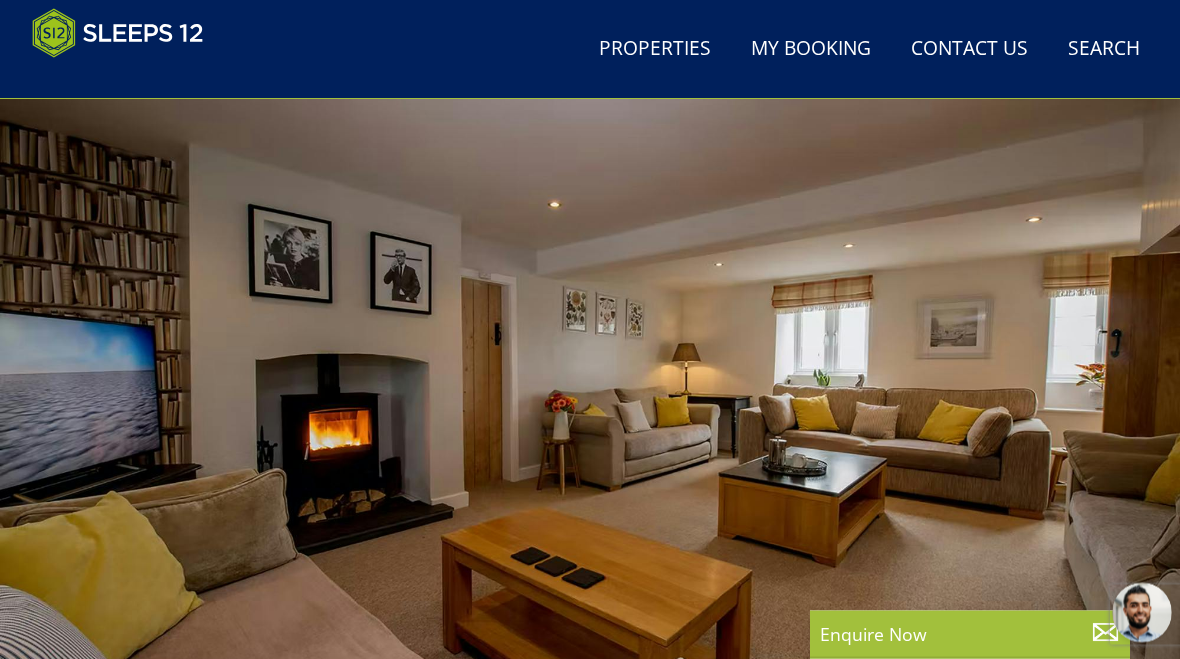 scroll, scrollTop: 0, scrollLeft: 0, axis: both 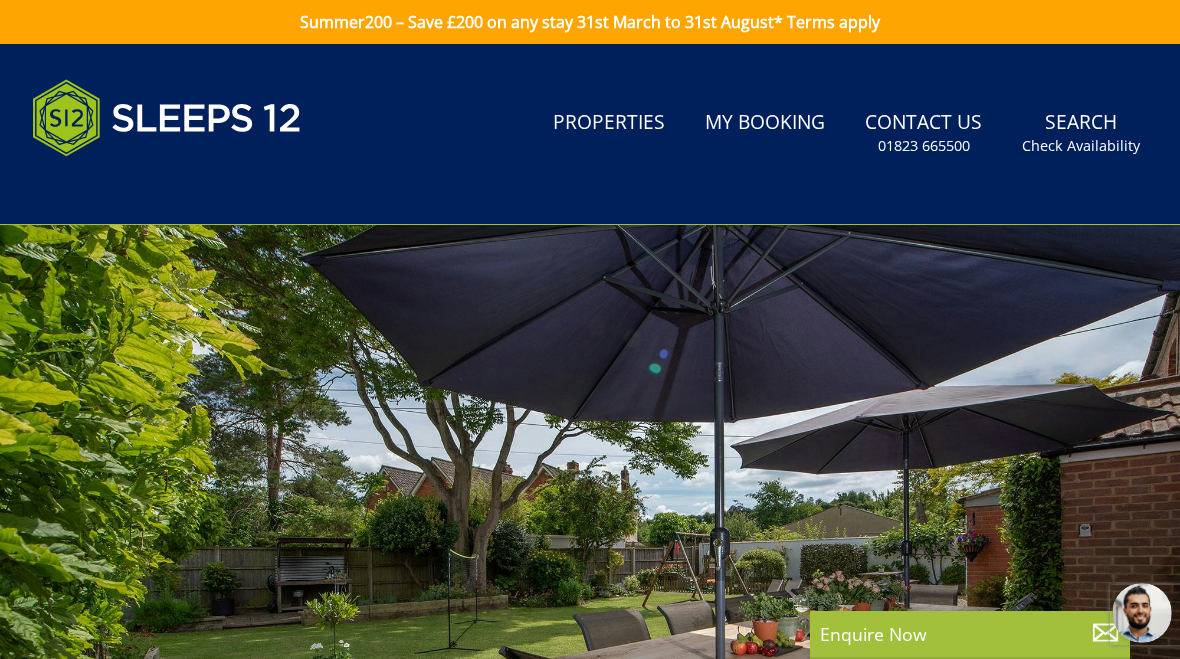 click on "Summer200 – Save £200 on any stay 31st March to 31st August* Terms apply" at bounding box center [590, 22] 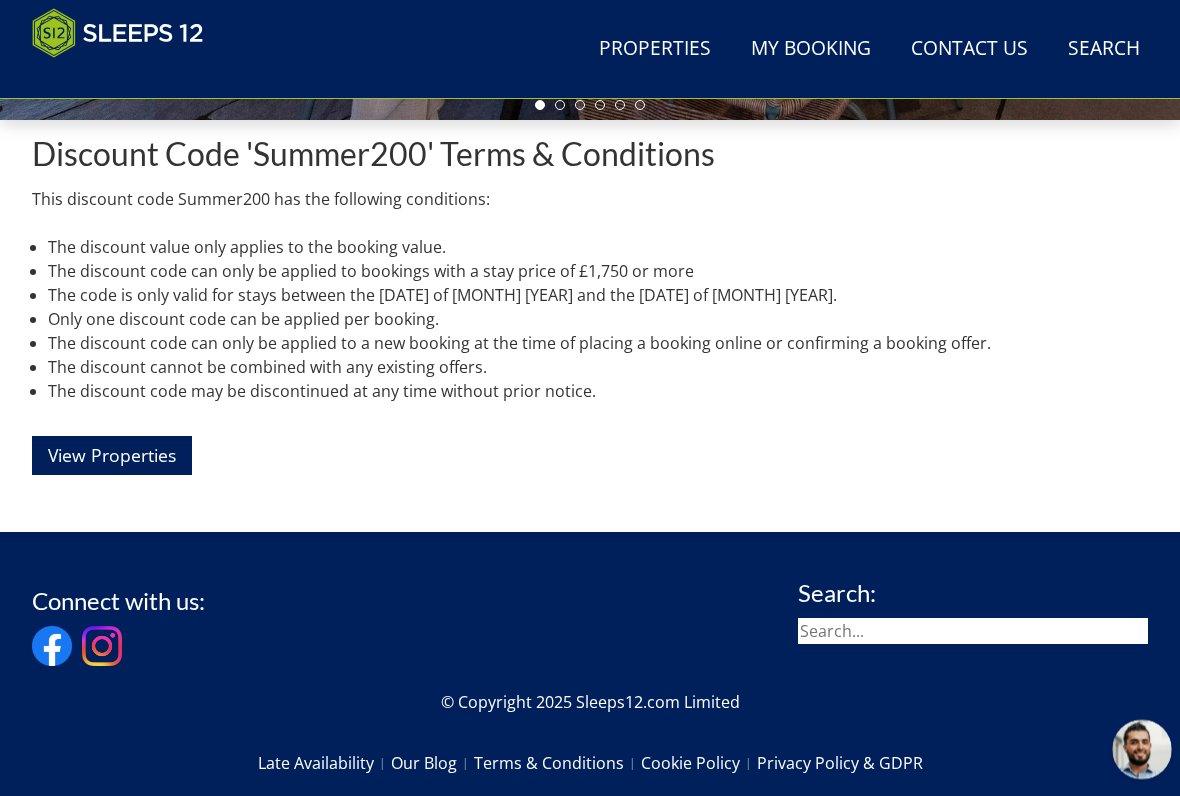 scroll, scrollTop: 686, scrollLeft: 0, axis: vertical 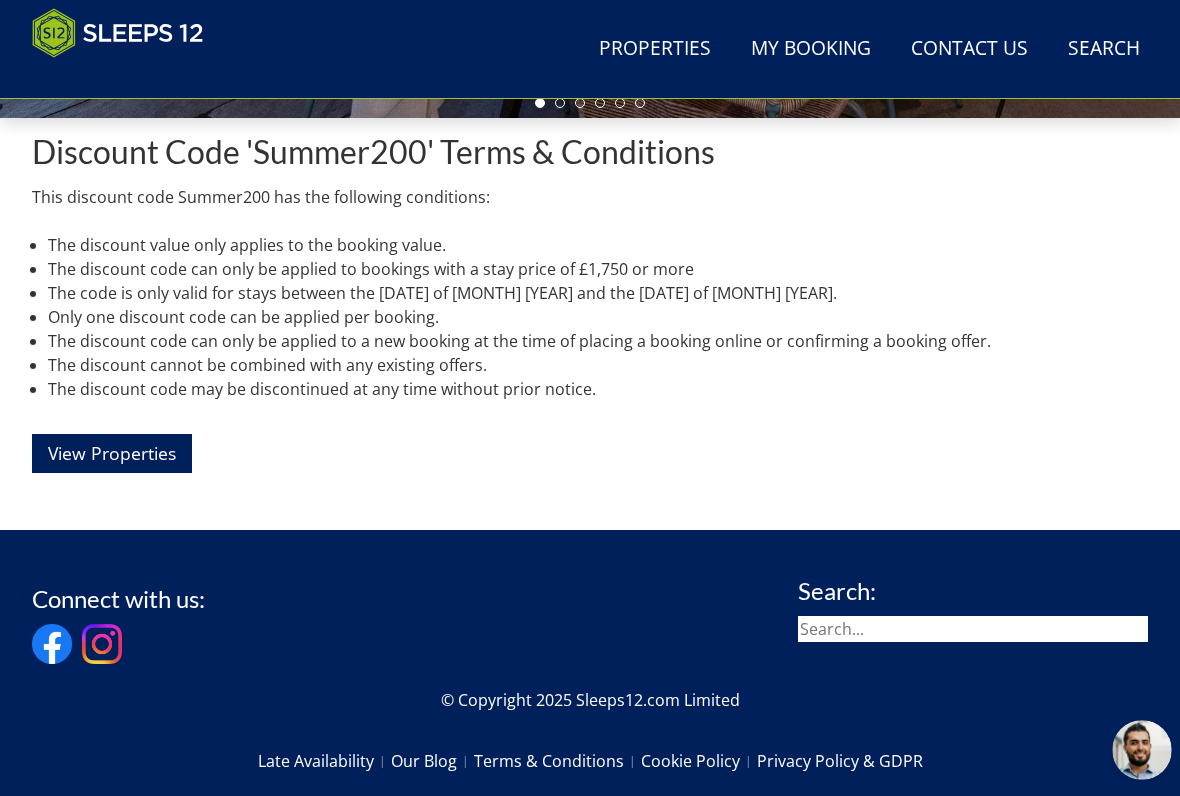 click on "View Properties" at bounding box center [112, 453] 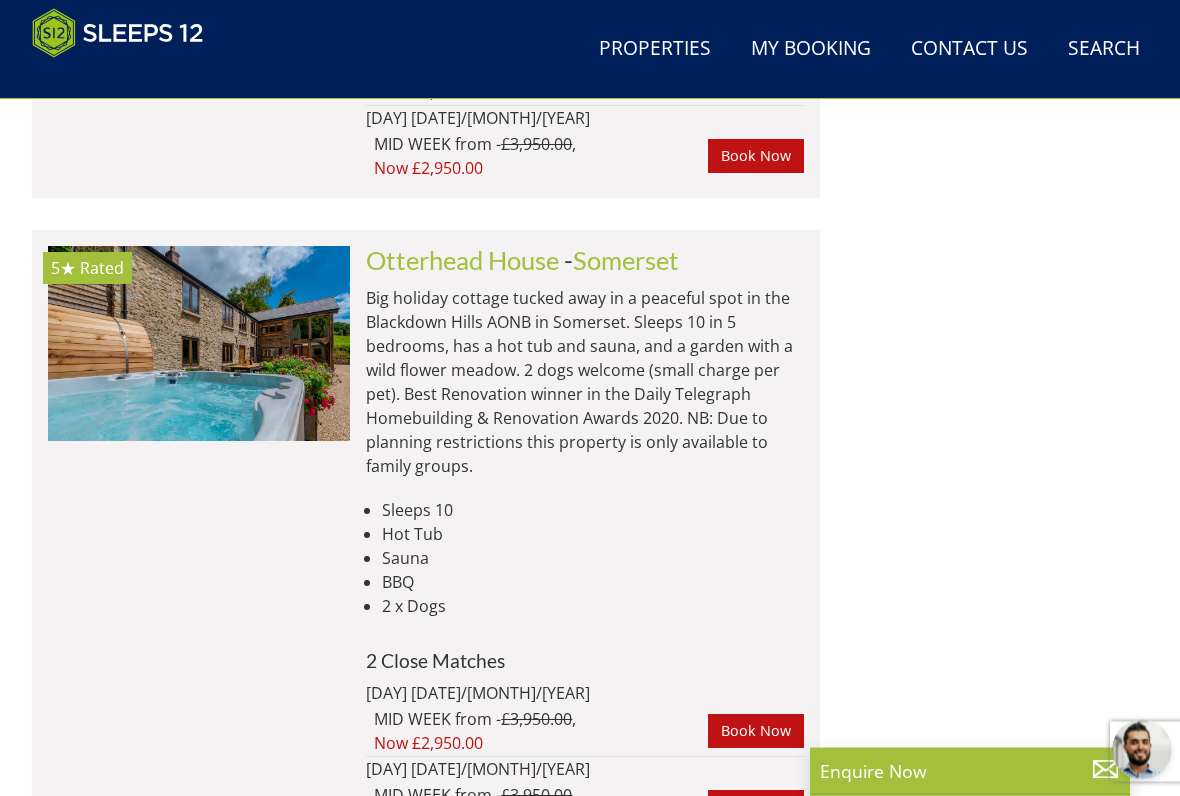scroll, scrollTop: 9414, scrollLeft: 0, axis: vertical 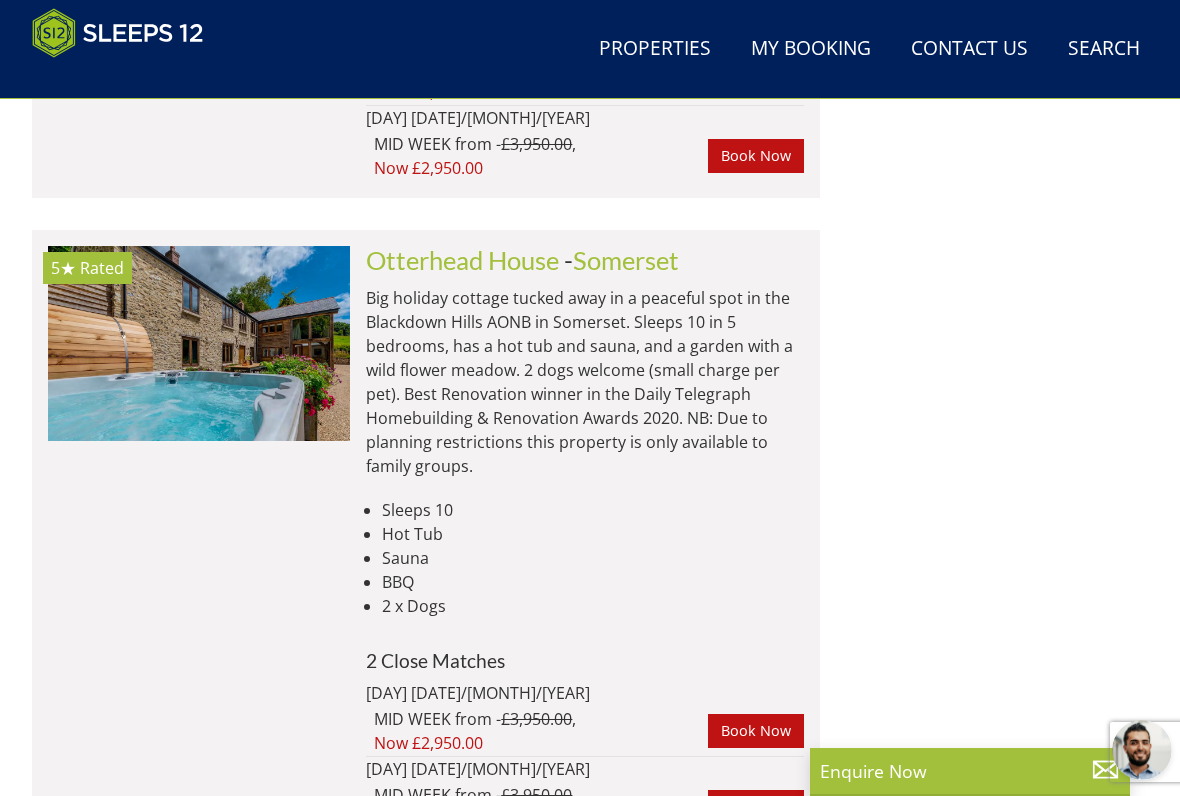 click at bounding box center [199, 343] 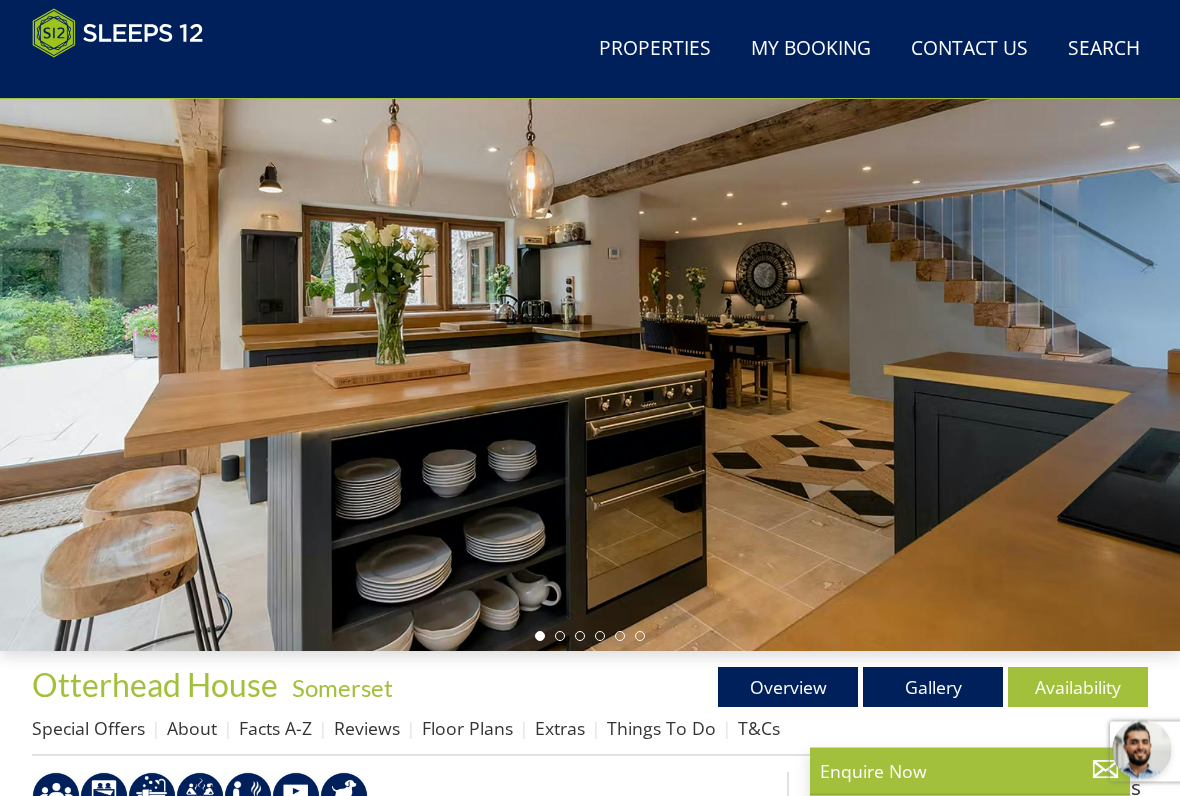 scroll, scrollTop: 147, scrollLeft: 0, axis: vertical 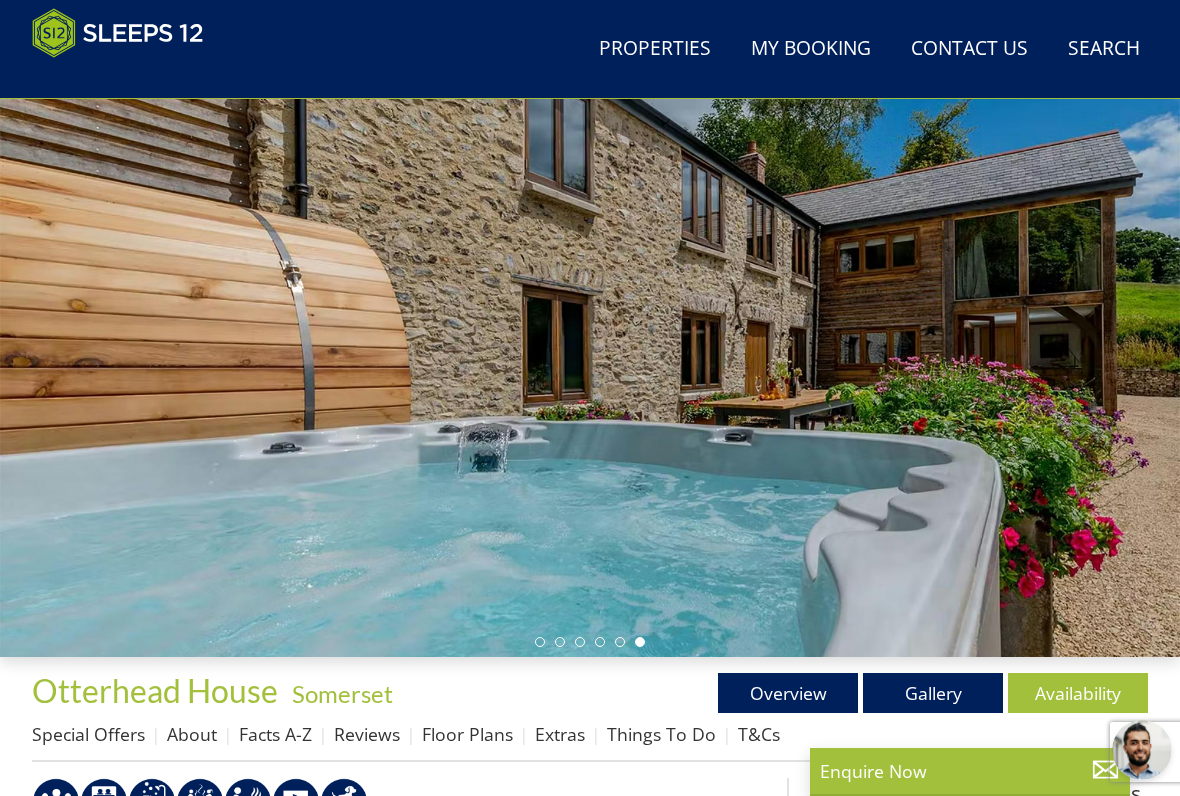 click on "Gallery" at bounding box center (933, 693) 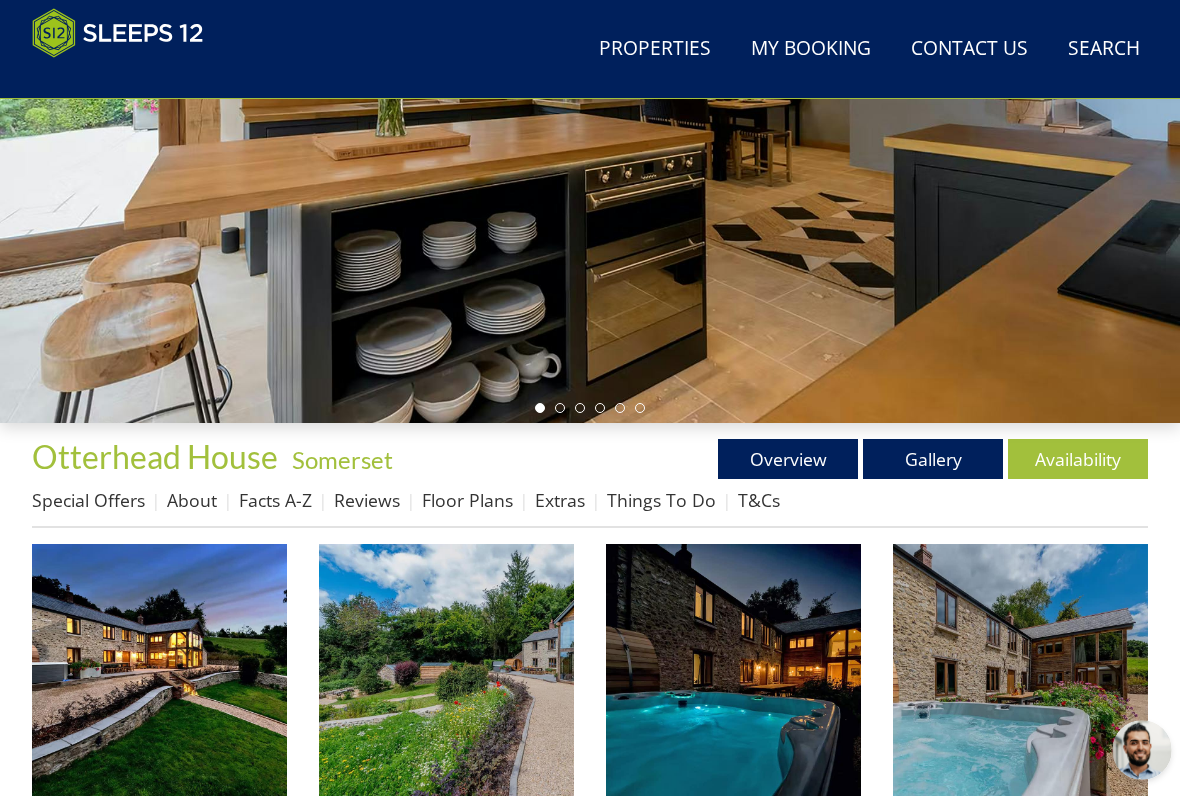 scroll, scrollTop: 0, scrollLeft: 0, axis: both 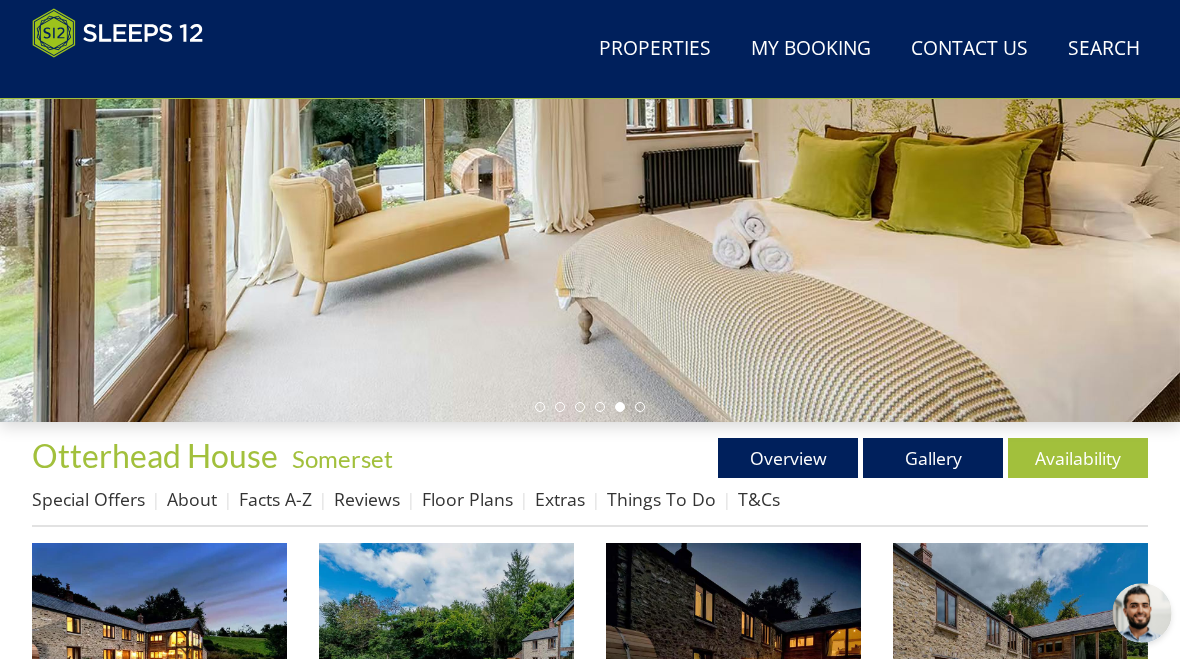 click on "Availability" at bounding box center [1078, 458] 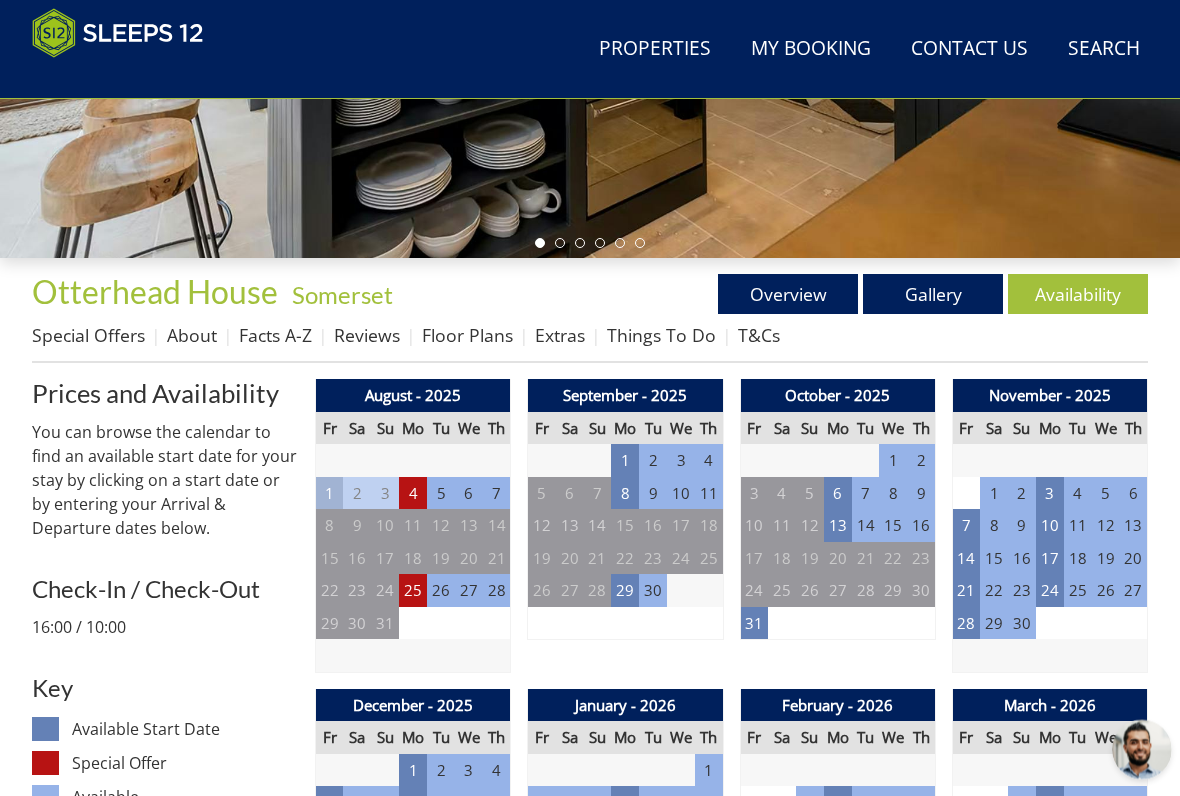 scroll, scrollTop: 547, scrollLeft: 0, axis: vertical 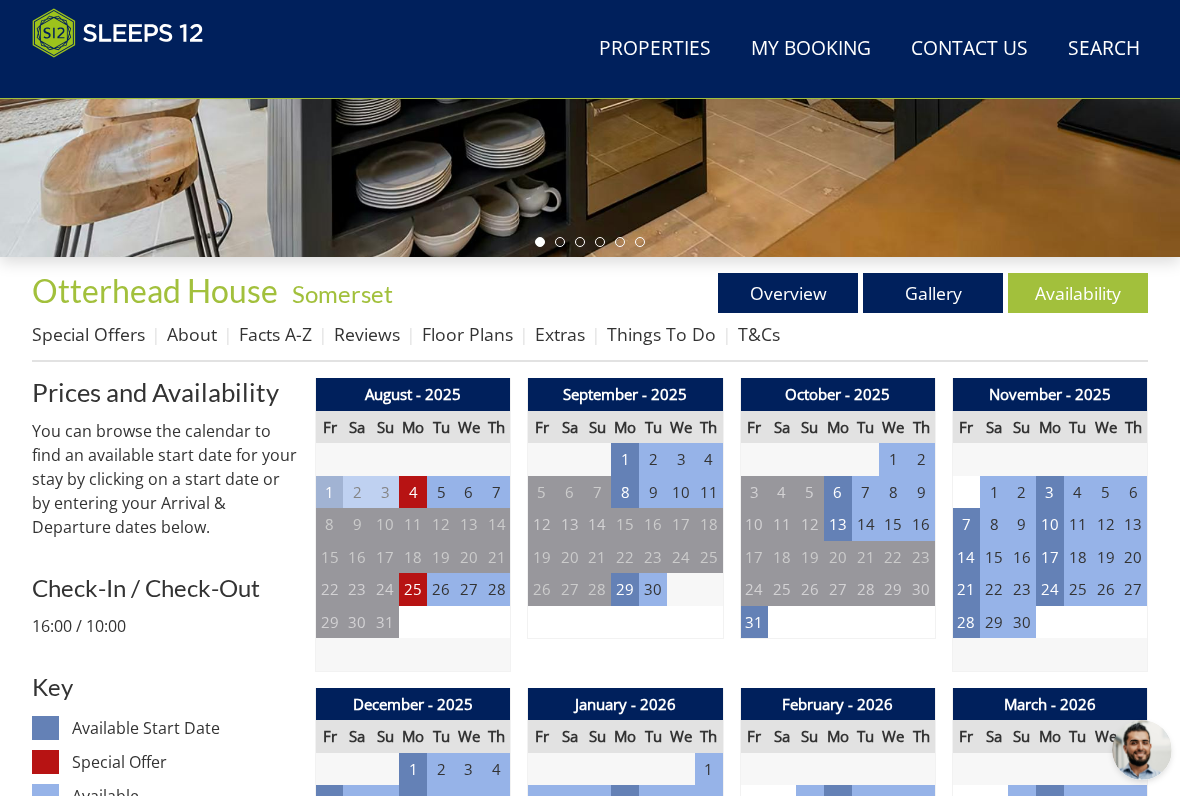 click on "25" at bounding box center [413, 589] 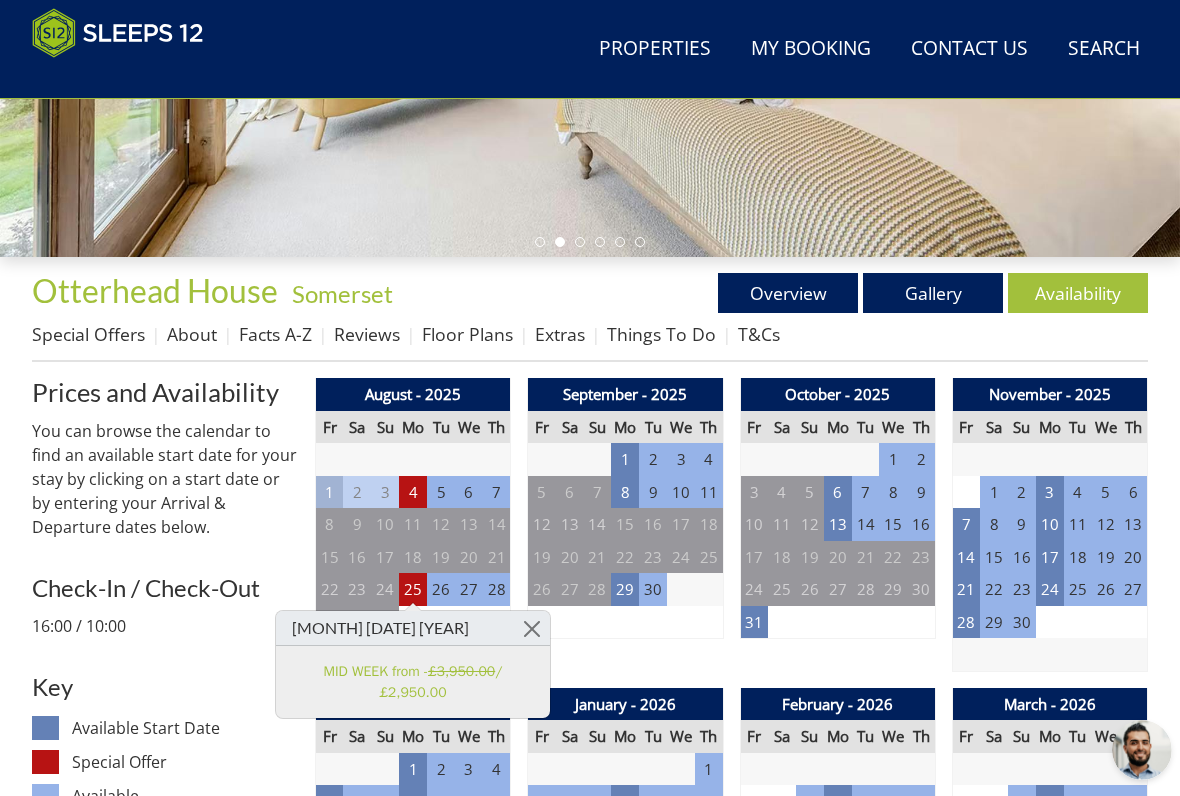 click at bounding box center (532, 628) 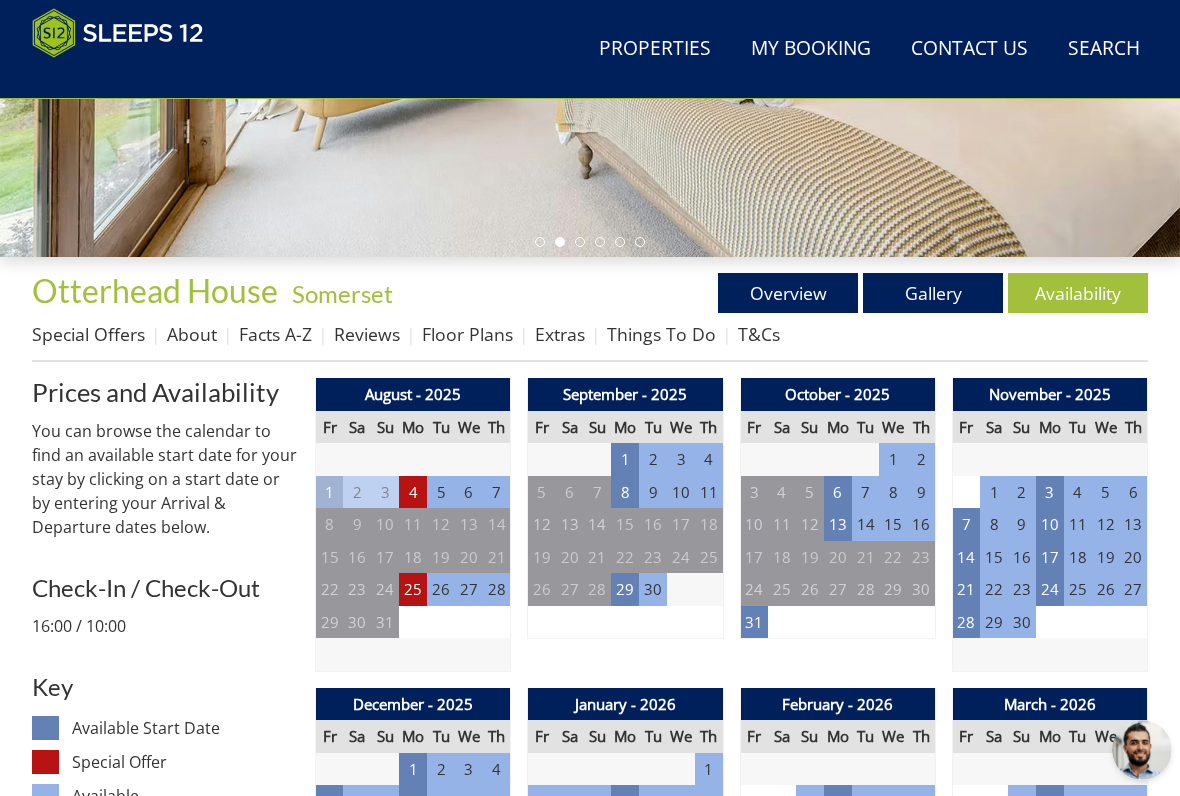 click on "4" at bounding box center [413, 492] 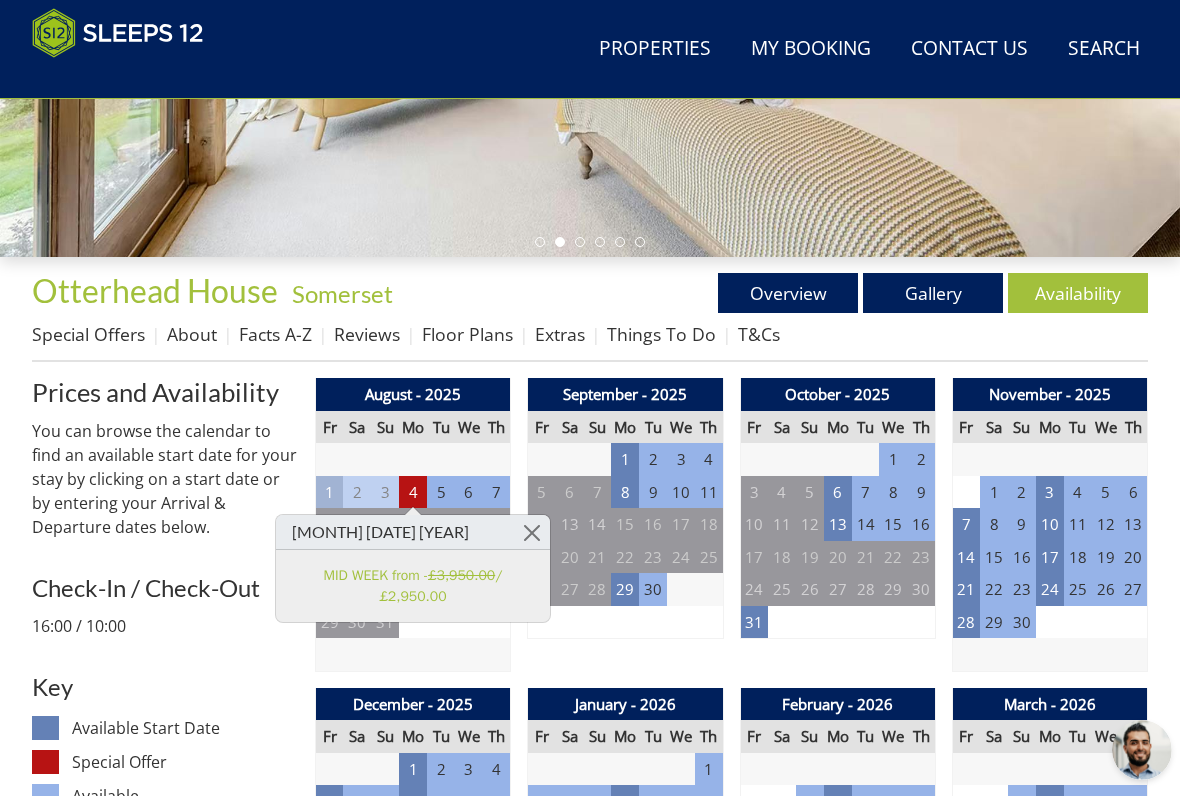 click at bounding box center [532, 532] 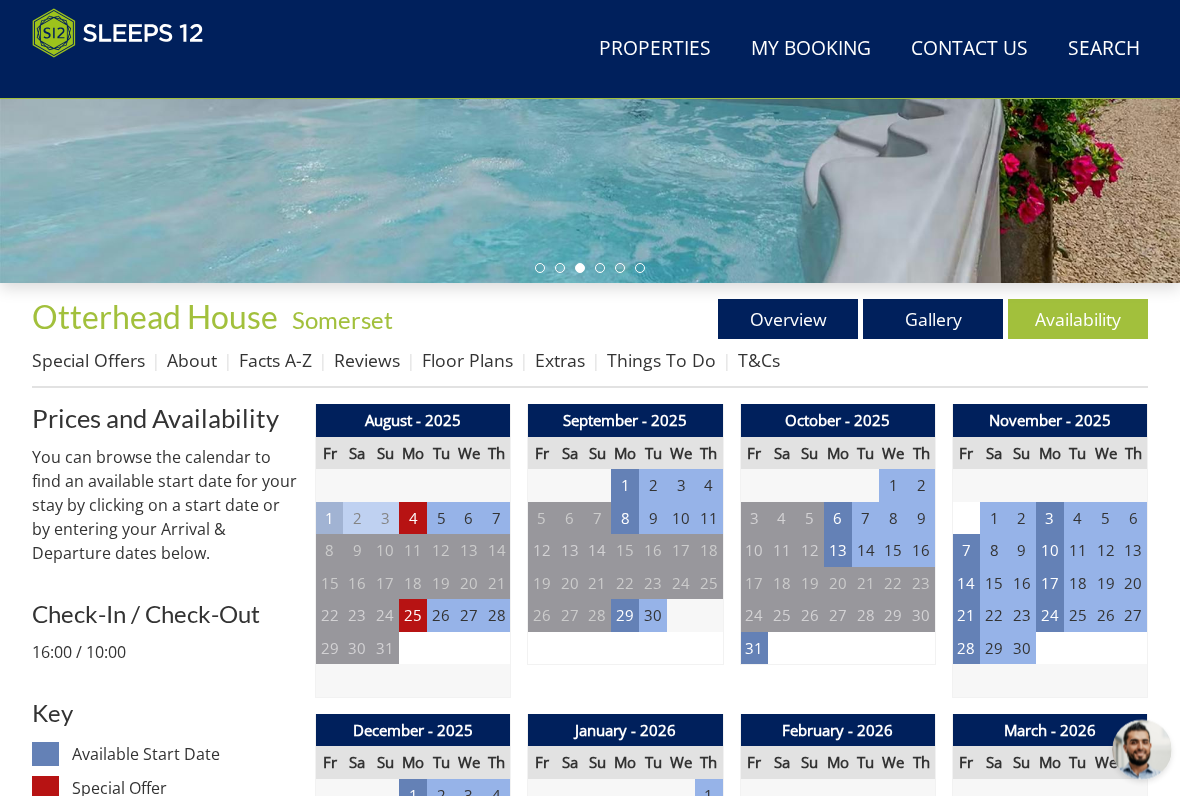 scroll, scrollTop: 521, scrollLeft: 0, axis: vertical 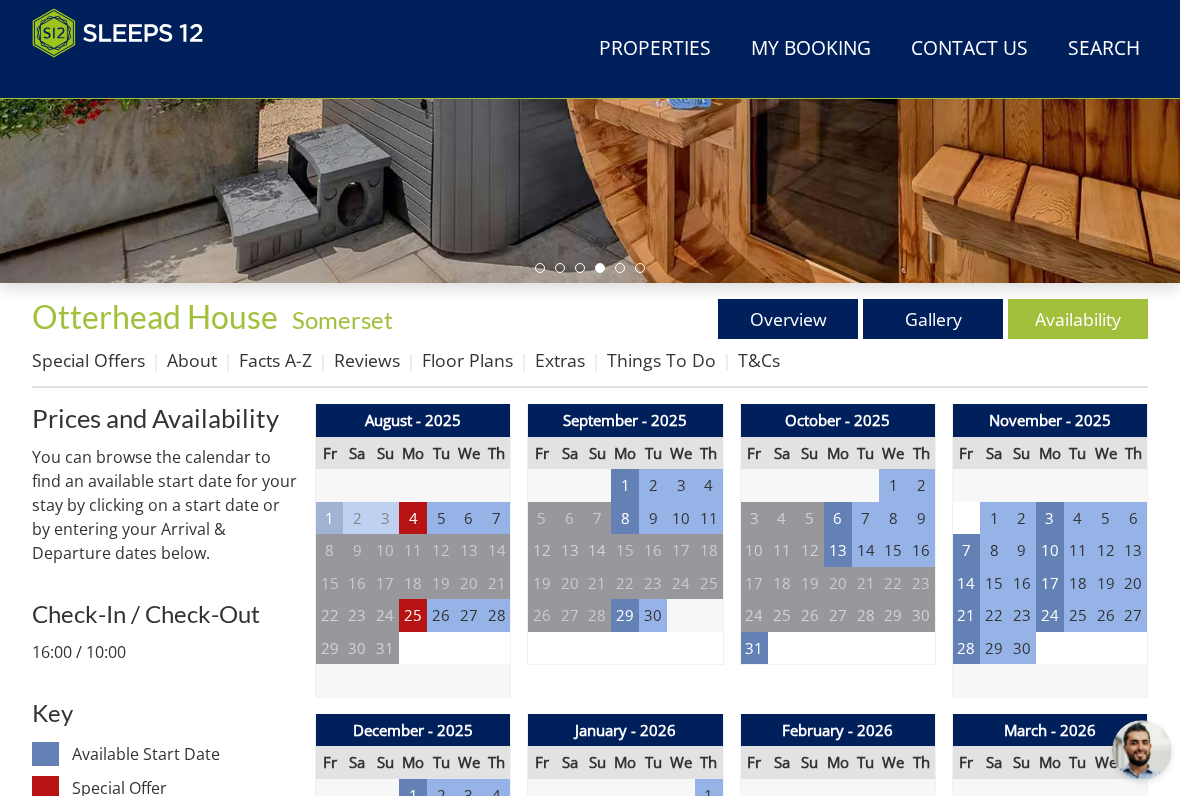 click on "31" at bounding box center [754, 648] 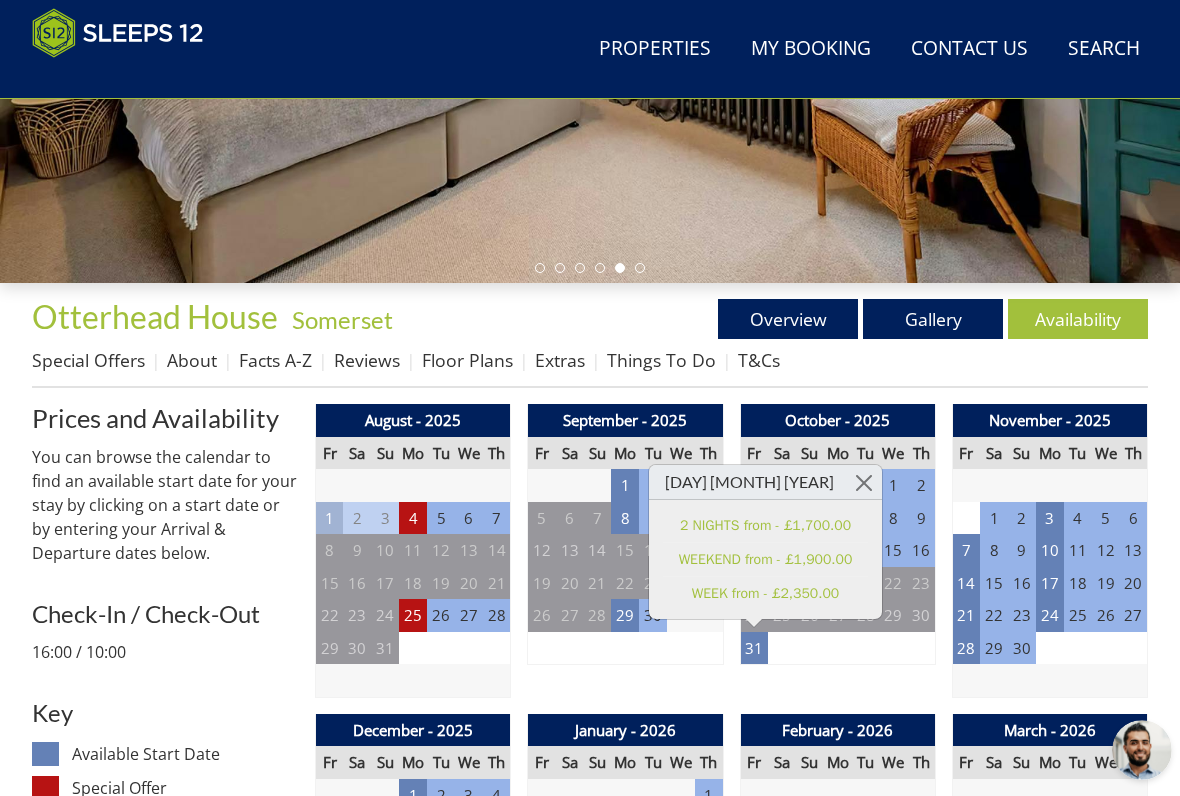 click at bounding box center (864, 482) 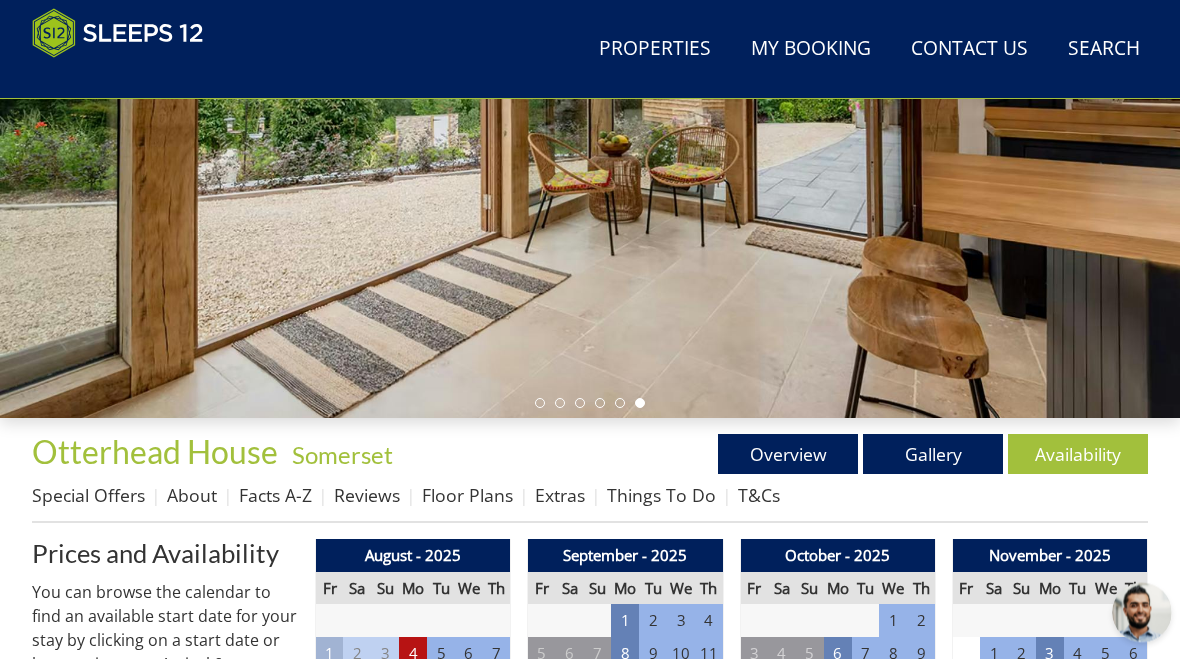scroll, scrollTop: 0, scrollLeft: 0, axis: both 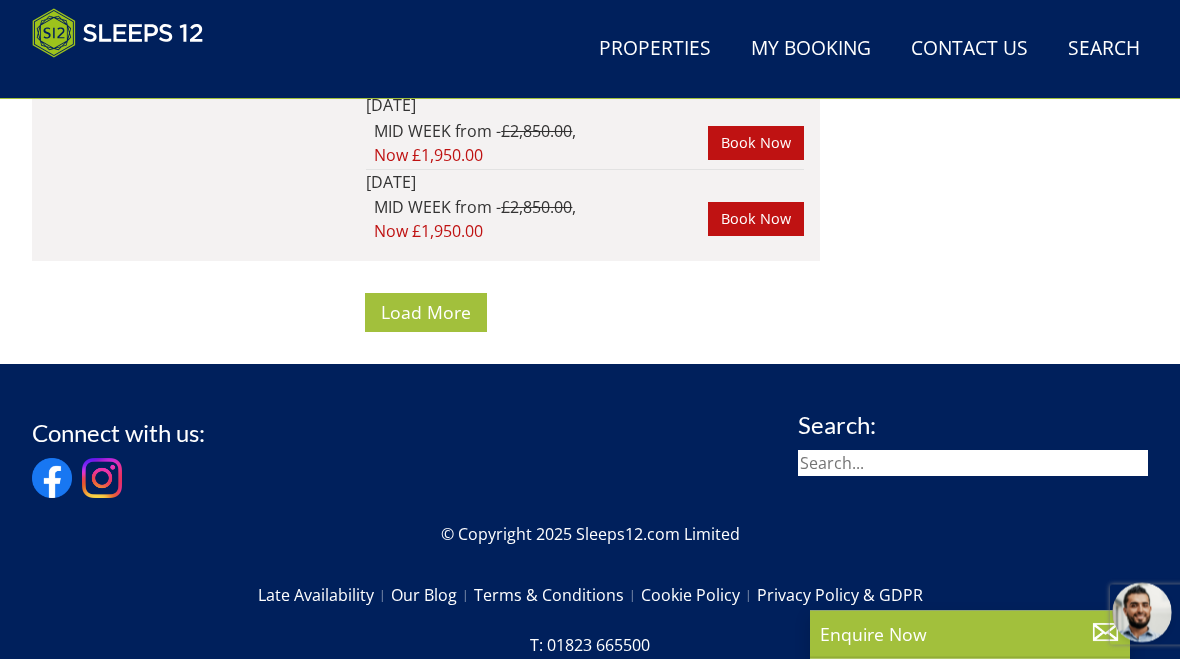 click on "Load More" at bounding box center [426, 313] 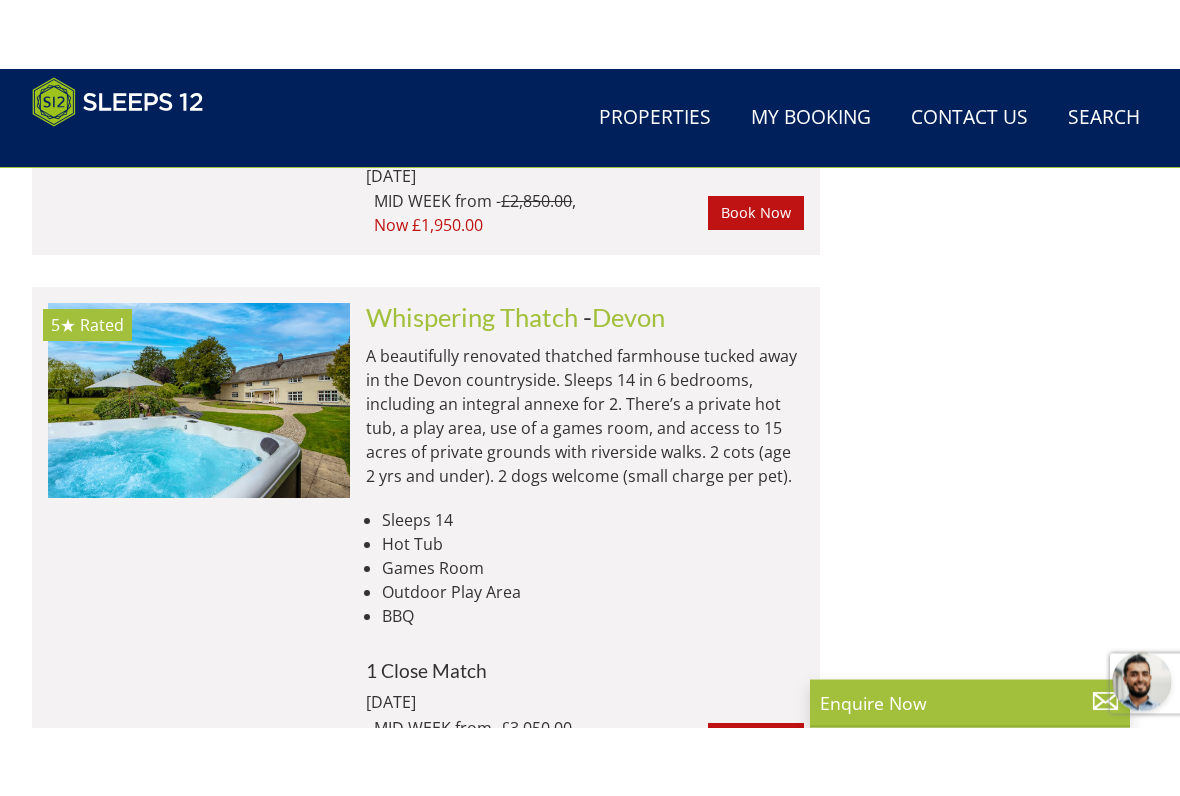 scroll, scrollTop: 13098, scrollLeft: 0, axis: vertical 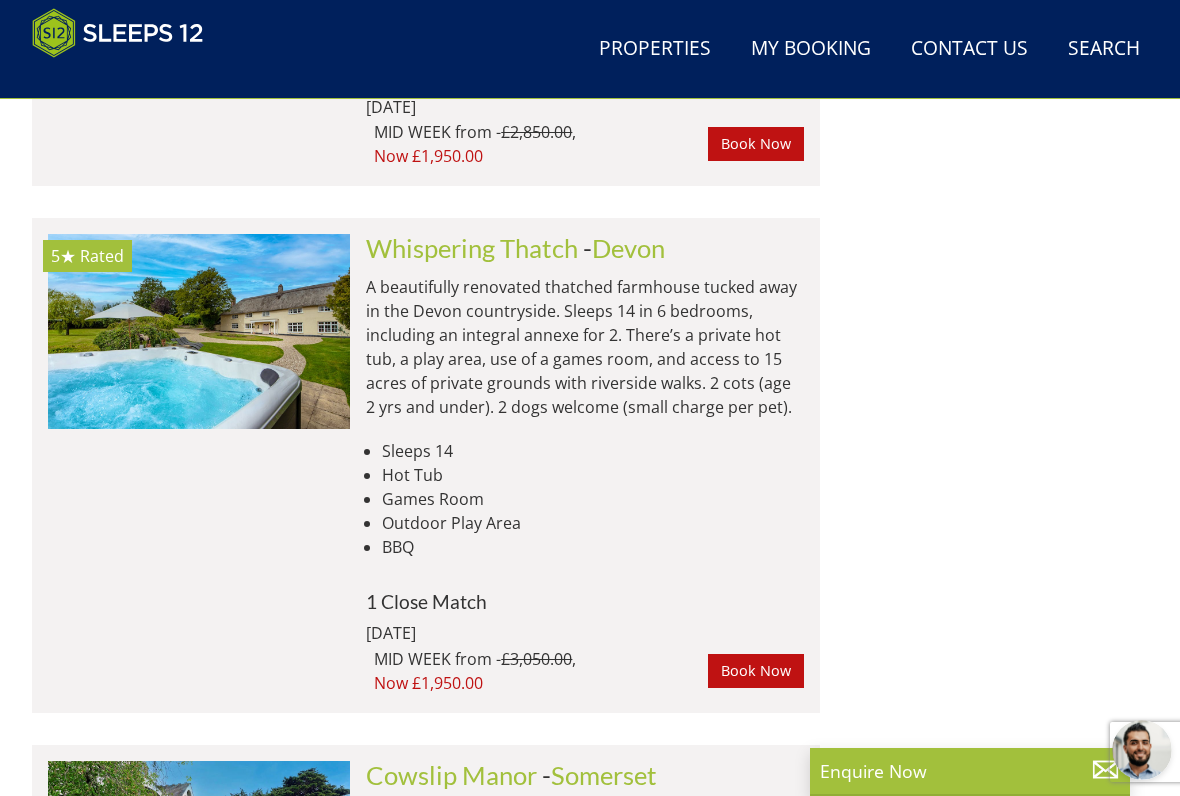 click at bounding box center (199, 331) 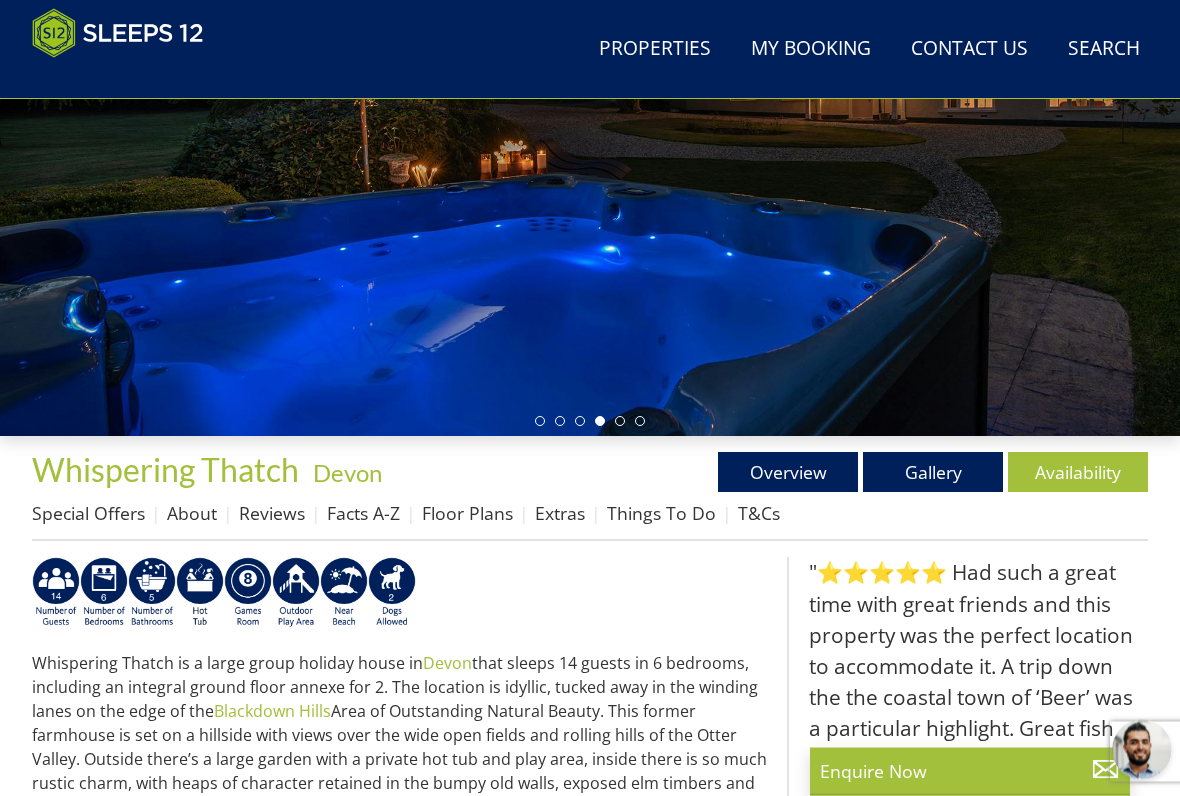 scroll, scrollTop: 367, scrollLeft: 0, axis: vertical 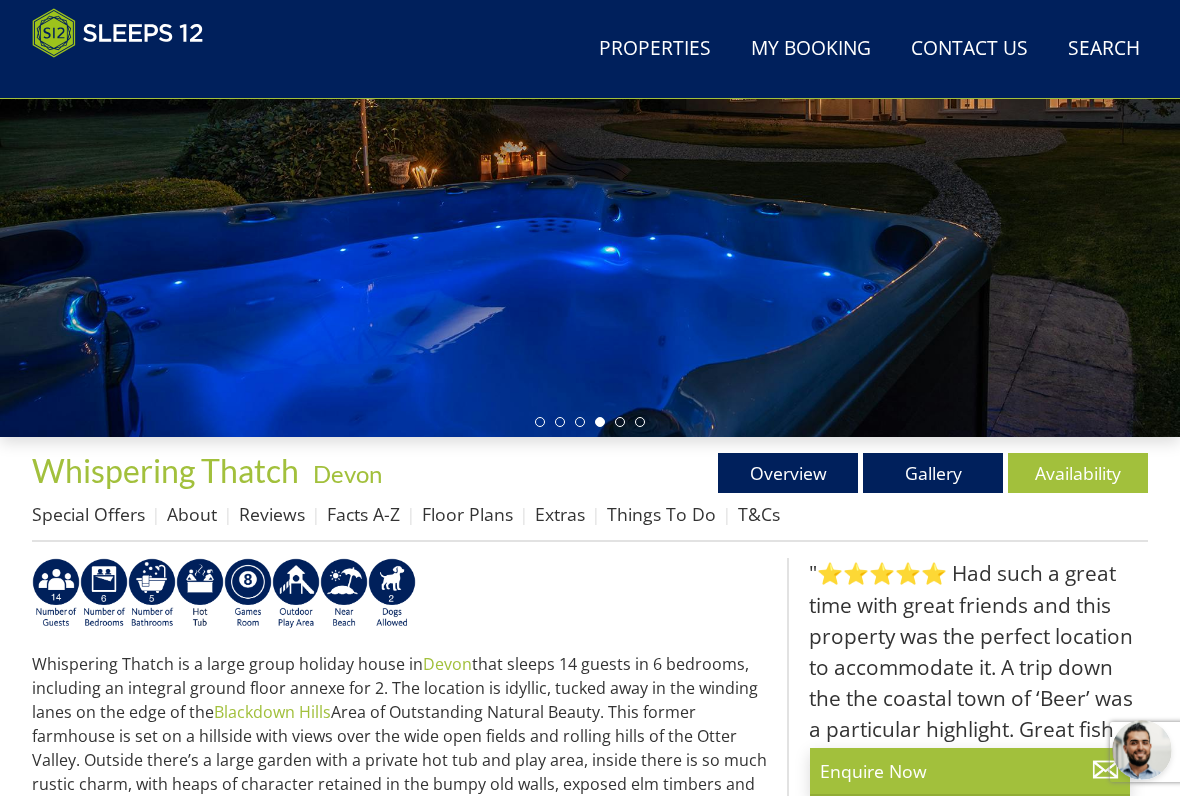 click on "Gallery" at bounding box center [933, 473] 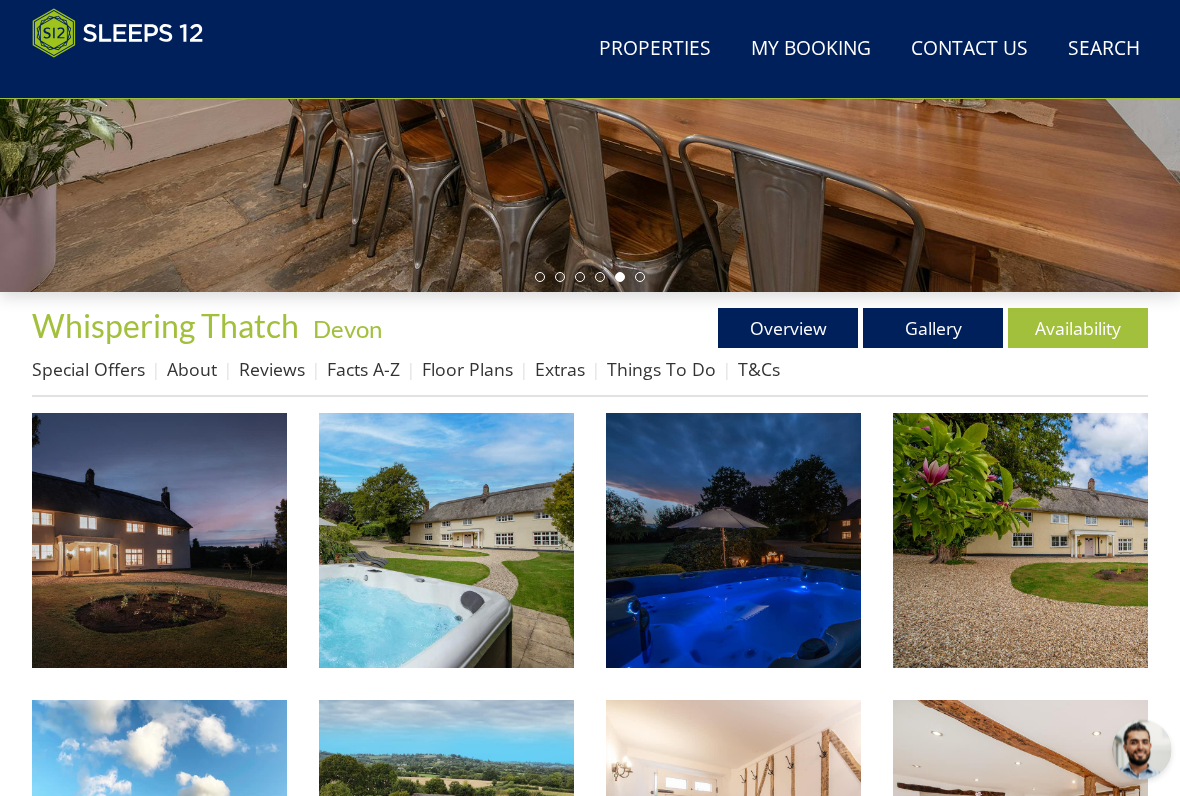 scroll, scrollTop: 512, scrollLeft: 0, axis: vertical 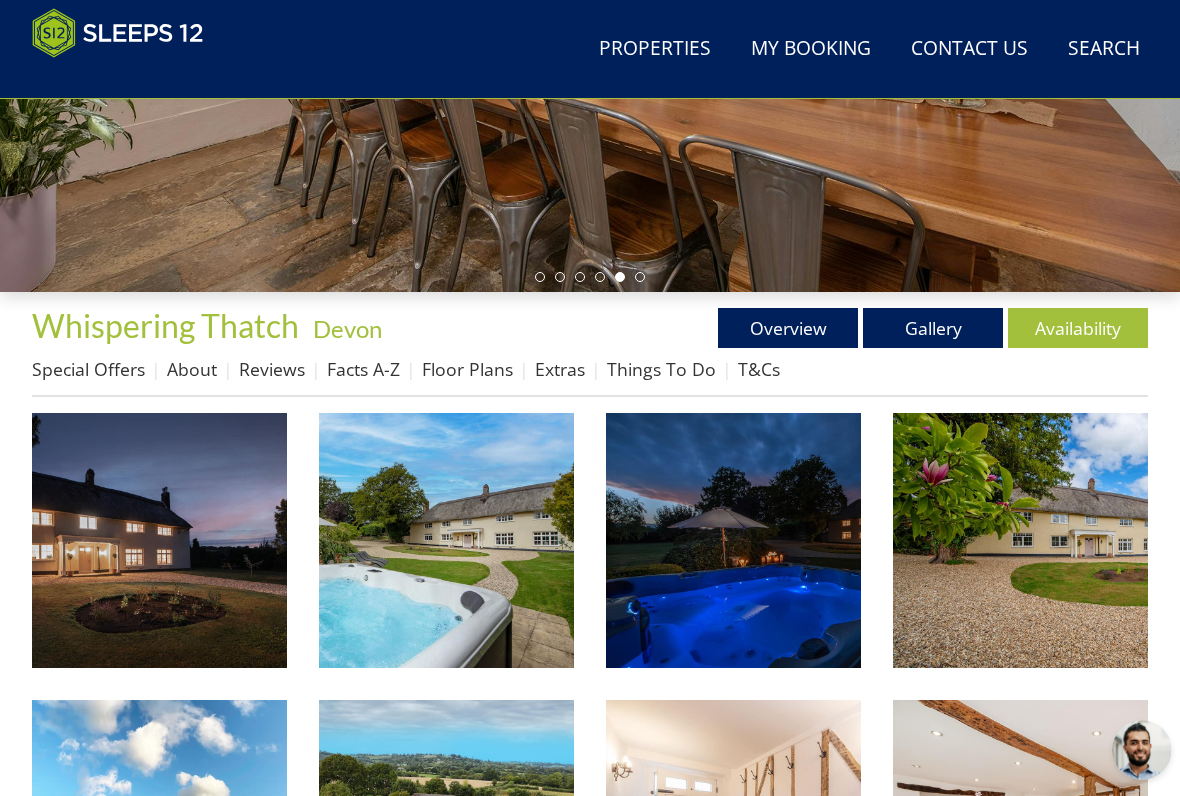 click at bounding box center (159, 540) 